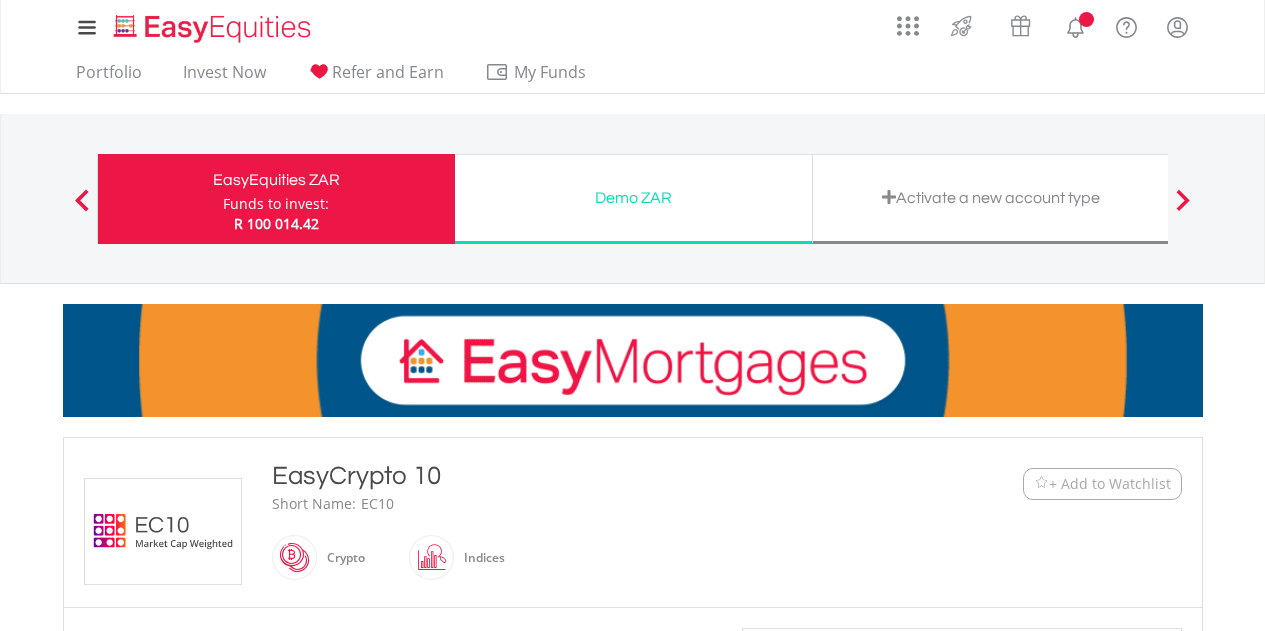 scroll, scrollTop: 0, scrollLeft: 0, axis: both 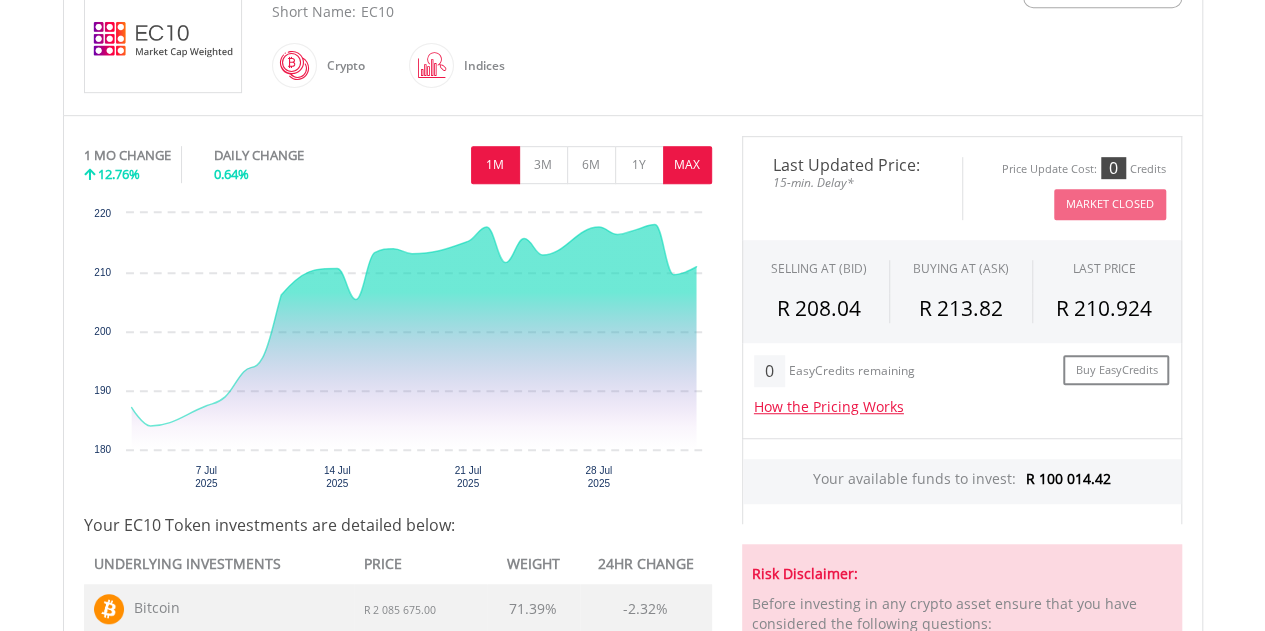 click on "MAX" at bounding box center [687, 165] 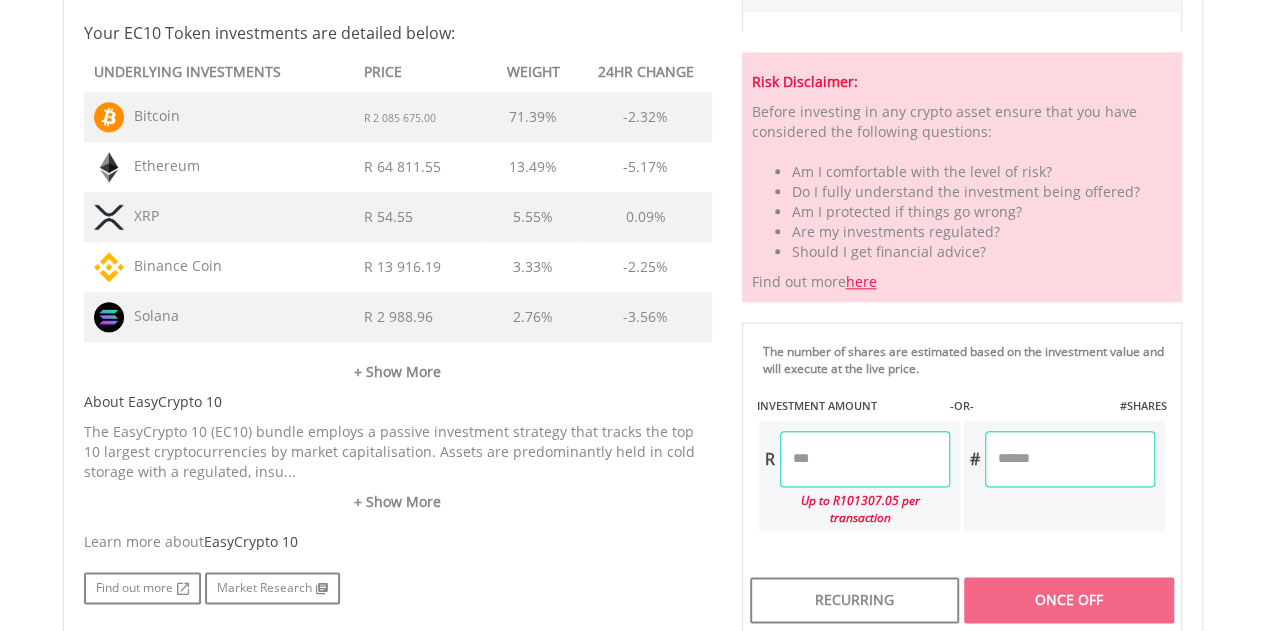 scroll, scrollTop: 987, scrollLeft: 0, axis: vertical 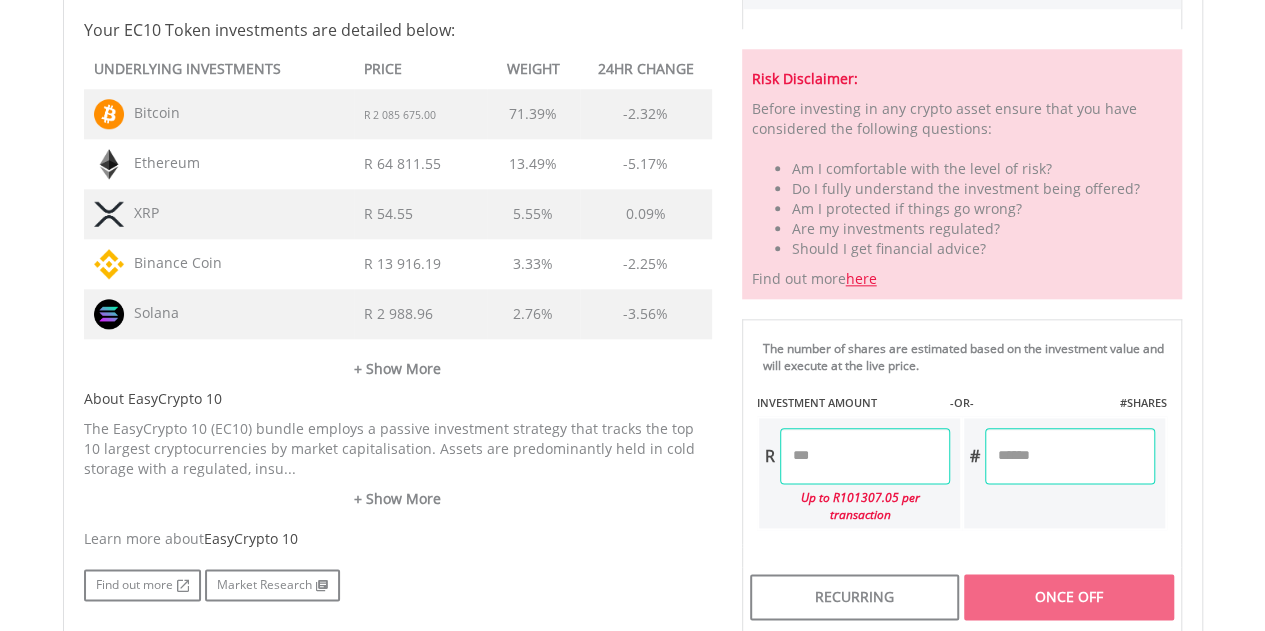click at bounding box center (865, 456) 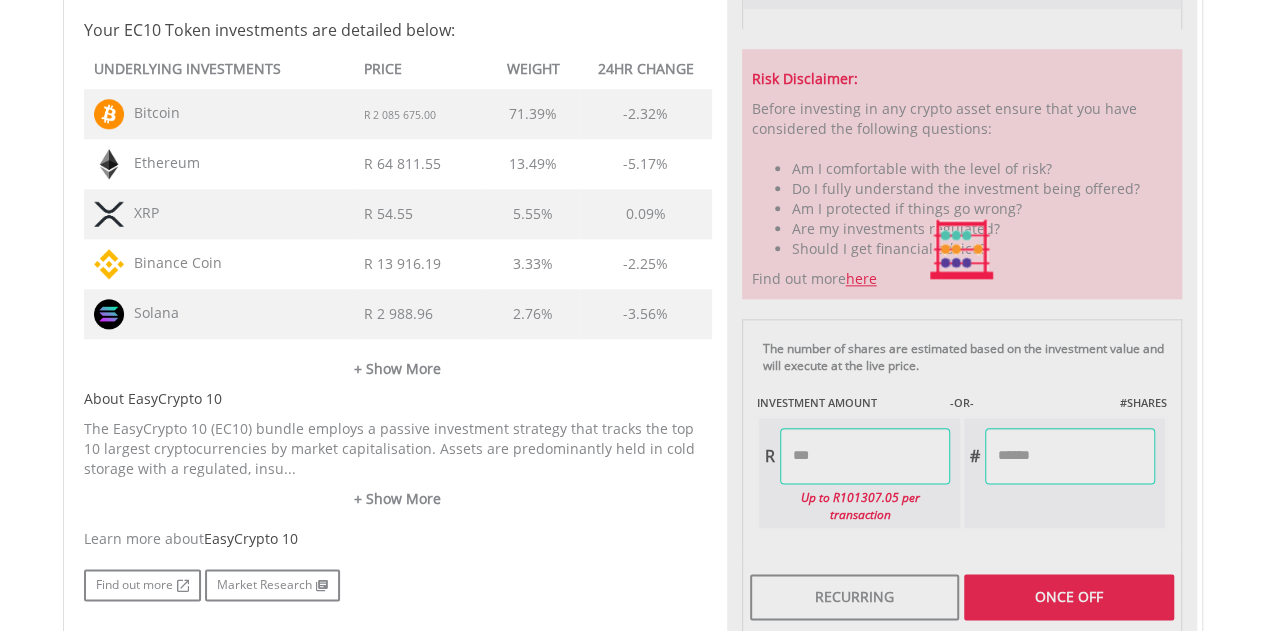 type on "********" 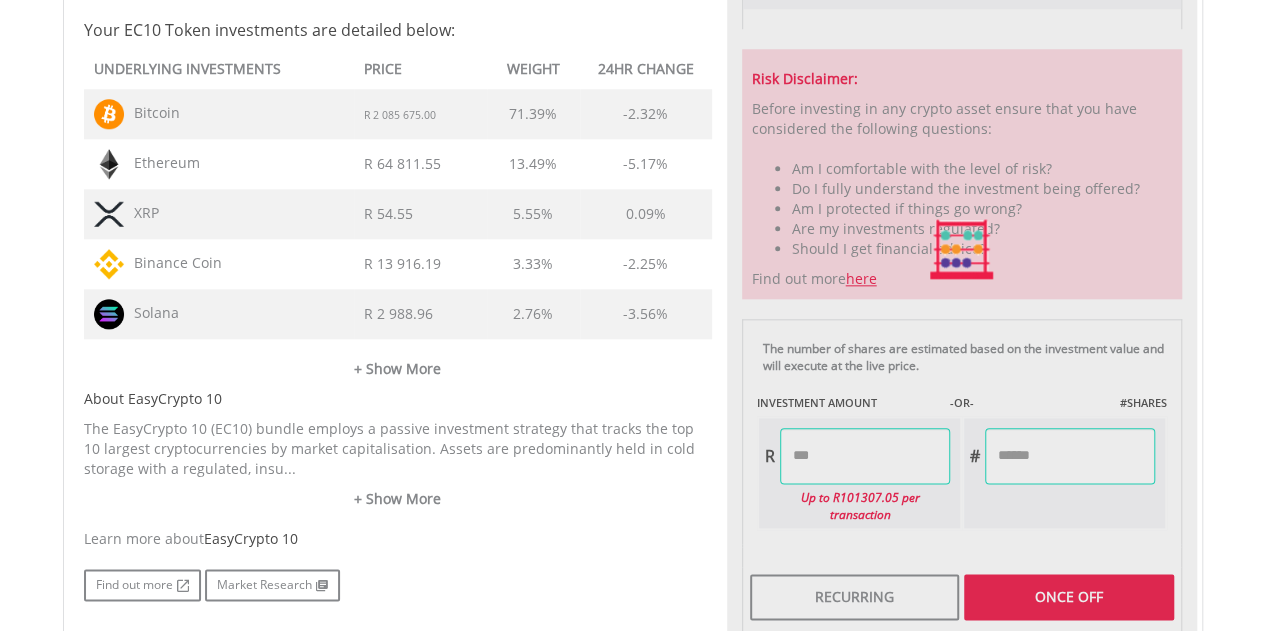 type on "*******" 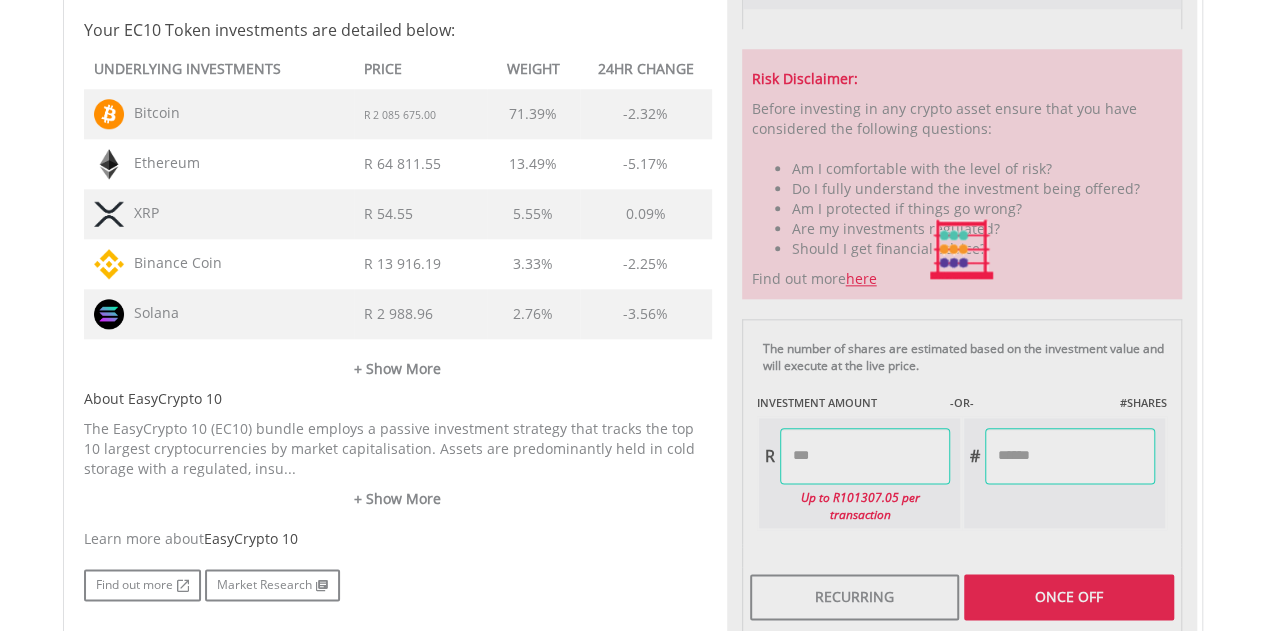 click on "Last Updated Price:
15-min. Delay*
Price Update Cost:
0
Credits
Market Closed
SELLING AT (BID)
BUYING AT                     (ASK)
LAST PRICE
R 208.04
R 213.82
R 210.924
0
R" at bounding box center [962, 250] 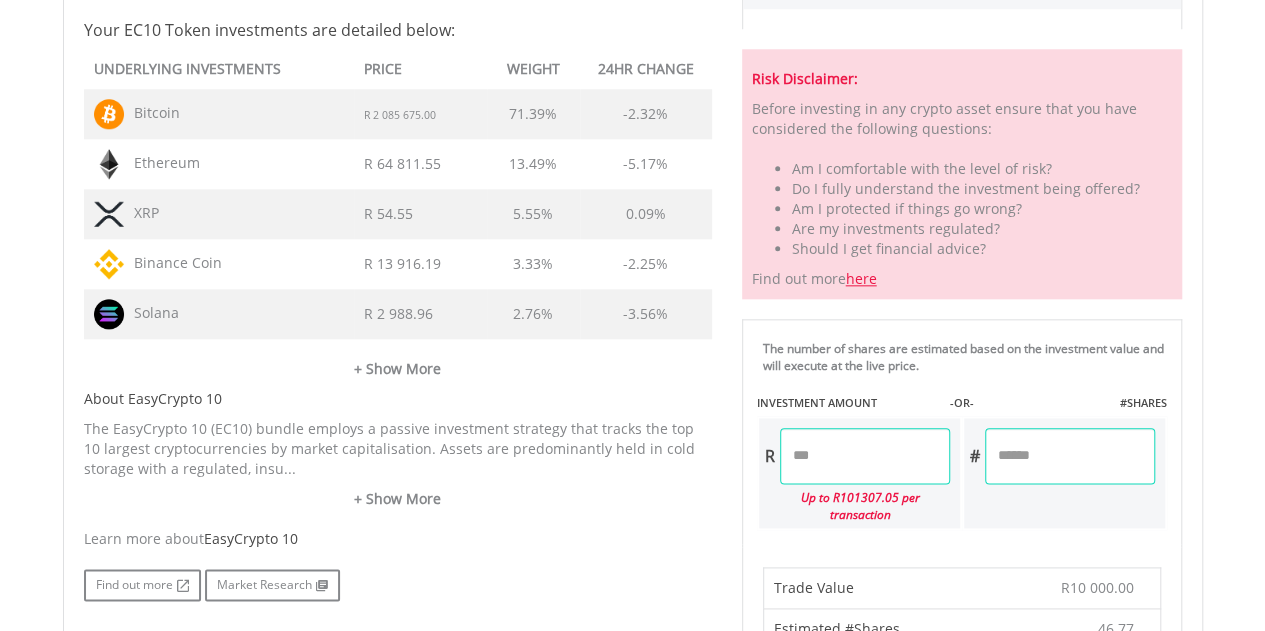 click at bounding box center (962, 546) 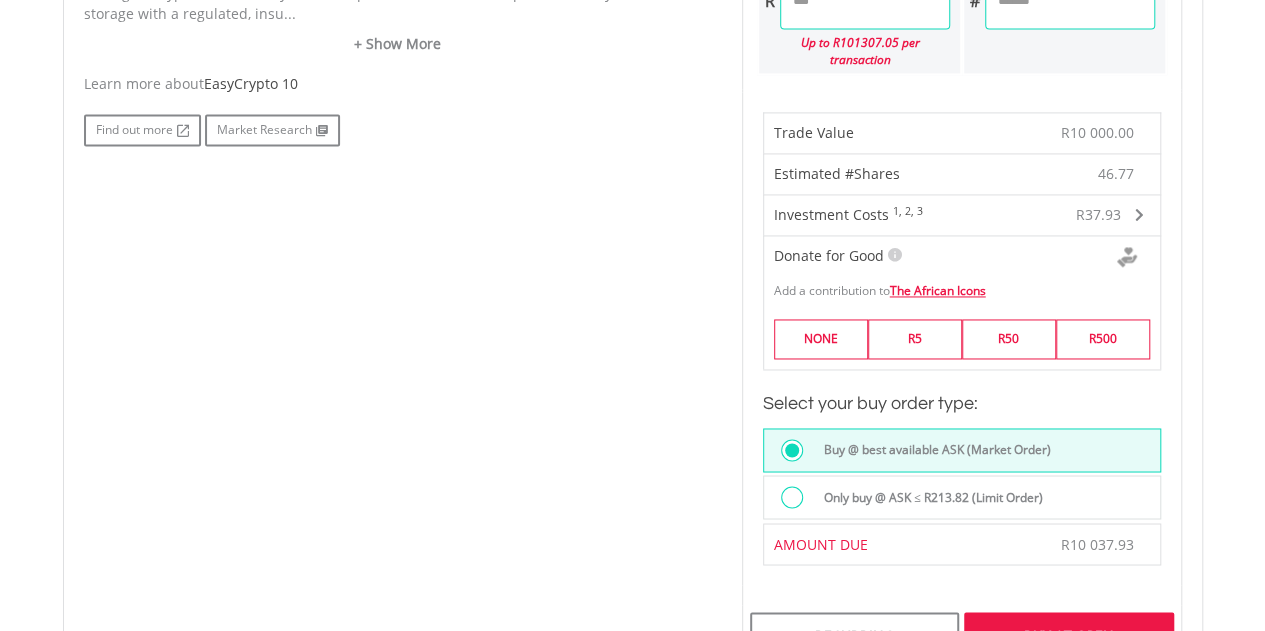 scroll, scrollTop: 1455, scrollLeft: 0, axis: vertical 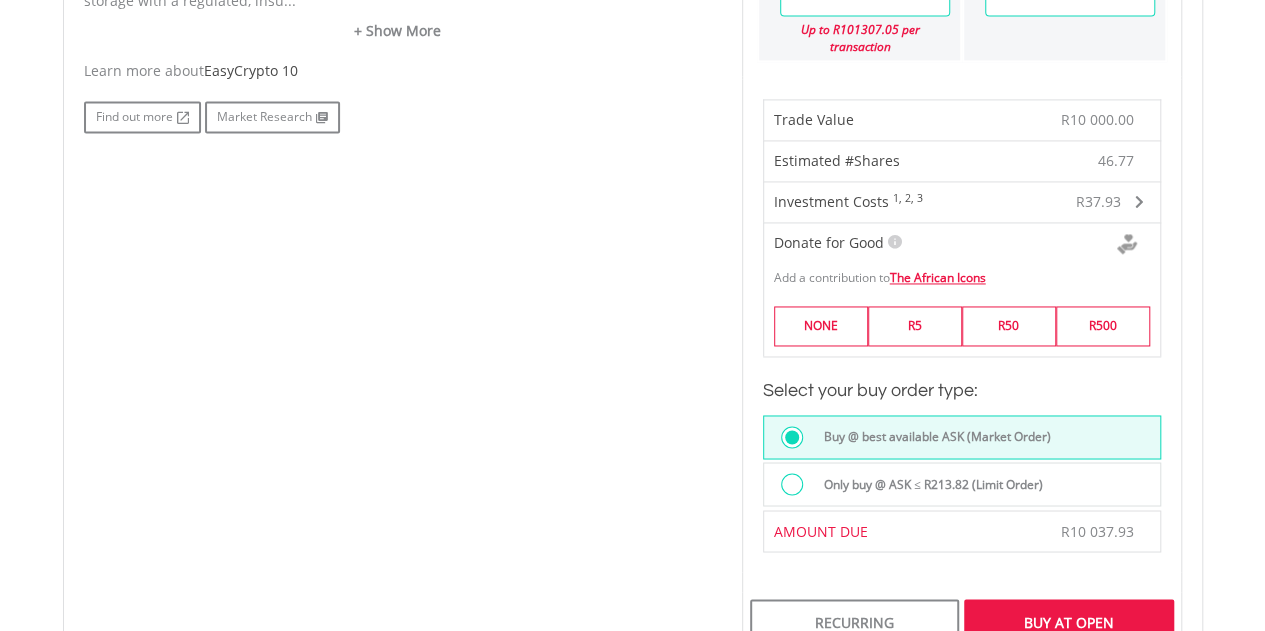 click at bounding box center [792, 484] 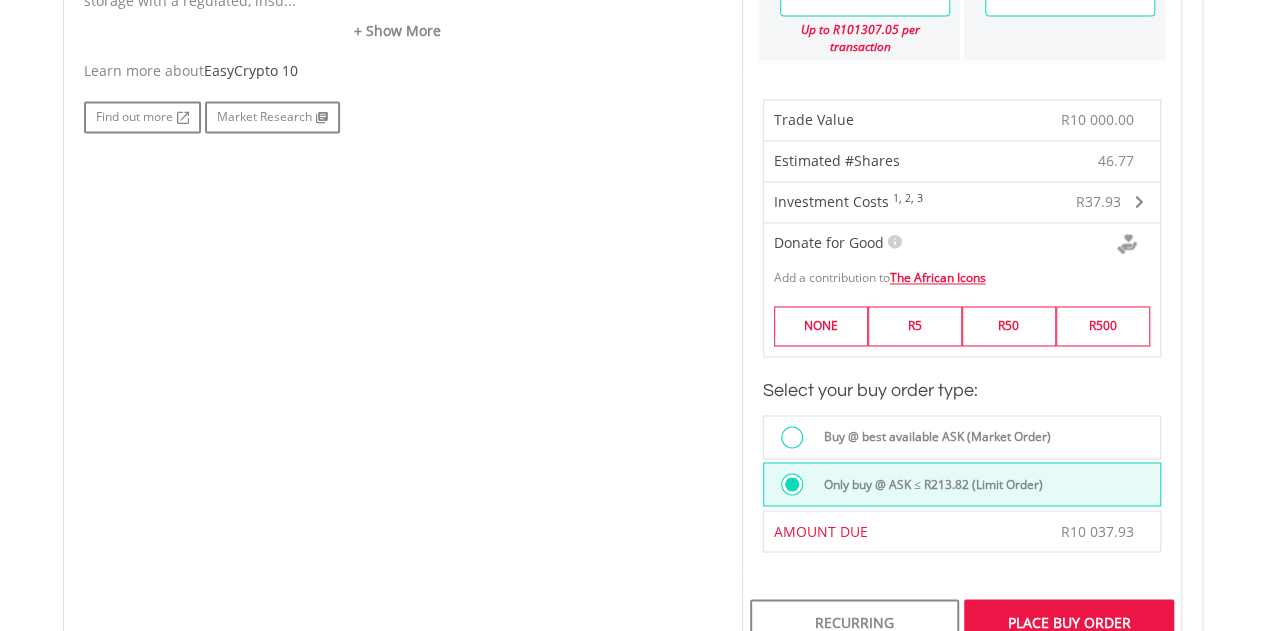 click on "Place Buy Order" at bounding box center (1068, 622) 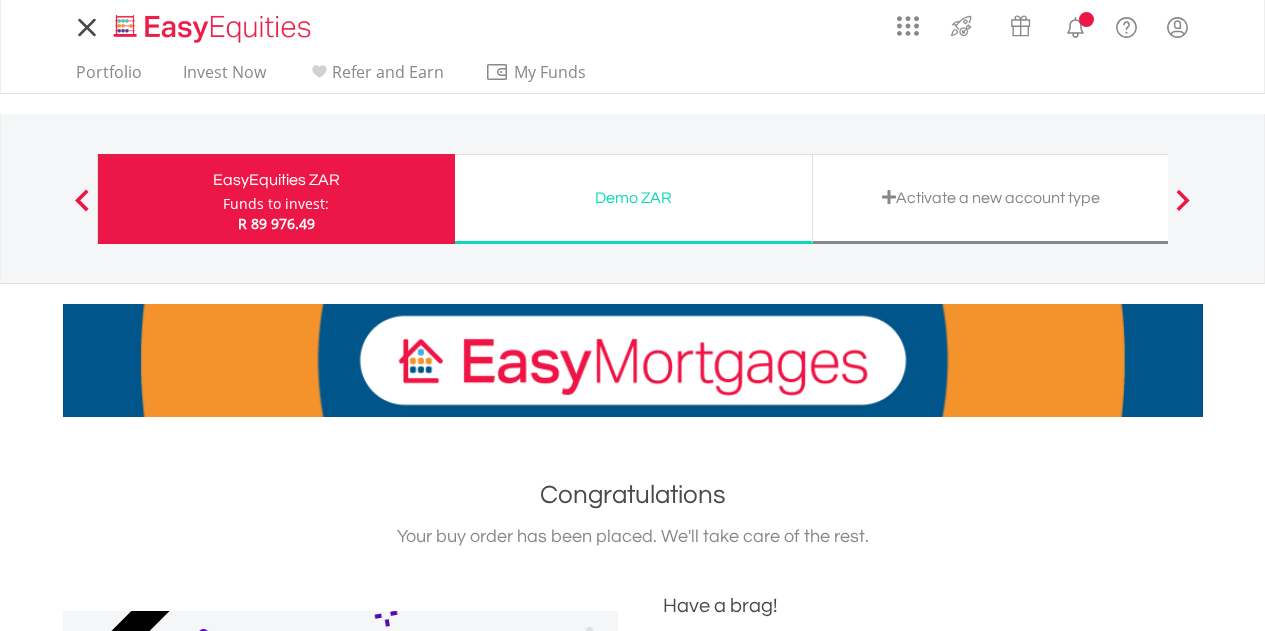 scroll, scrollTop: 0, scrollLeft: 0, axis: both 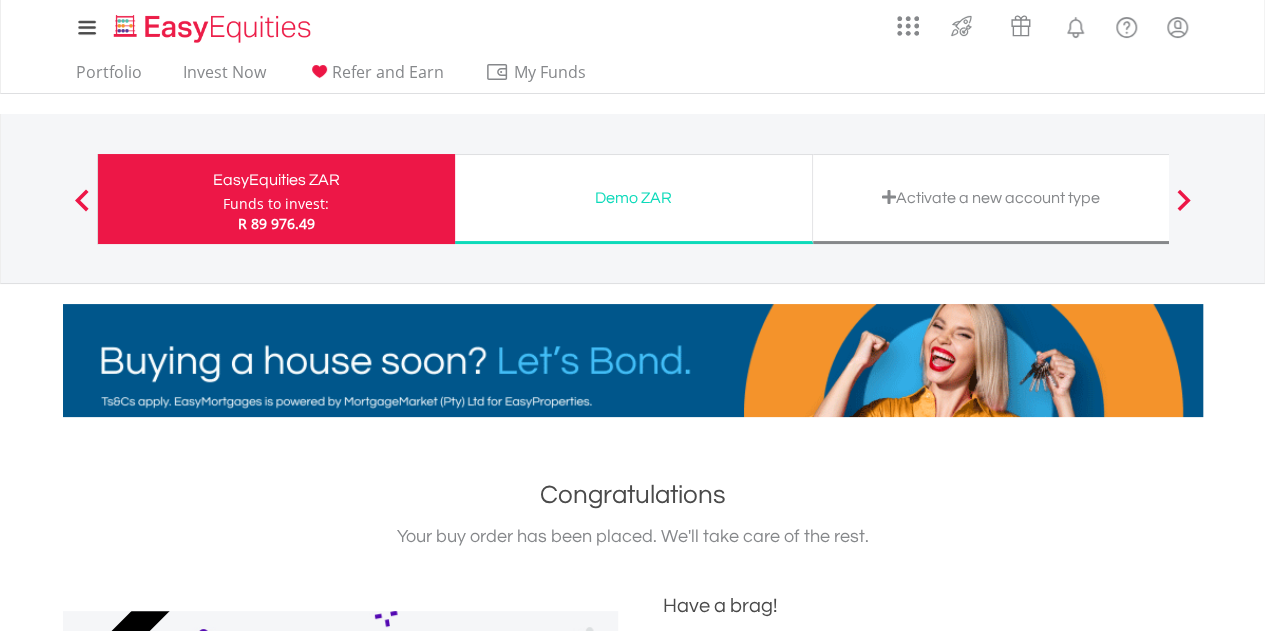 click at bounding box center (82, 199) 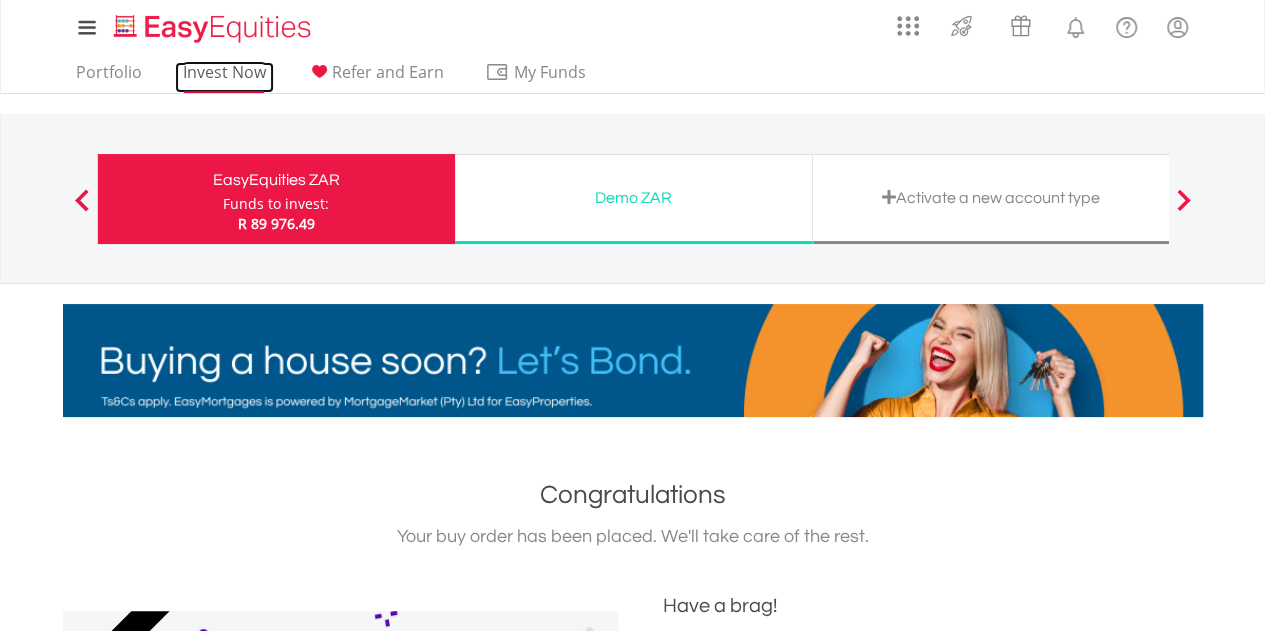 click on "Invest Now" at bounding box center (224, 77) 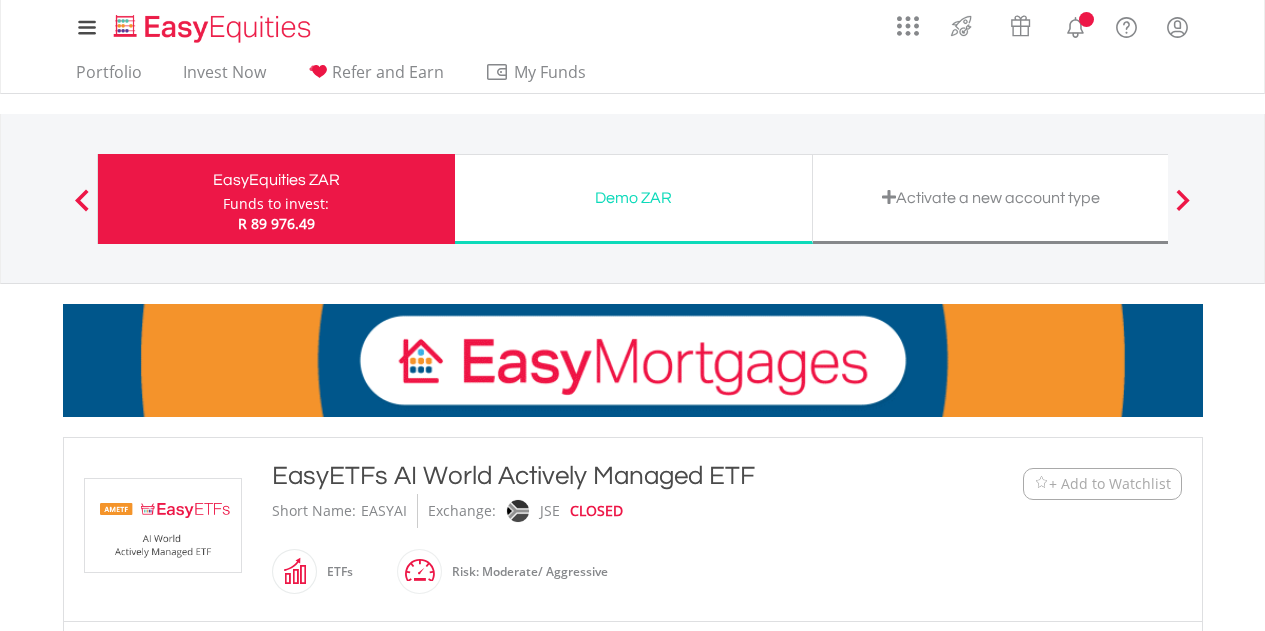 scroll, scrollTop: 0, scrollLeft: 0, axis: both 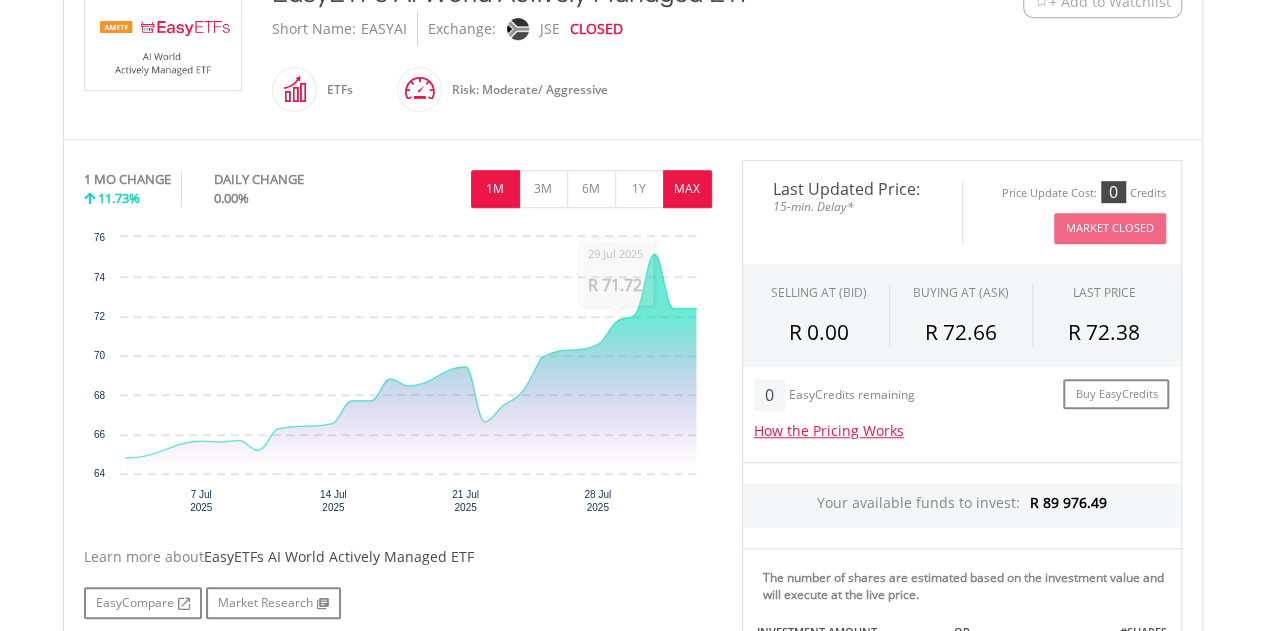 click on "MAX" at bounding box center [687, 189] 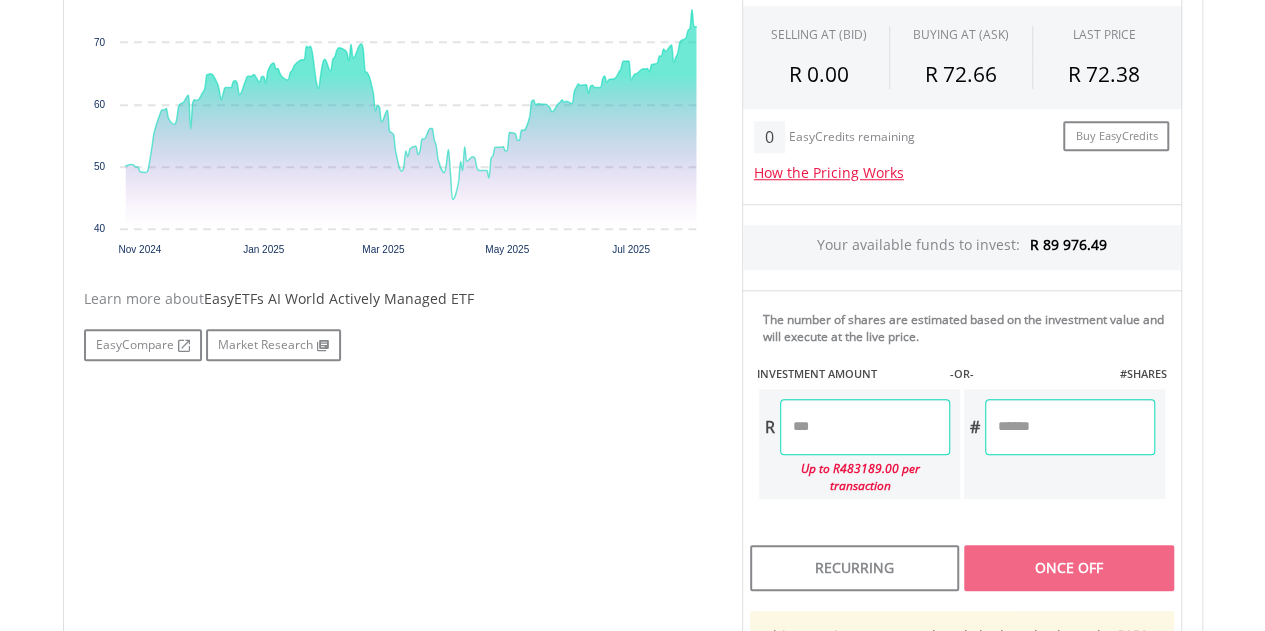scroll, scrollTop: 762, scrollLeft: 0, axis: vertical 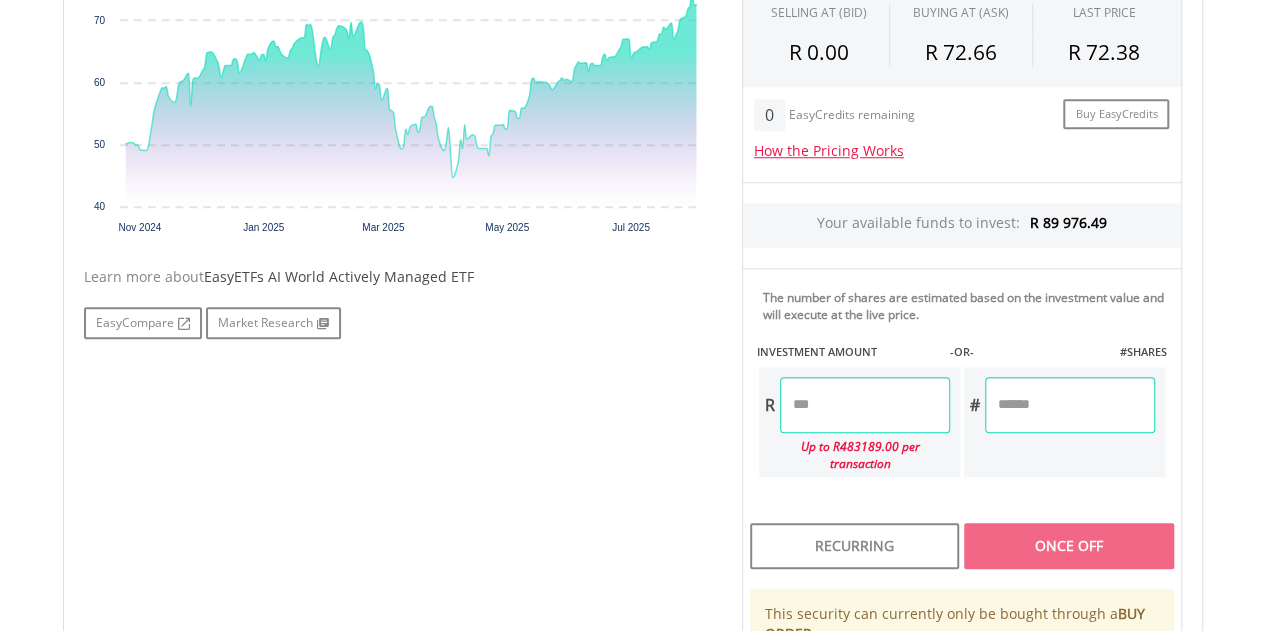 click at bounding box center [865, 405] 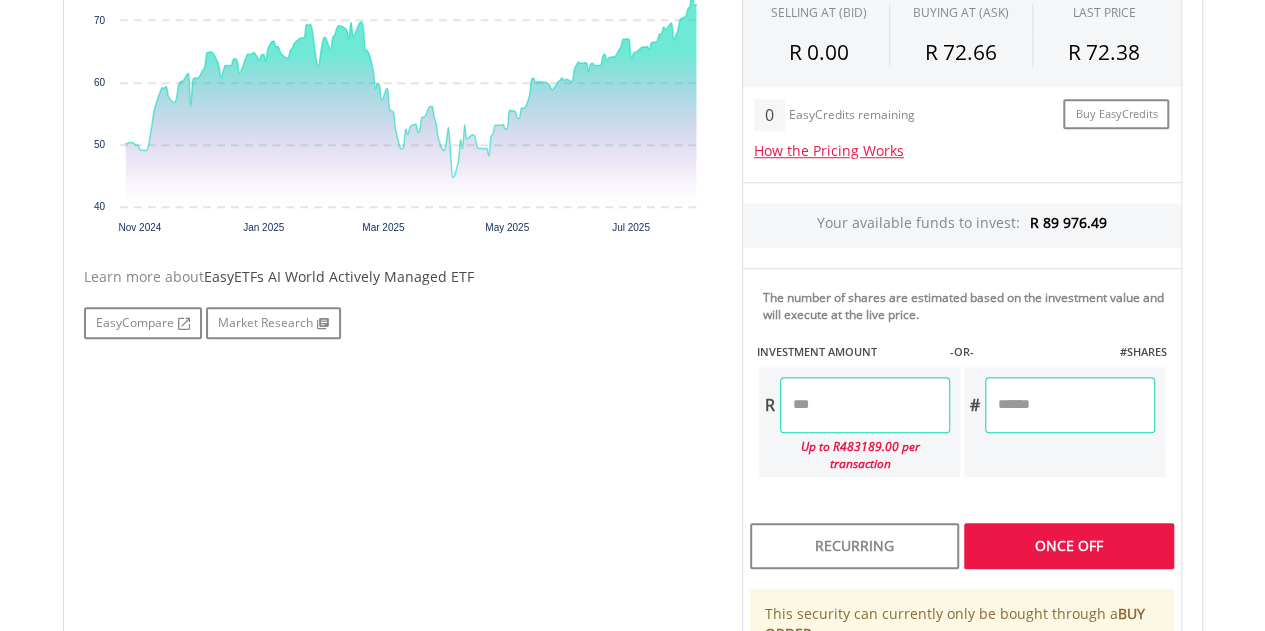 type on "********" 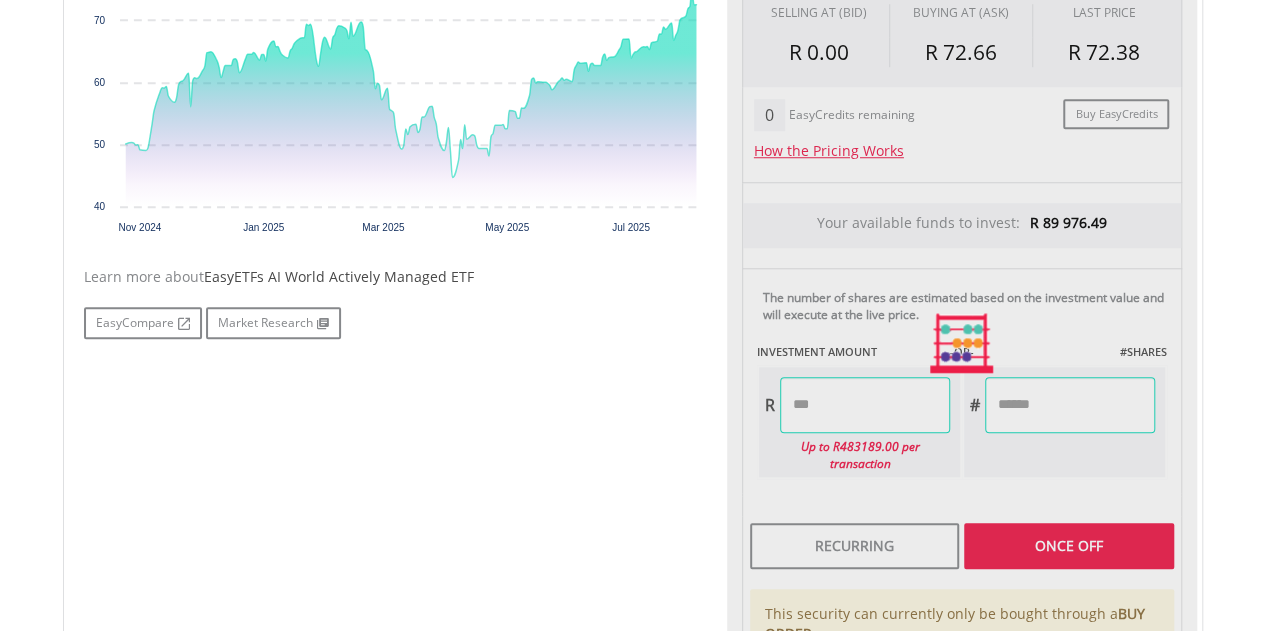 click on "Last Updated Price:
15-min. Delay*
Price Update Cost:
0
Credits
Market Closed
SELLING AT (BID)
BUYING AT                     (ASK)
LAST PRICE
R 0.00
R 72.66
R 72.38
0
R #" at bounding box center [962, 344] 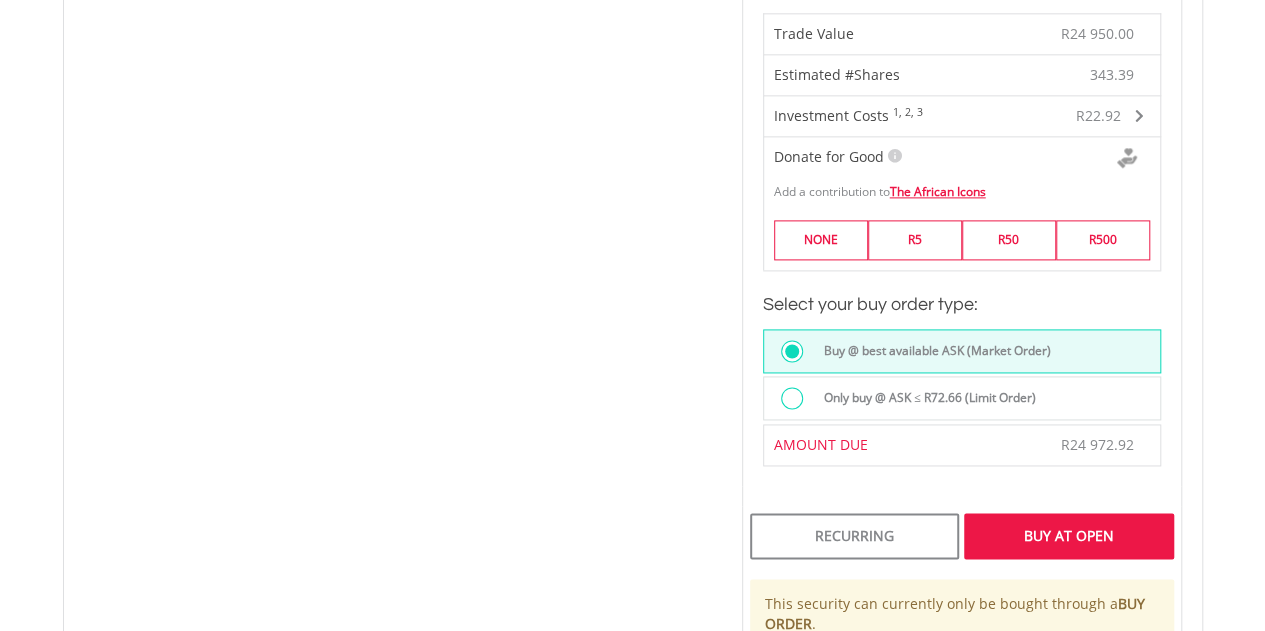 scroll, scrollTop: 1285, scrollLeft: 0, axis: vertical 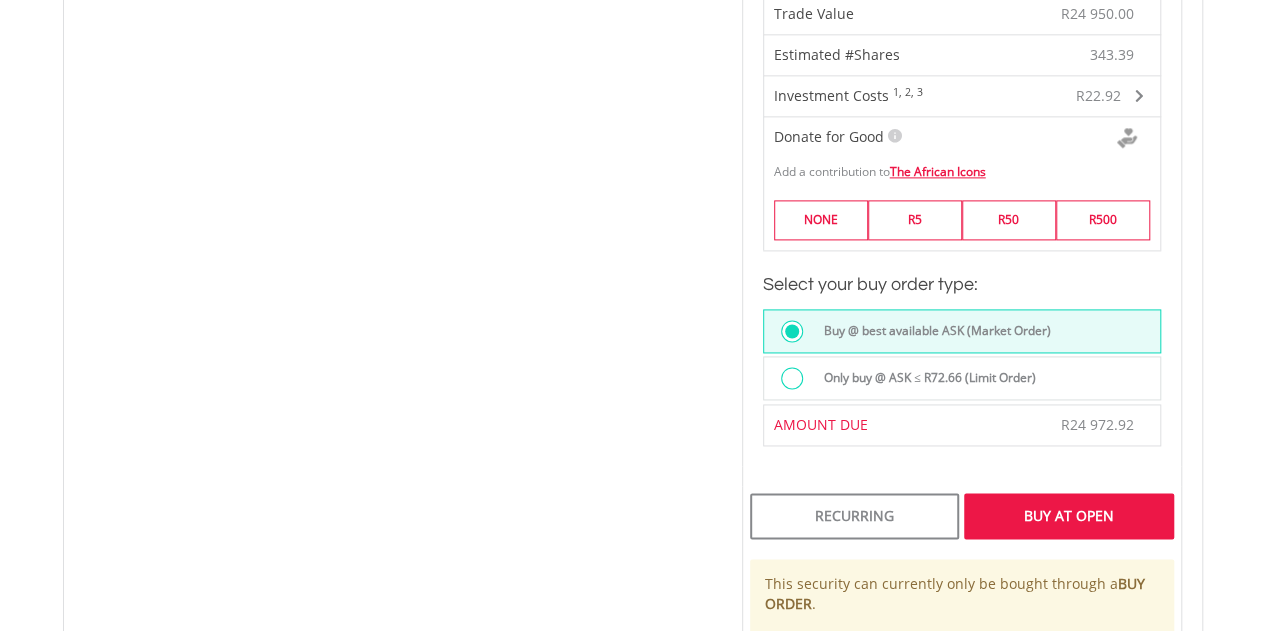 click on "Only buy @ ASK ≤ R72.66 (Limit Order)" at bounding box center [924, 378] 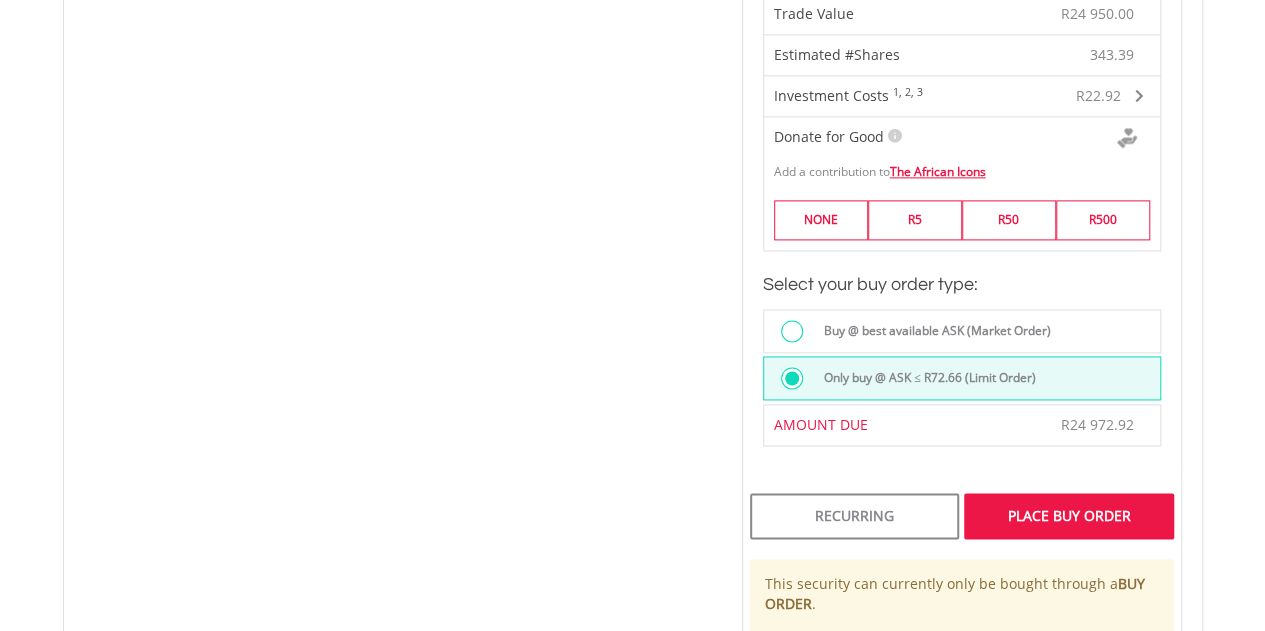 click on "Place Buy Order" at bounding box center [1068, 516] 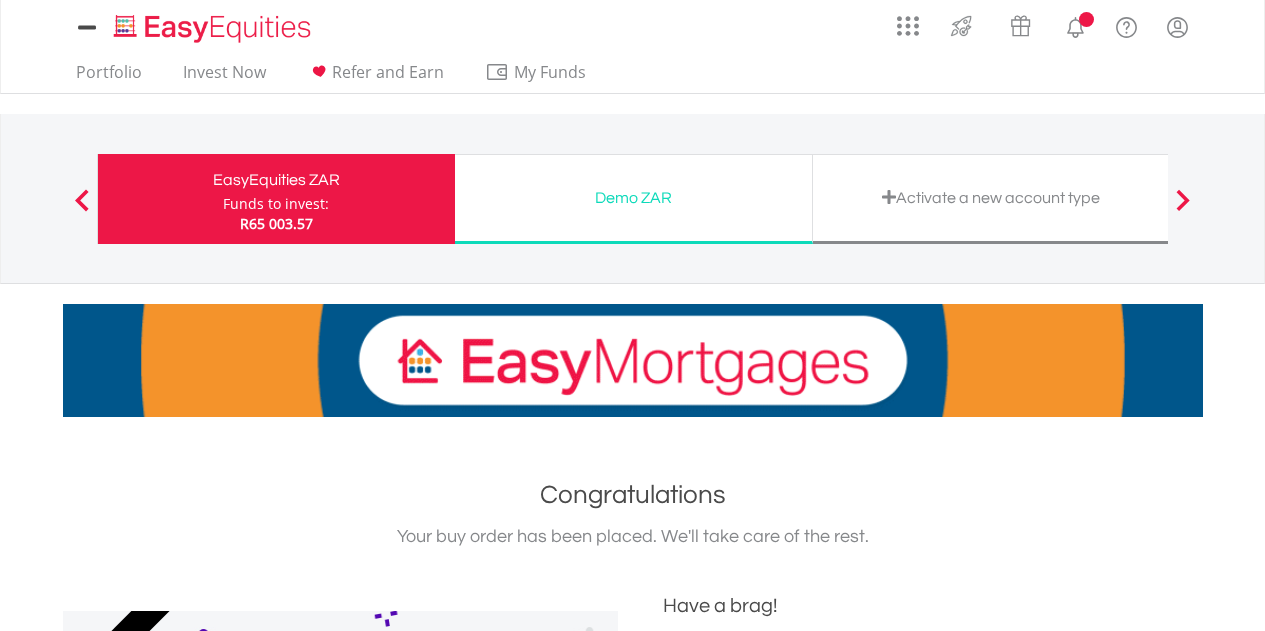 scroll, scrollTop: 0, scrollLeft: 0, axis: both 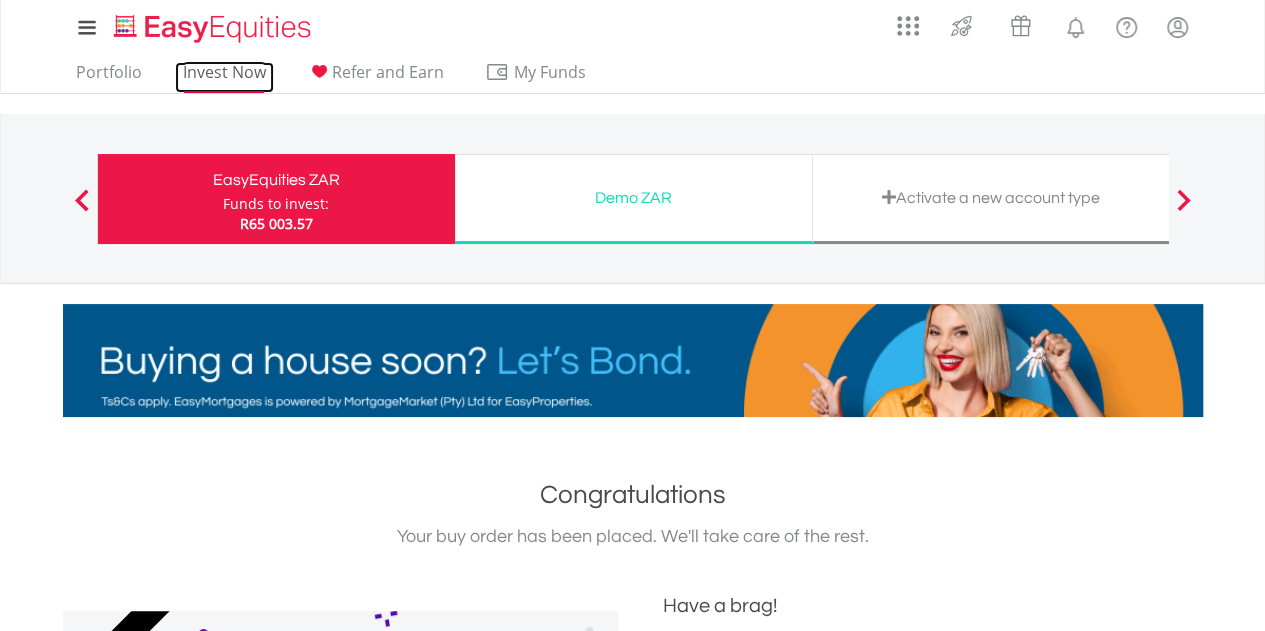 click on "Invest Now" at bounding box center [224, 77] 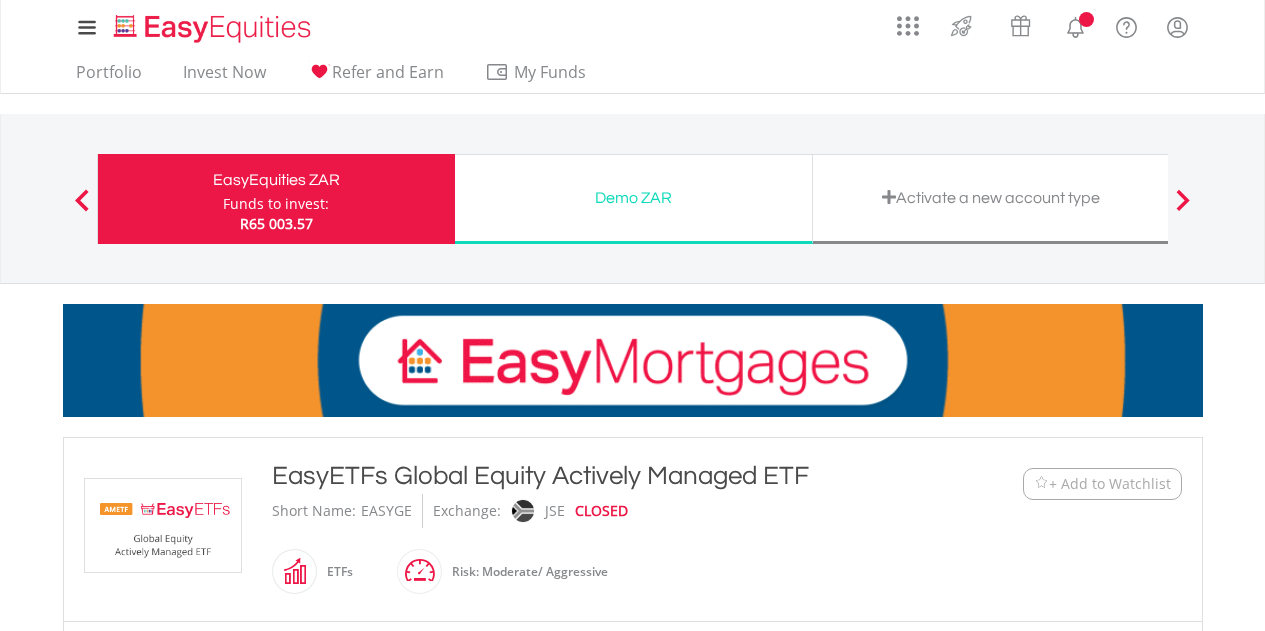 scroll, scrollTop: 0, scrollLeft: 0, axis: both 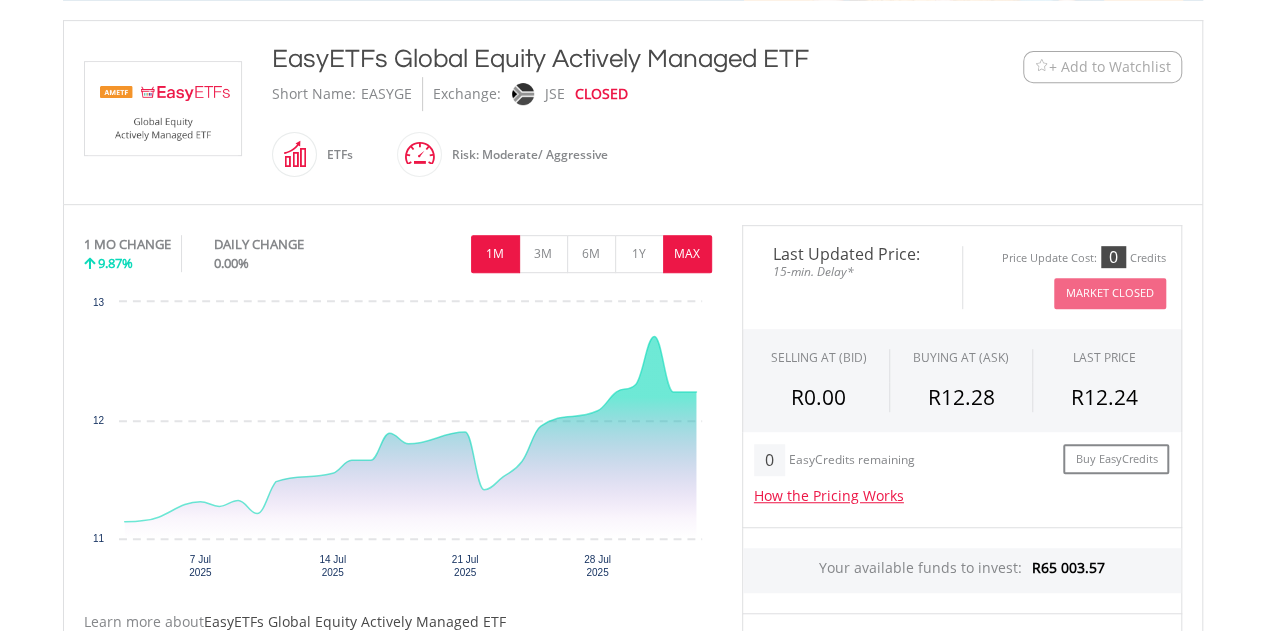 click on "MAX" at bounding box center (687, 254) 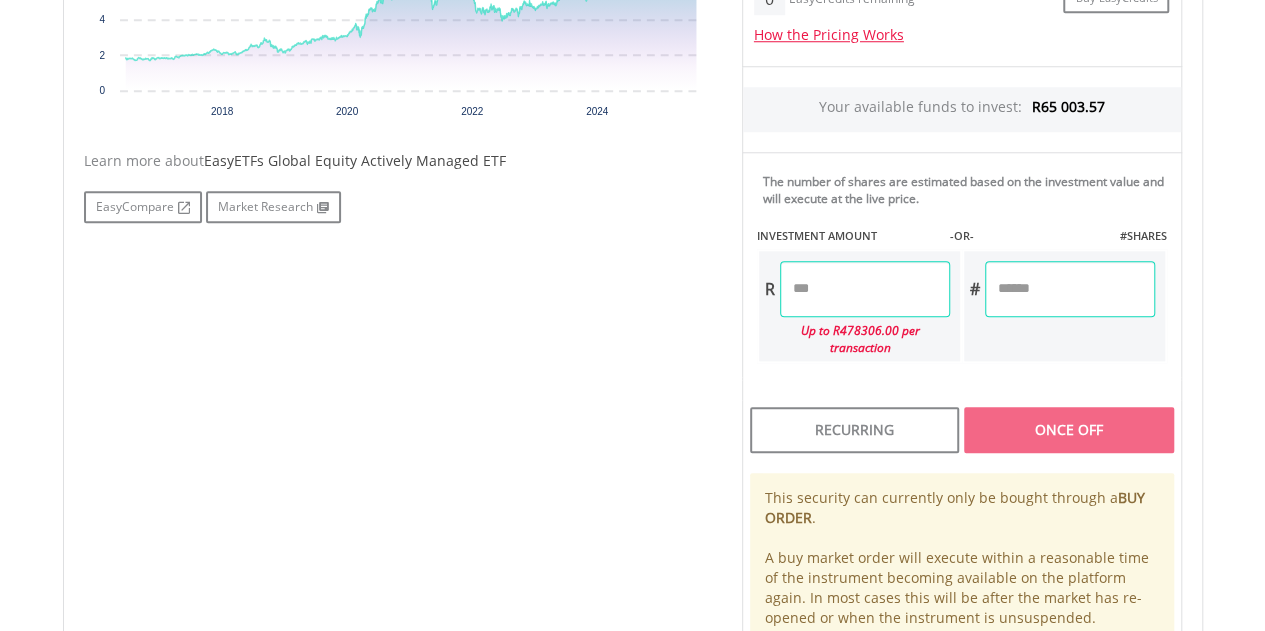 scroll, scrollTop: 927, scrollLeft: 0, axis: vertical 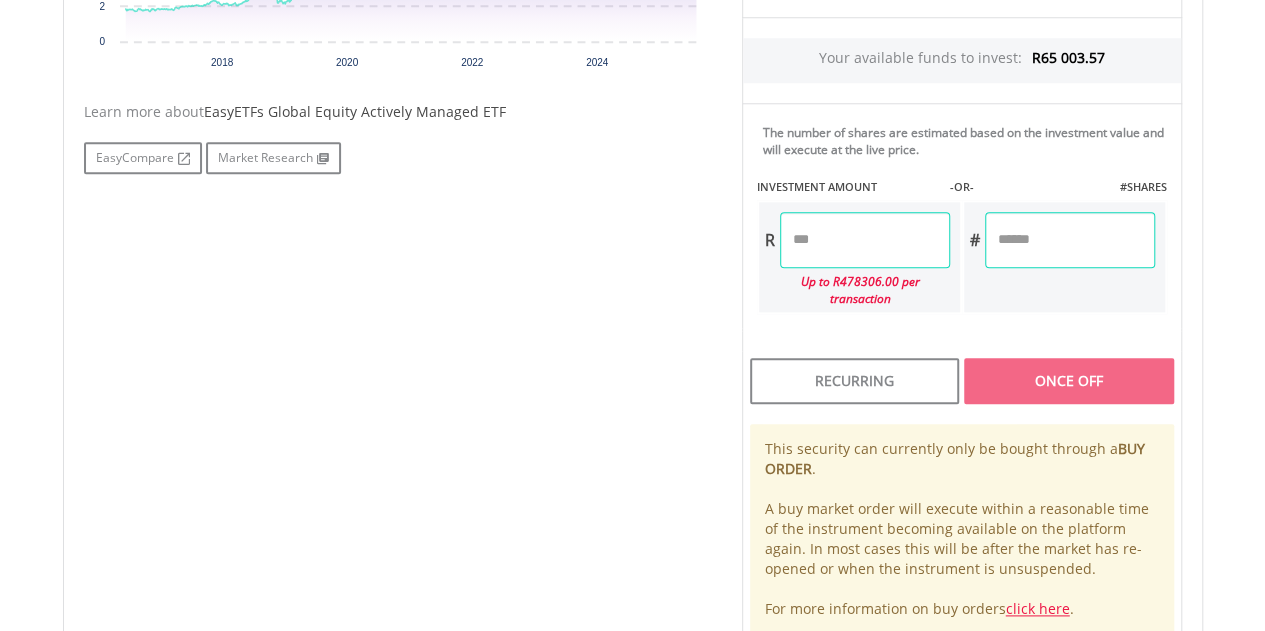 click at bounding box center [865, 240] 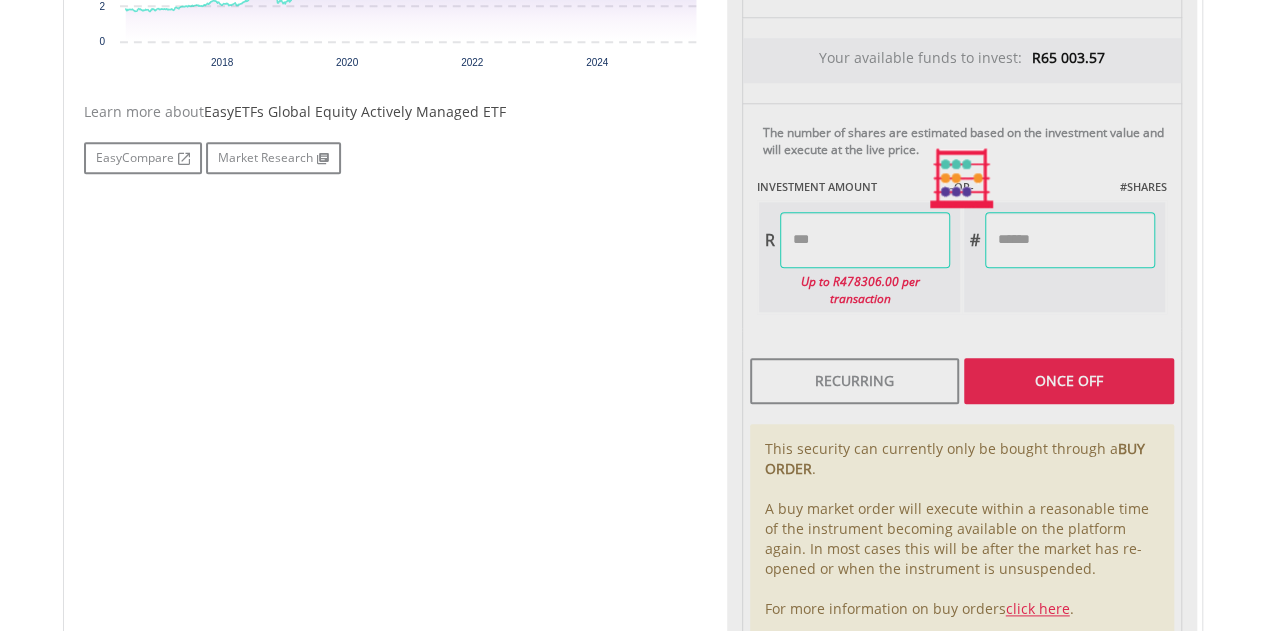 type on "********" 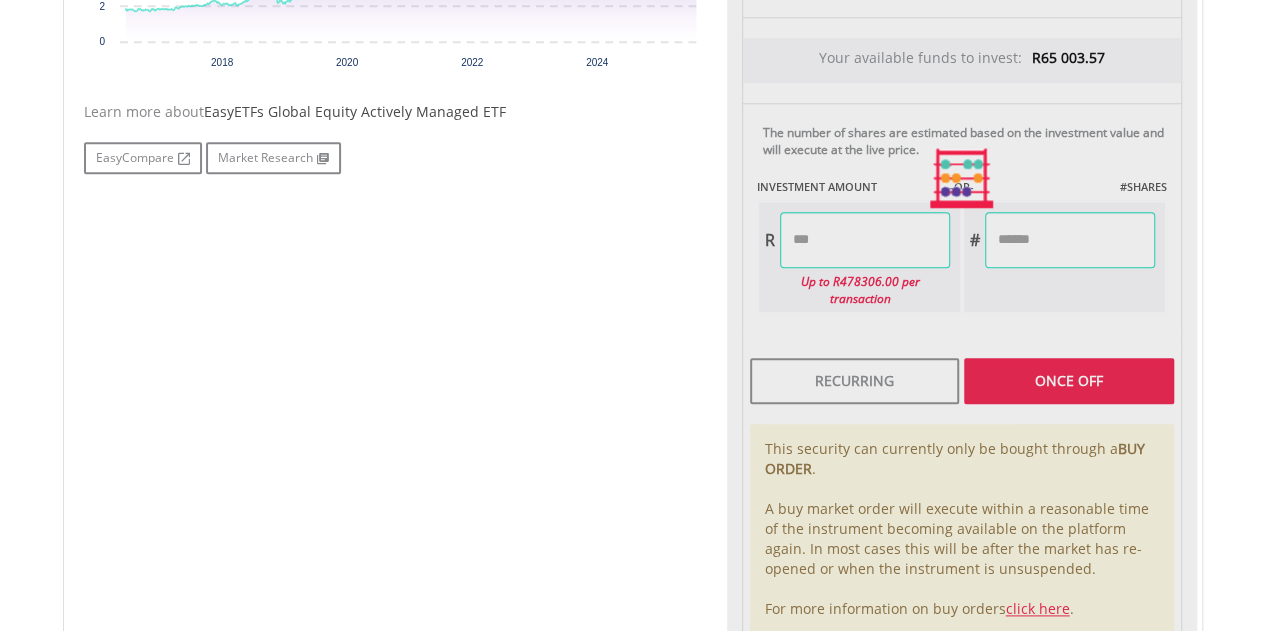 type on "*********" 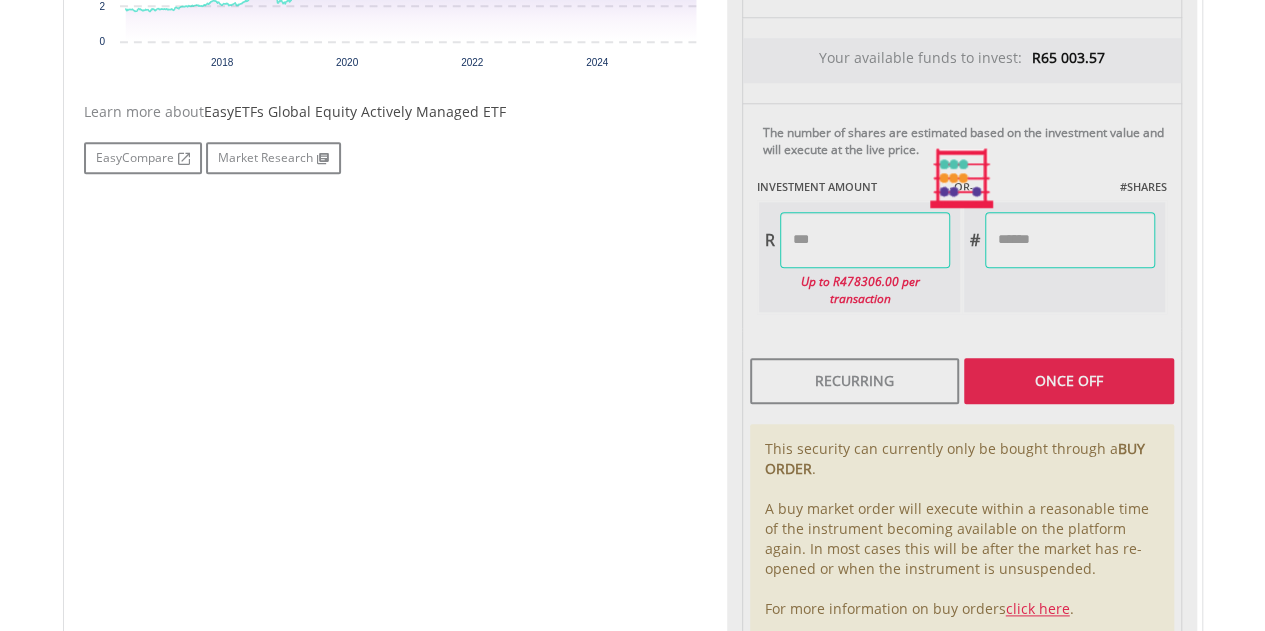 click on "Last Updated Price:
15-min. Delay*
Price Update Cost:
0
Credits
Market Closed
SELLING AT (BID)
BUYING AT                     (ASK)
LAST PRICE
R0.00
R12.28
R12.24
0
EasyCredits remaining" at bounding box center (962, 179) 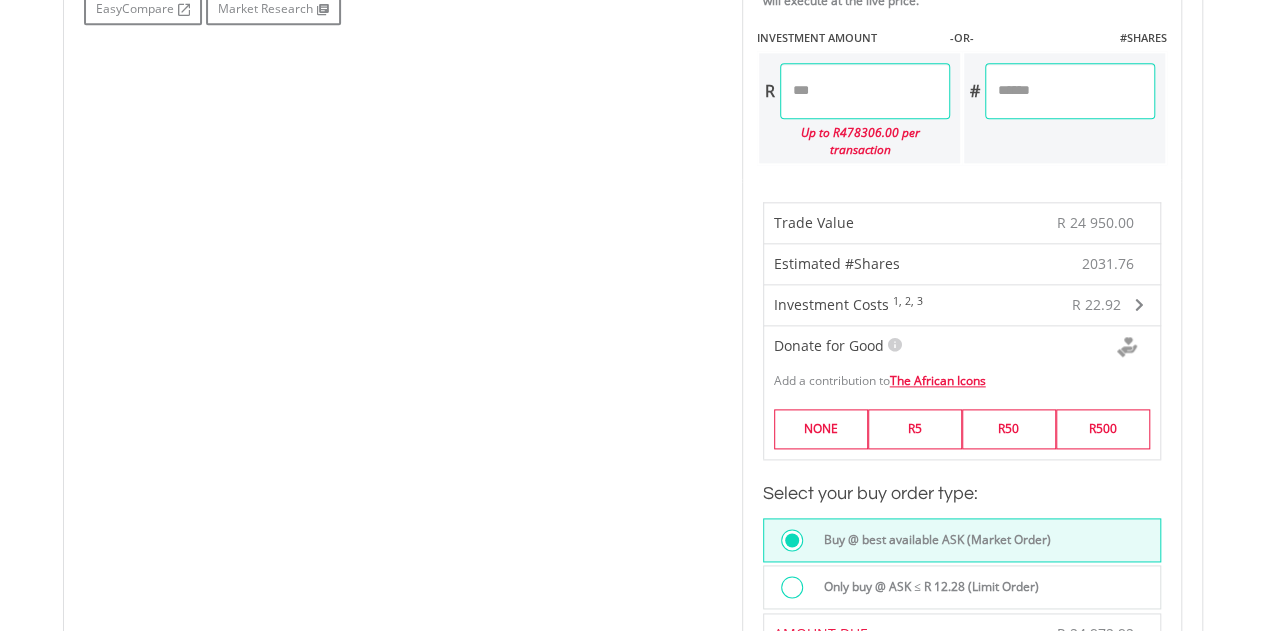 scroll, scrollTop: 1073, scrollLeft: 0, axis: vertical 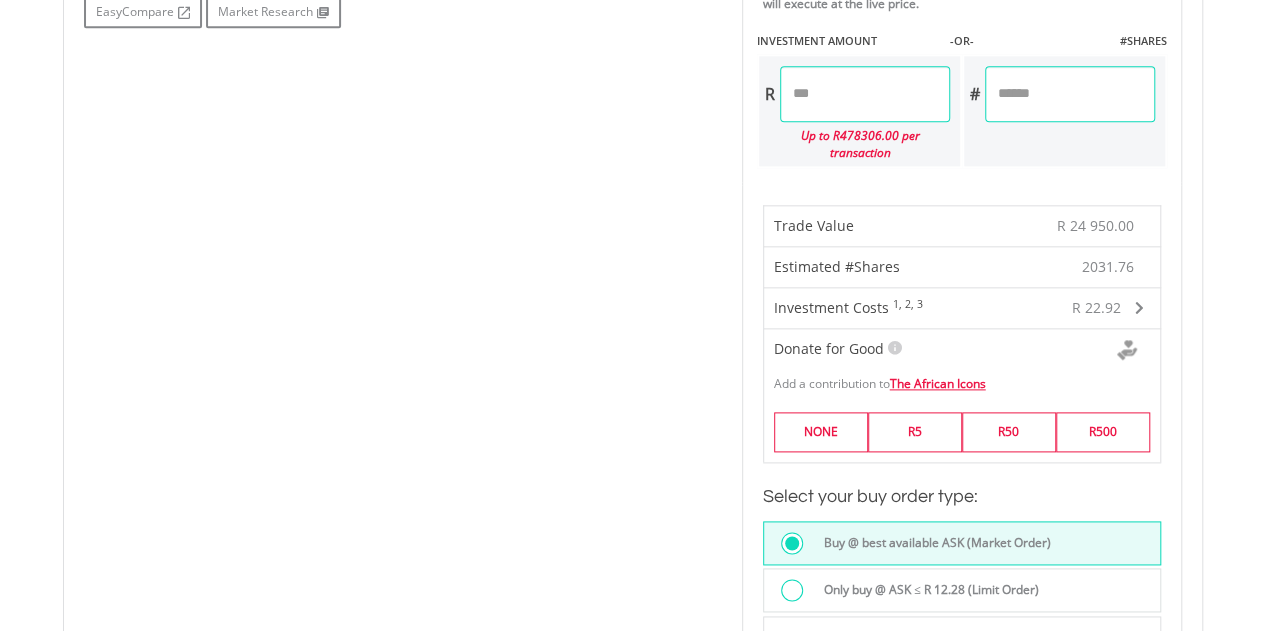 click on "********" at bounding box center [865, 94] 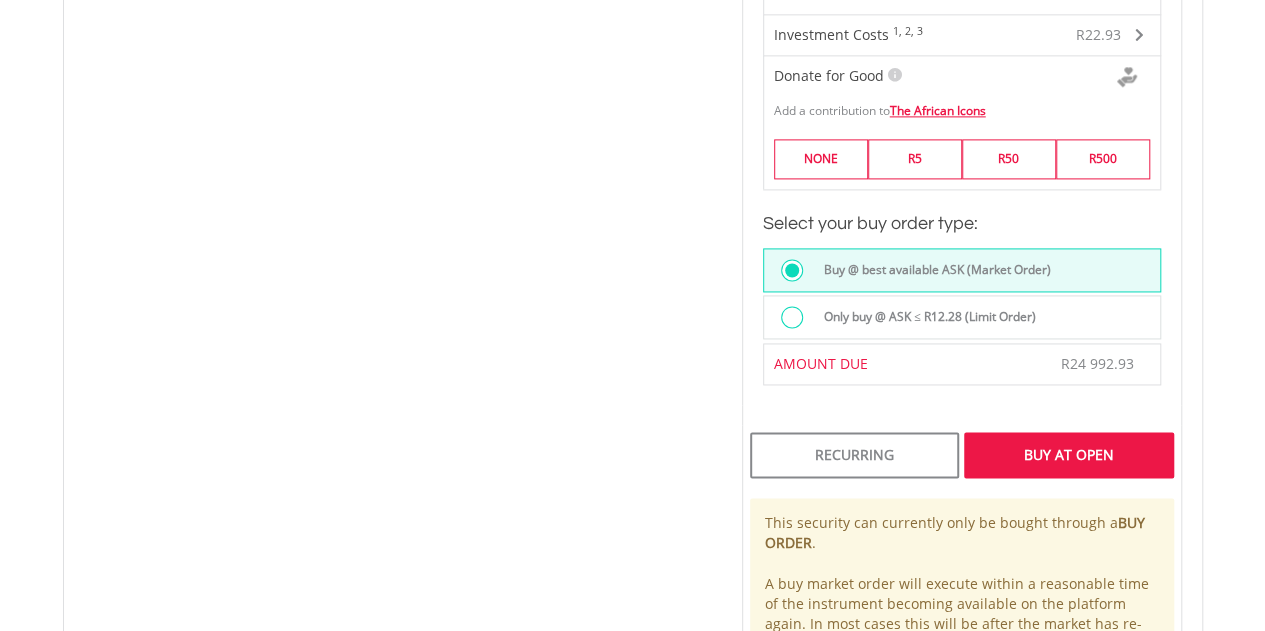 scroll, scrollTop: 1340, scrollLeft: 0, axis: vertical 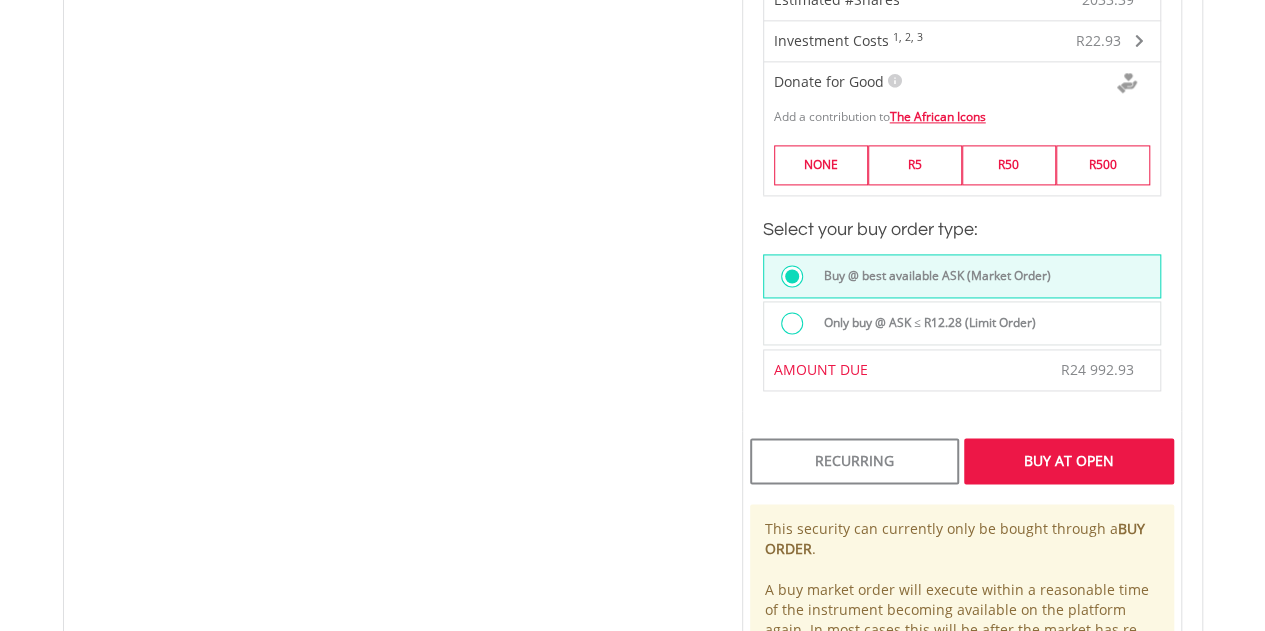 click on "Only buy @ ASK ≤ R12.28 (Limit Order)" at bounding box center [924, 323] 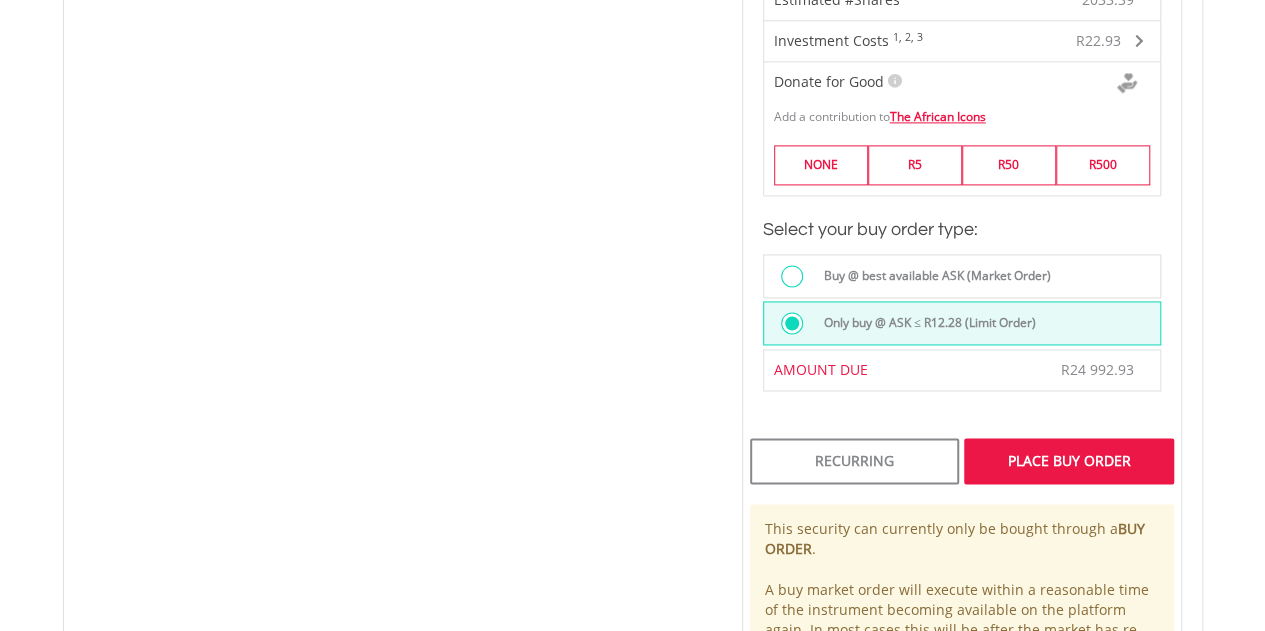 click on "Place Buy Order" at bounding box center (1068, 461) 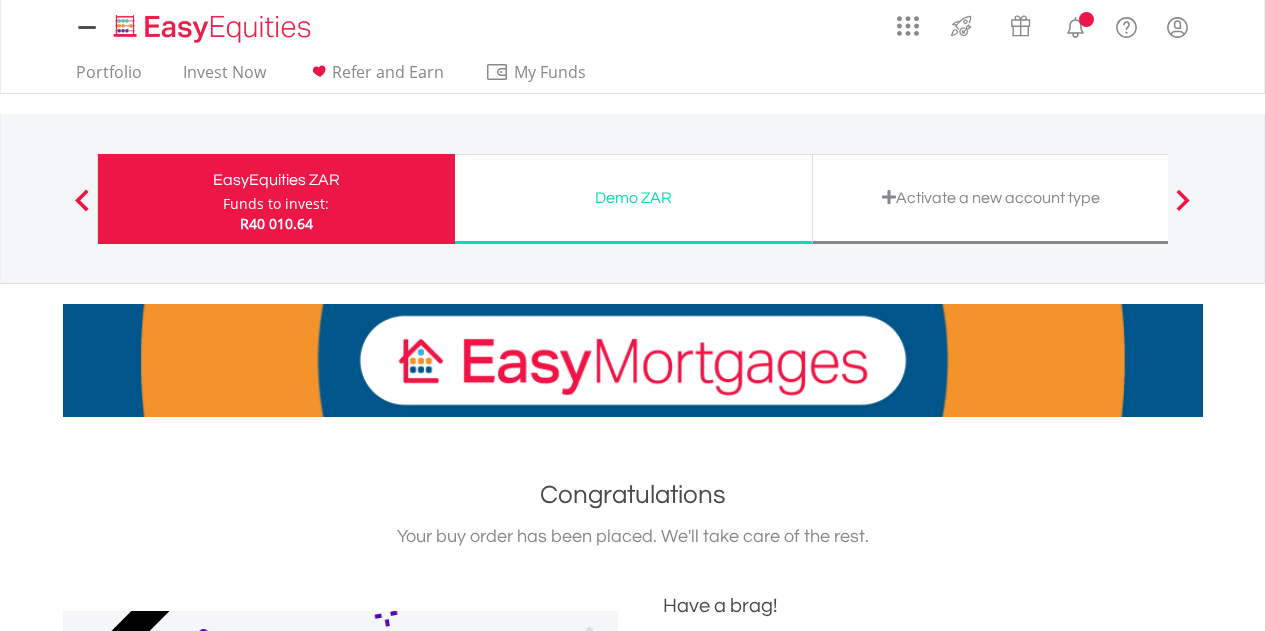 scroll, scrollTop: 0, scrollLeft: 0, axis: both 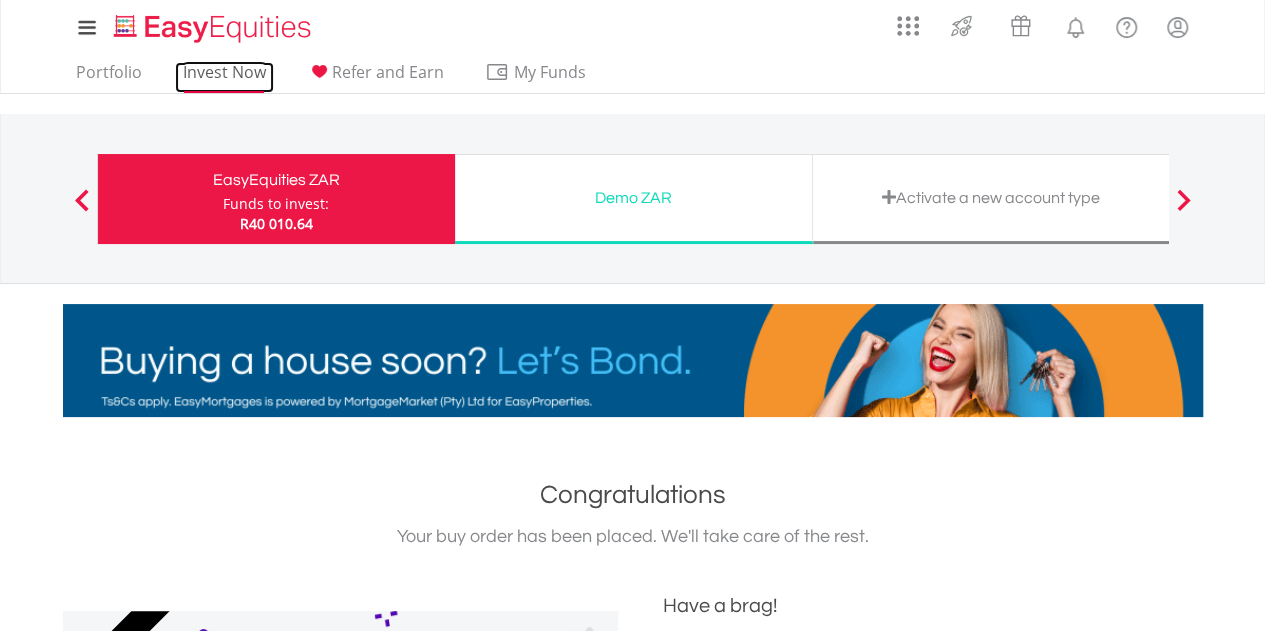 click on "Invest Now" at bounding box center (224, 77) 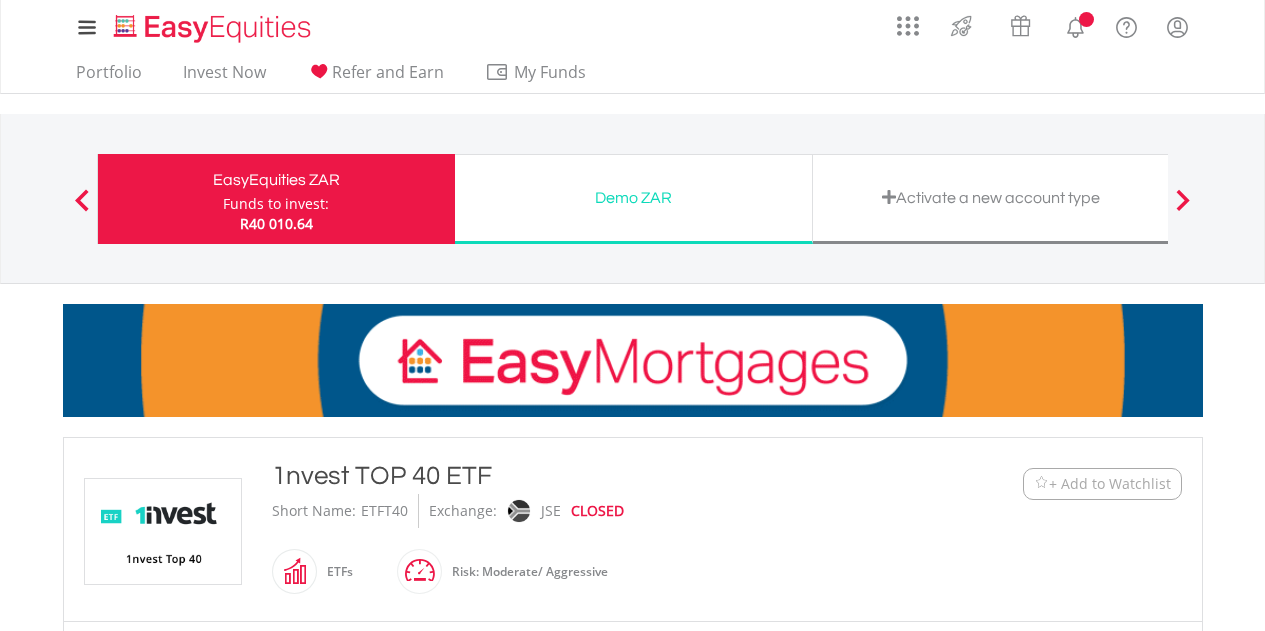 scroll, scrollTop: 0, scrollLeft: 0, axis: both 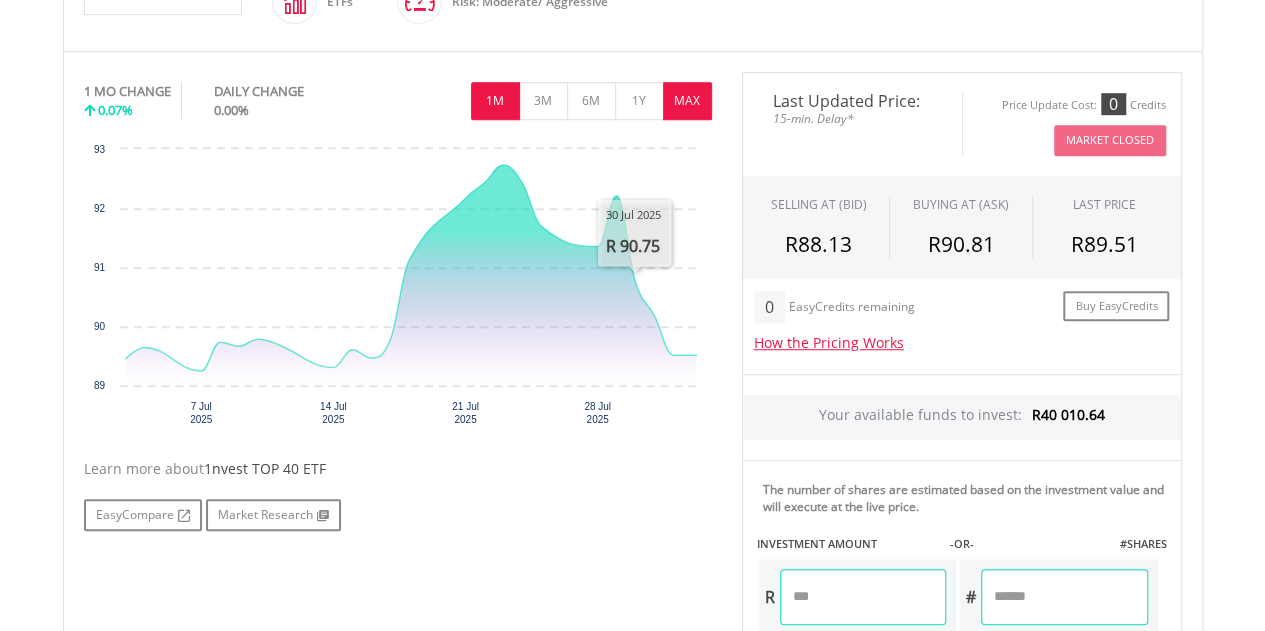click on "MAX" at bounding box center [687, 101] 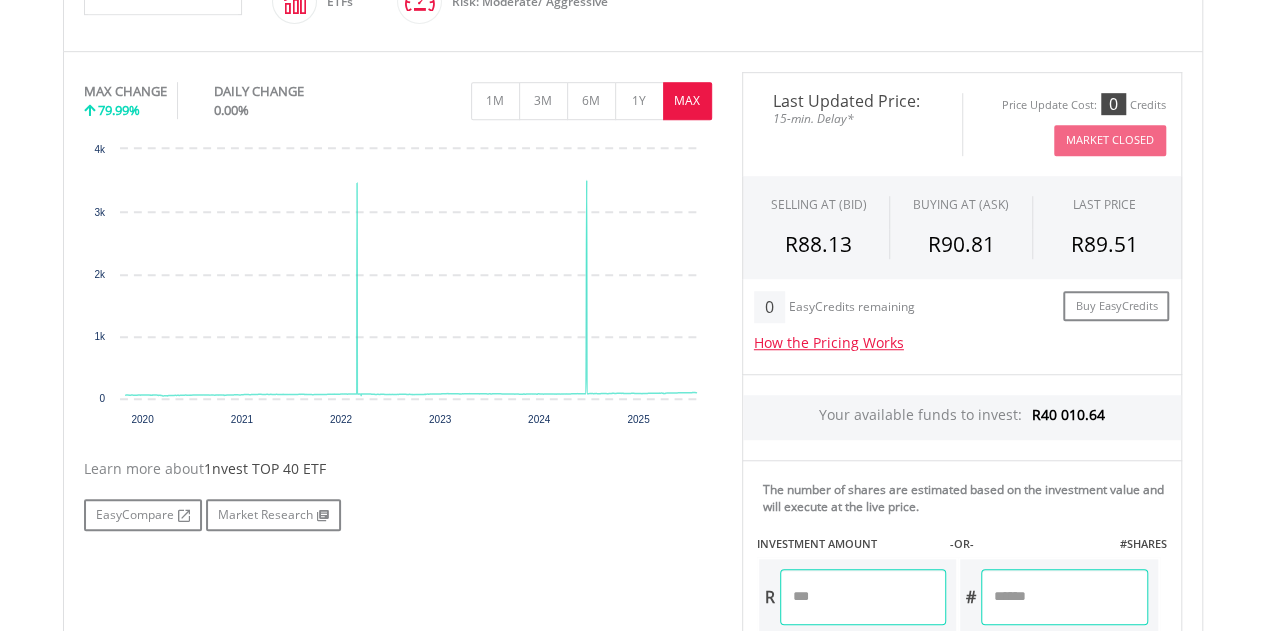 scroll, scrollTop: 18, scrollLeft: 0, axis: vertical 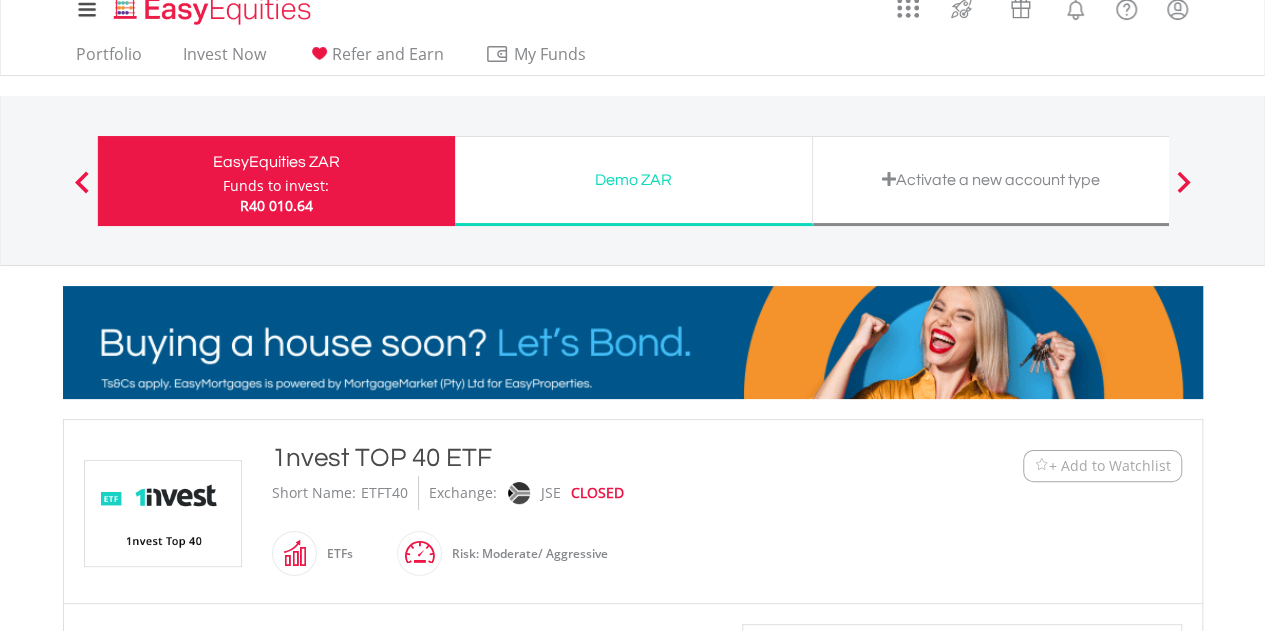 click on "Funds to invest:" at bounding box center (276, 186) 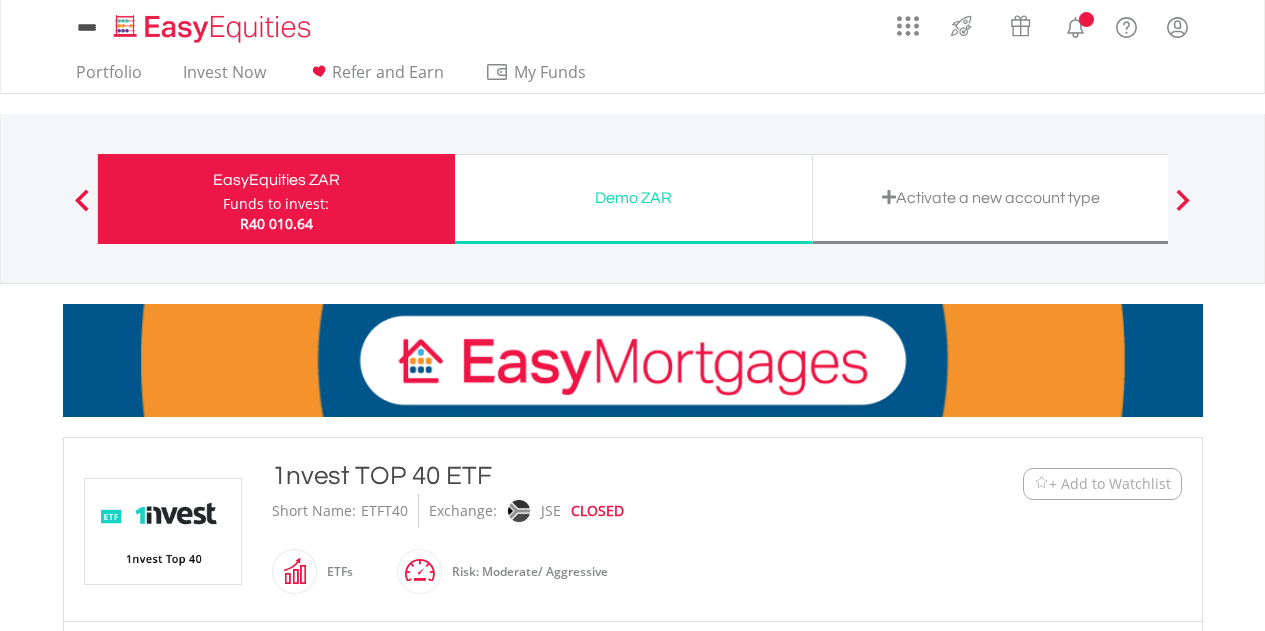 scroll, scrollTop: 0, scrollLeft: 0, axis: both 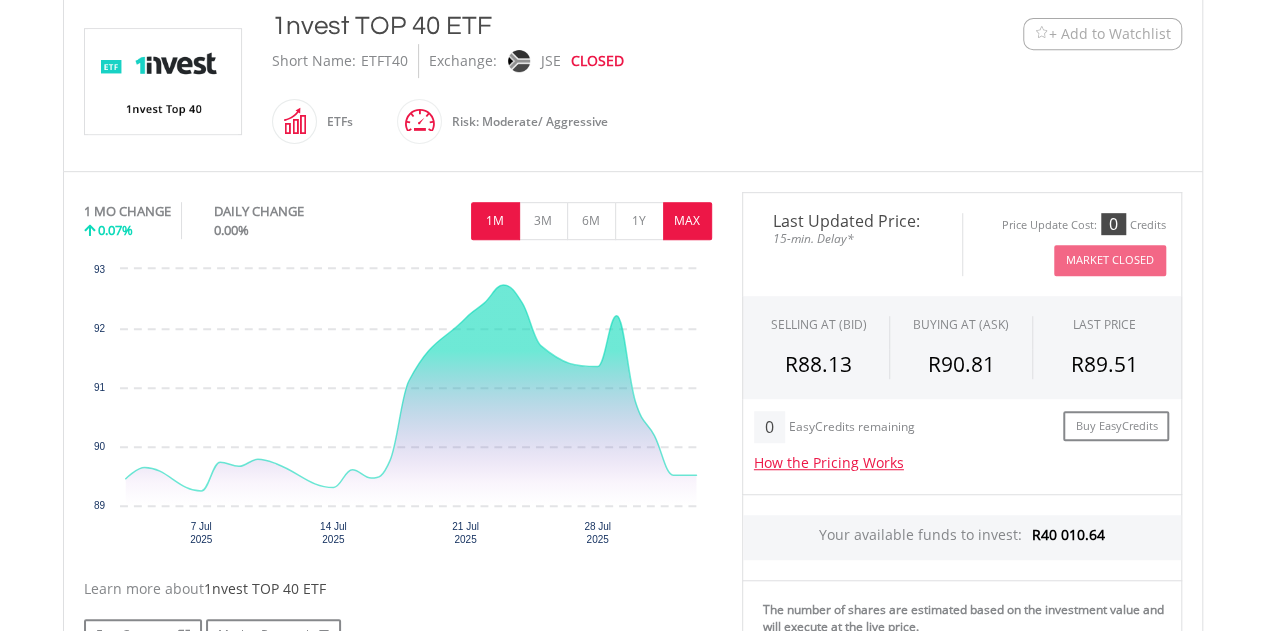 click on "MAX" at bounding box center (687, 221) 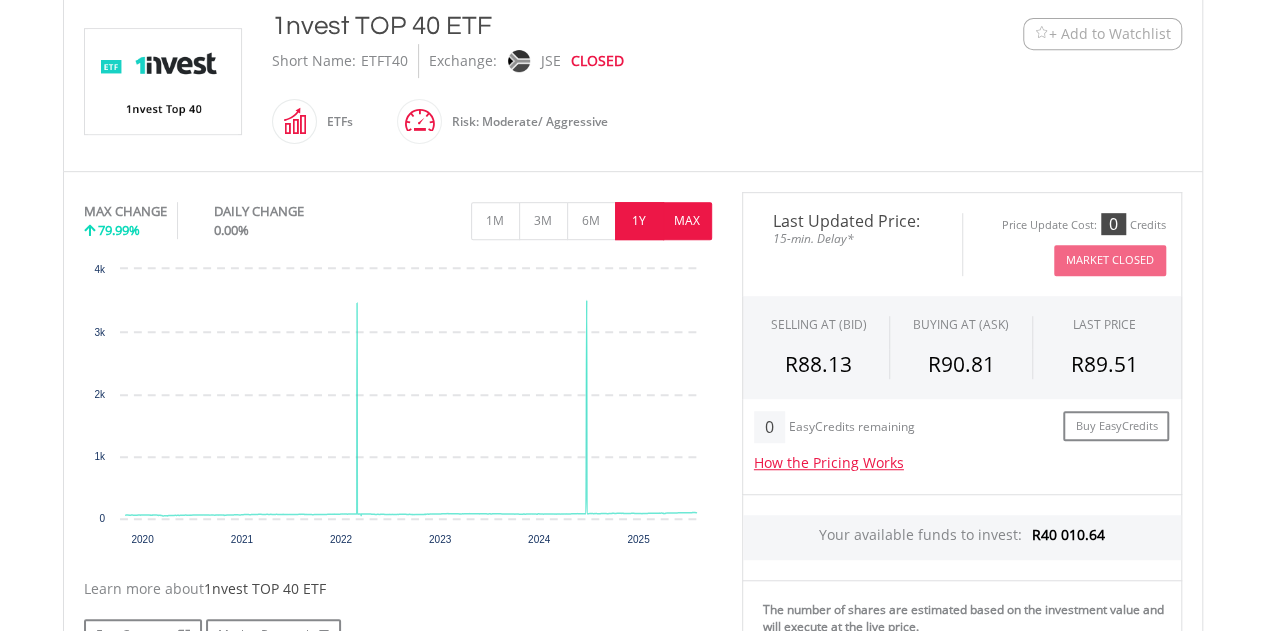 click on "1Y" at bounding box center (639, 221) 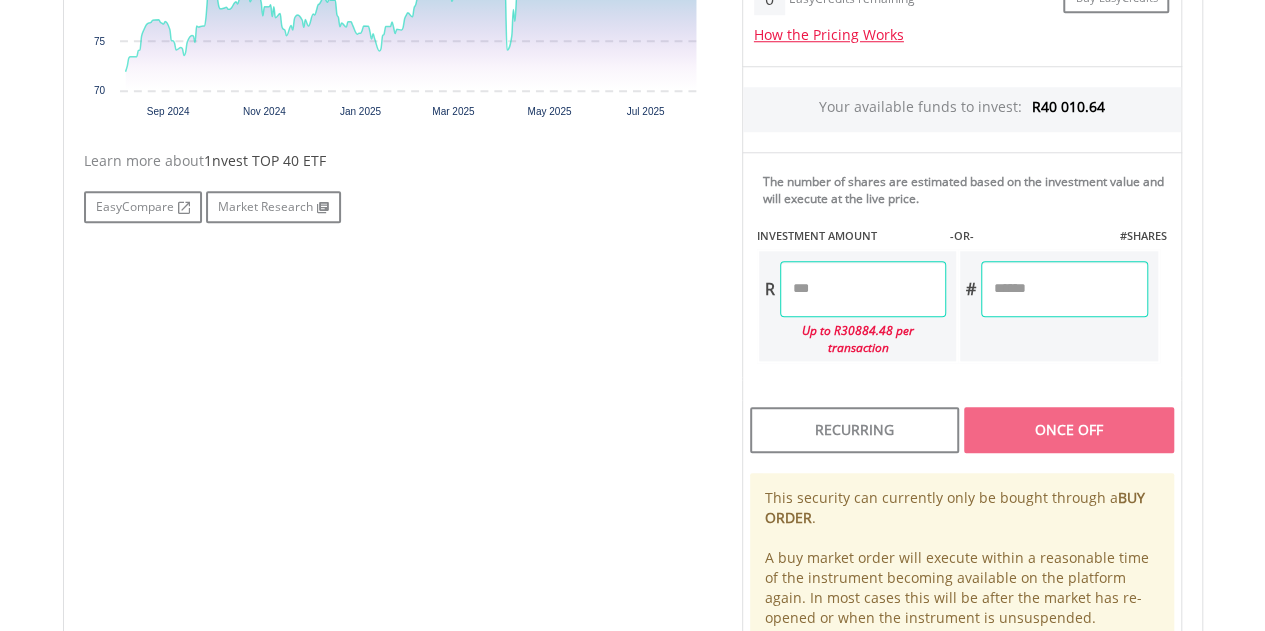 scroll, scrollTop: 918, scrollLeft: 0, axis: vertical 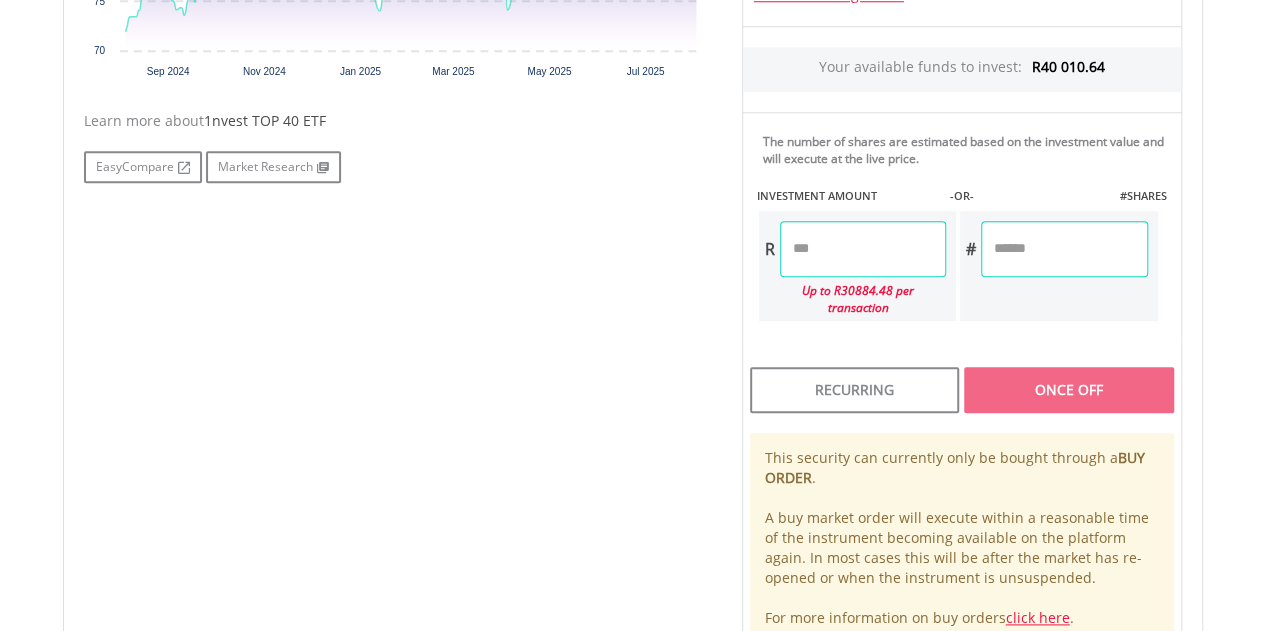 click at bounding box center [863, 249] 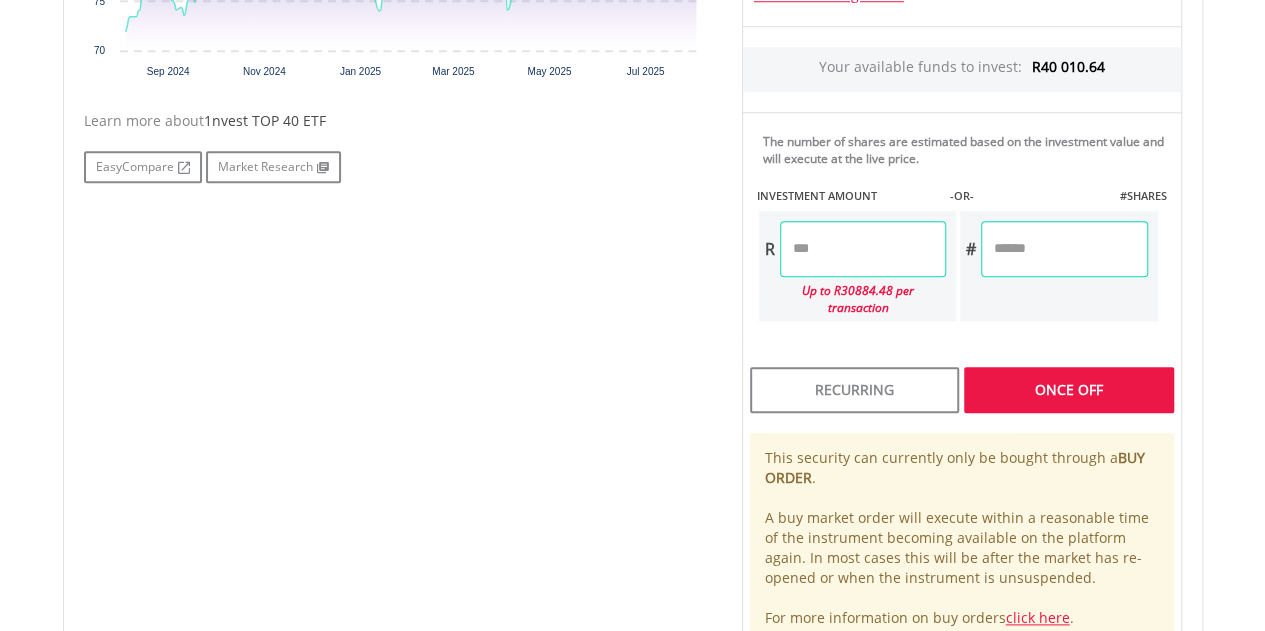 type on "********" 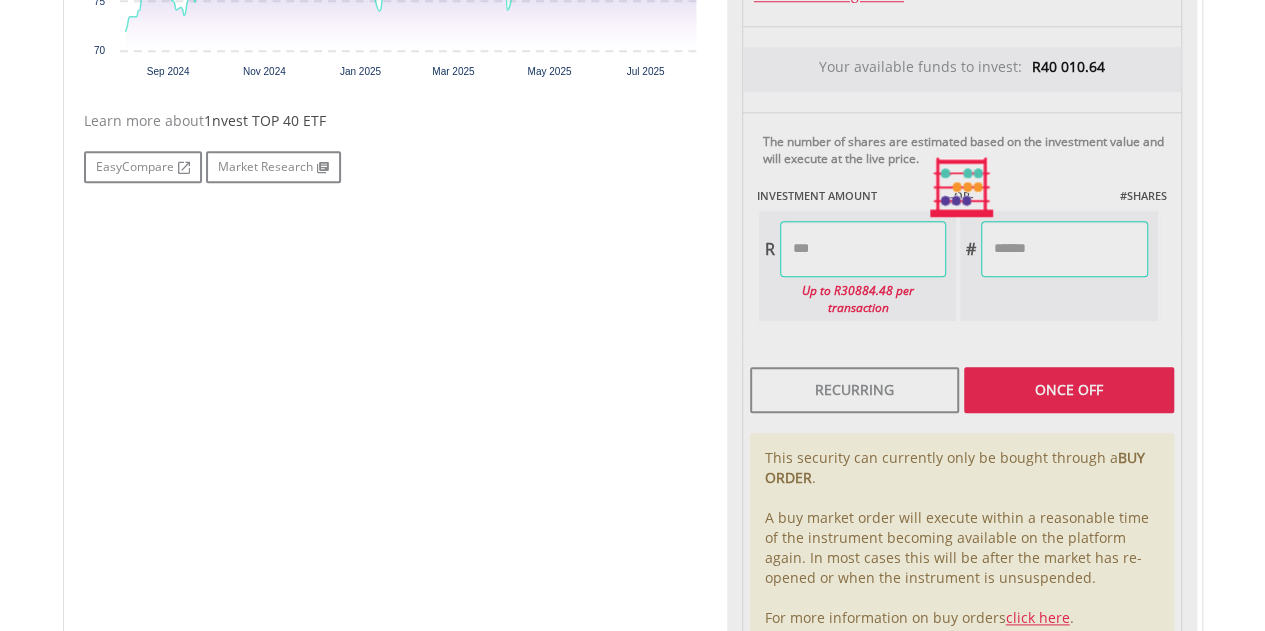 click on "Last Updated Price:
15-min. Delay*
Price Update Cost:
0
Credits
Market Closed
SELLING AT (BID)
BUYING AT                     (ASK)
LAST PRICE
R88.13
R90.81
R89.51
0
Buy EasyCredits" at bounding box center [962, 188] 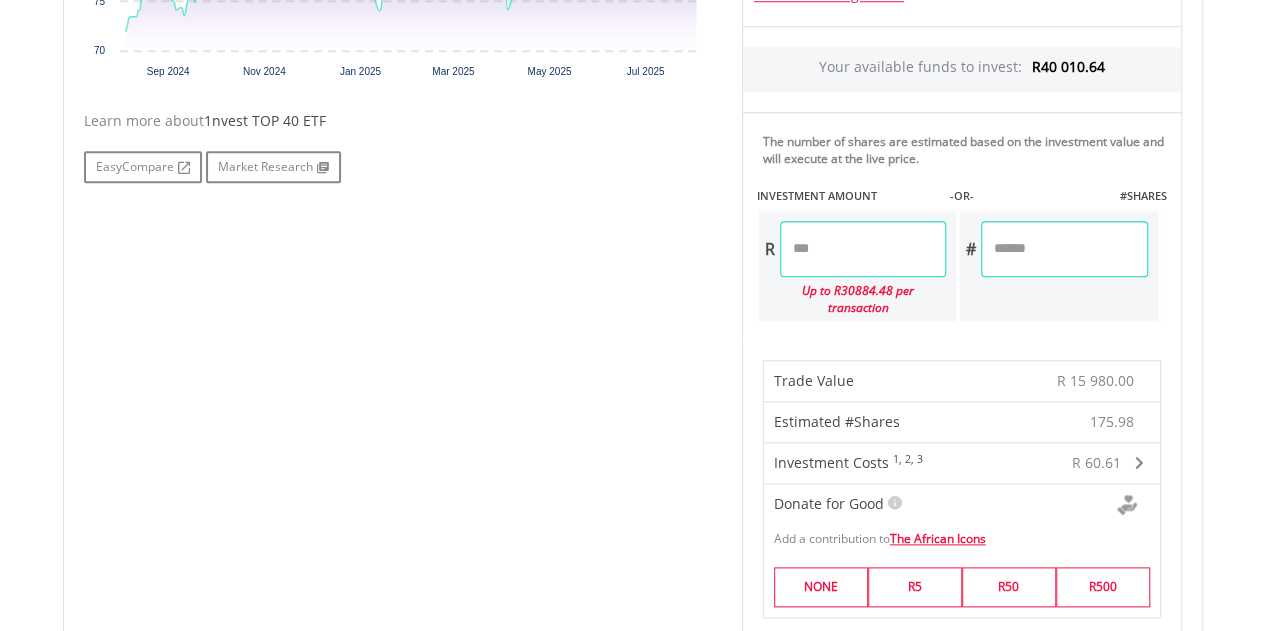 click on "********" at bounding box center (863, 249) 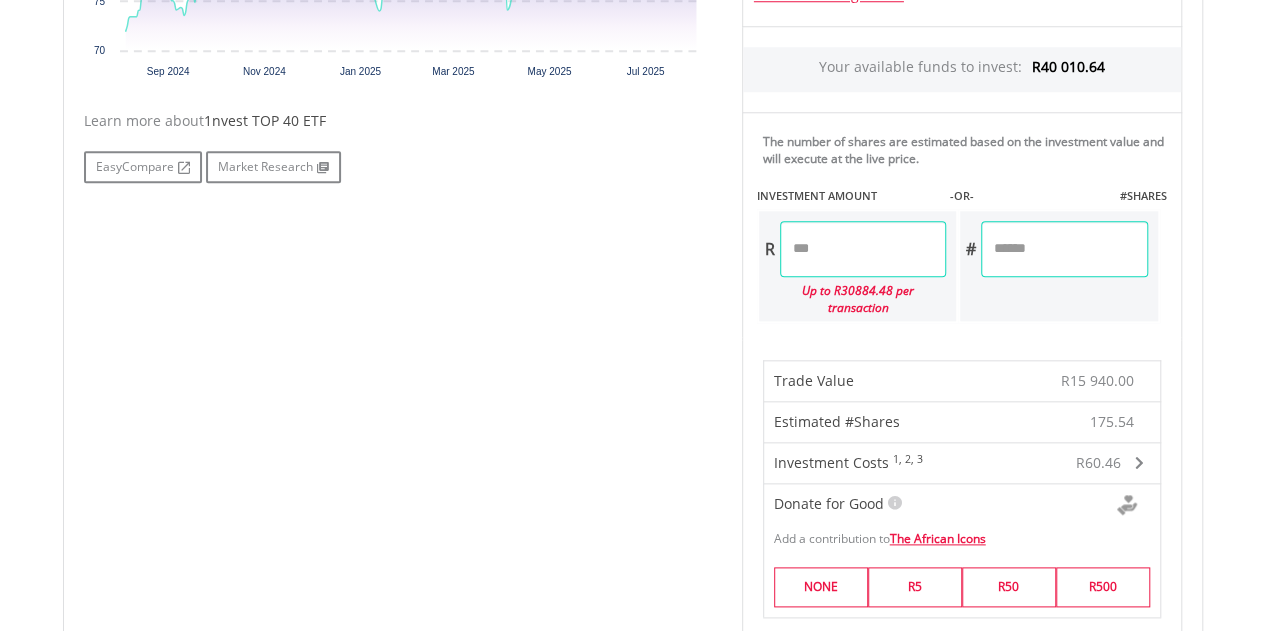 scroll, scrollTop: 923, scrollLeft: 0, axis: vertical 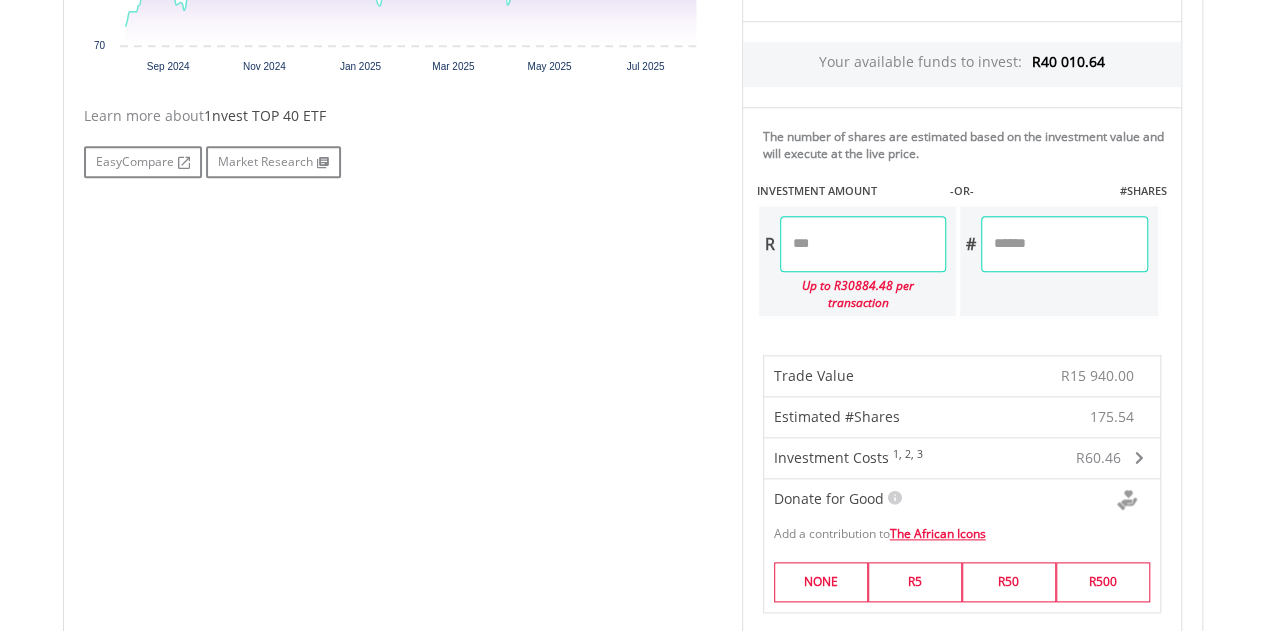 click on "********" at bounding box center (863, 244) 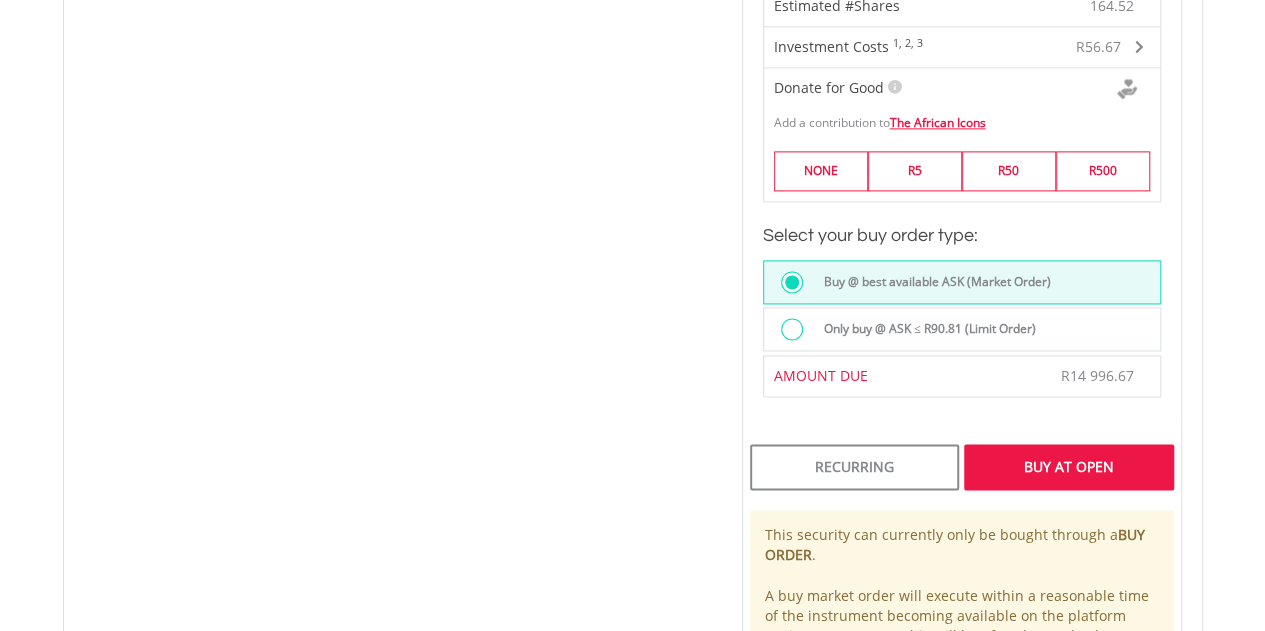 scroll, scrollTop: 1406, scrollLeft: 0, axis: vertical 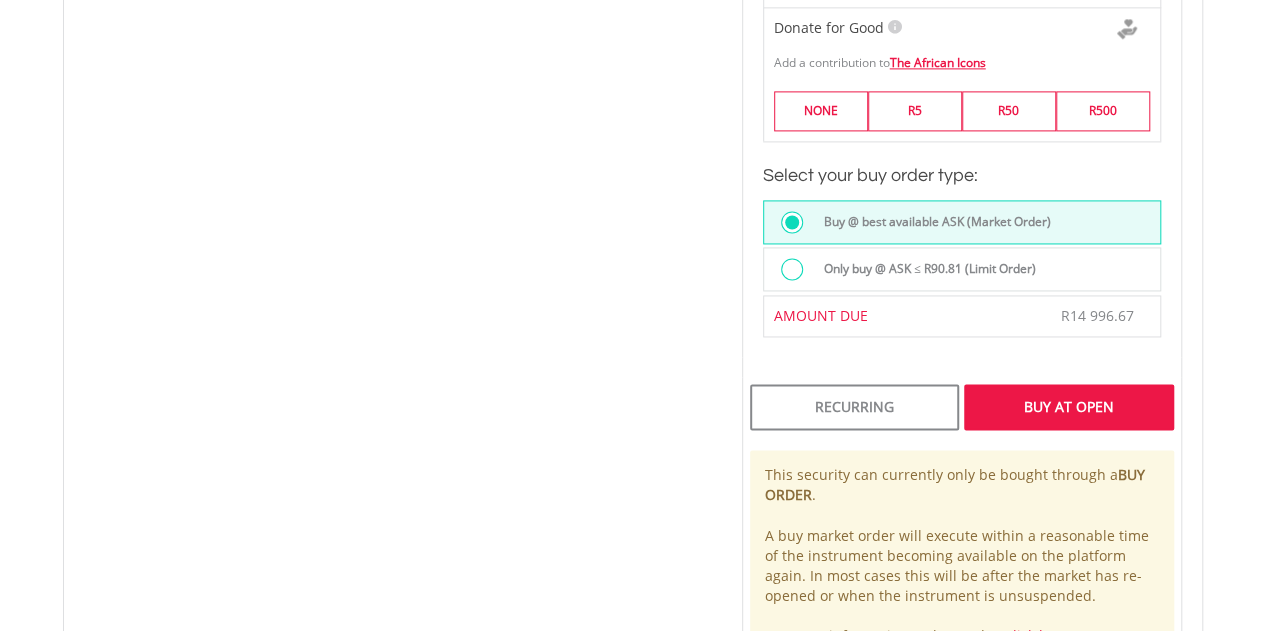 click on "Only buy @ ASK ≤ R90.81 (Limit Order)" at bounding box center (924, 269) 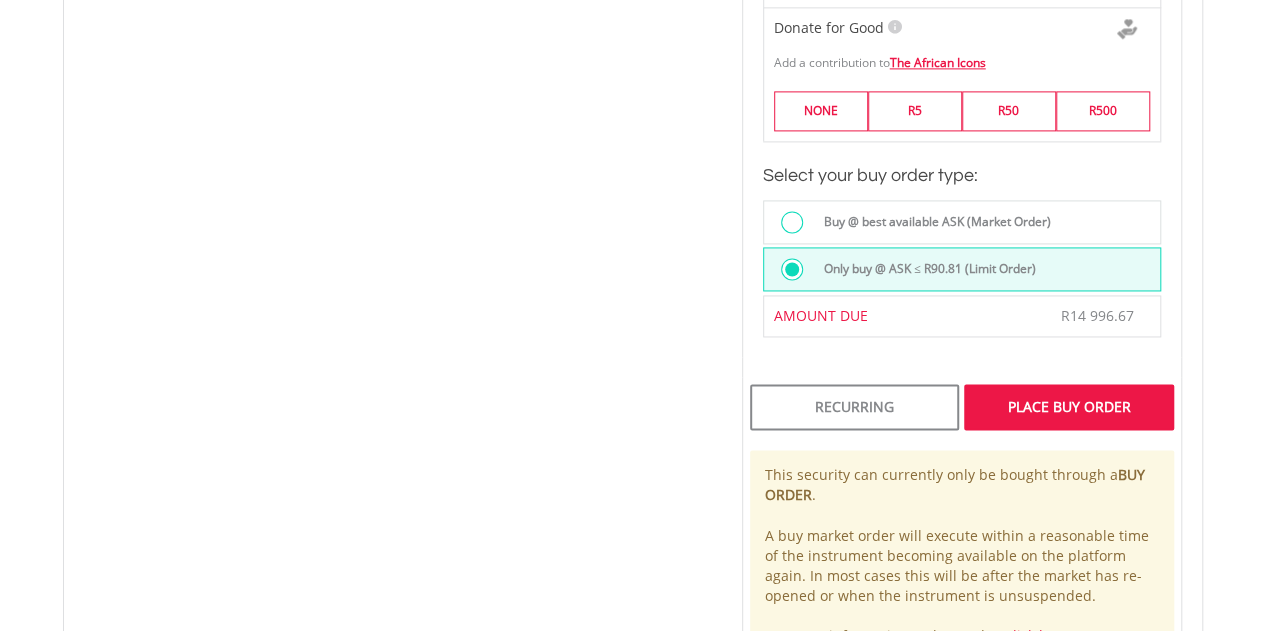 click on "Place Buy Order" at bounding box center [1068, 407] 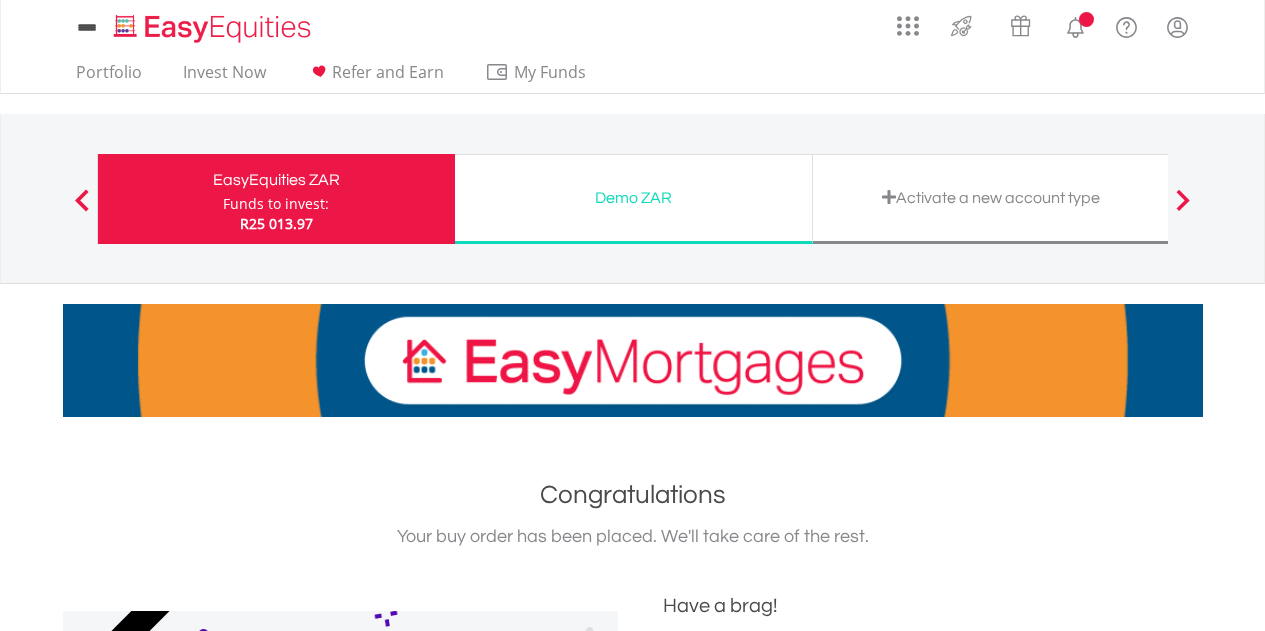 scroll, scrollTop: 0, scrollLeft: 0, axis: both 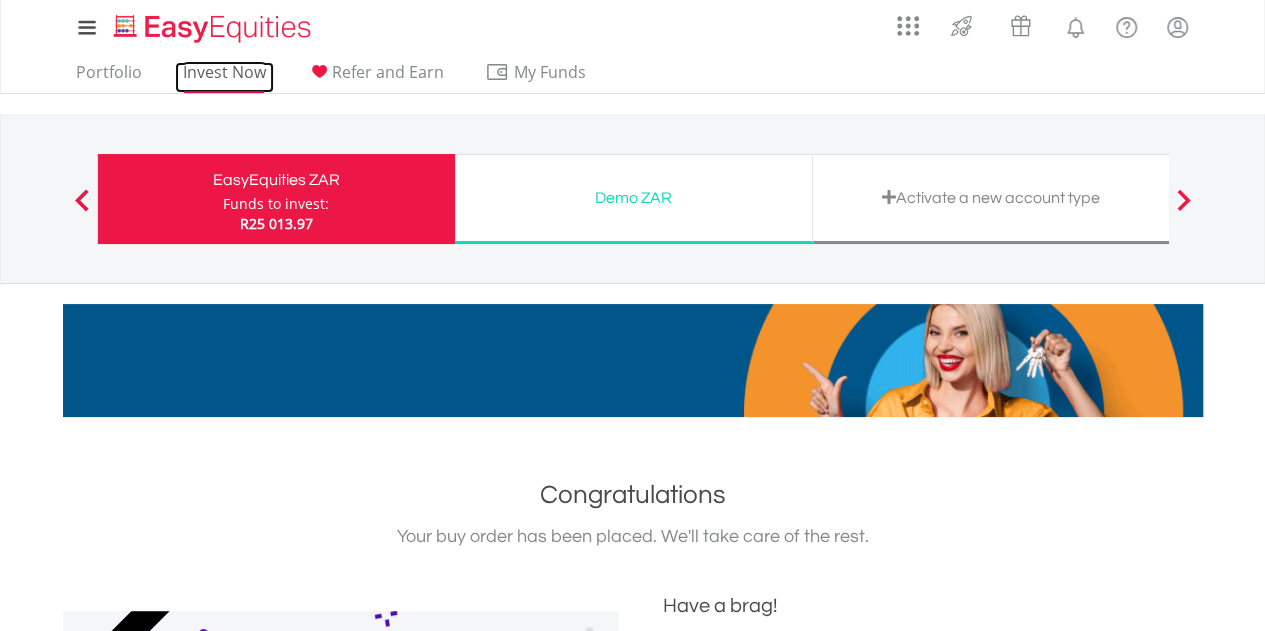 click on "Invest Now" at bounding box center (224, 77) 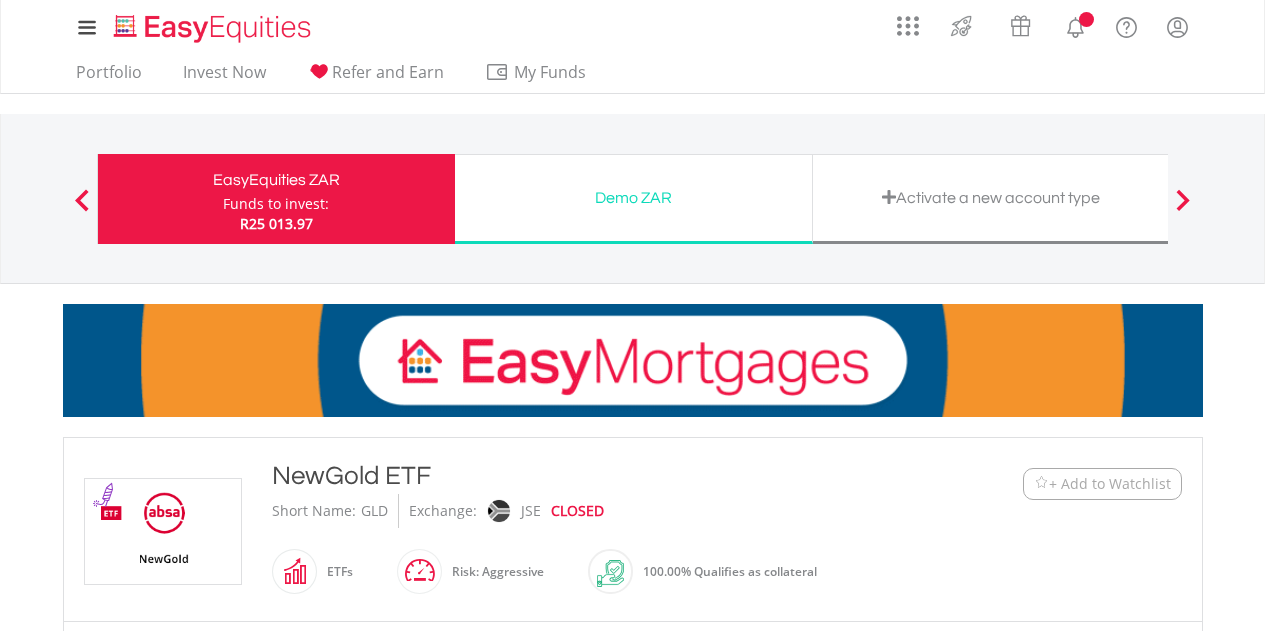 scroll, scrollTop: 0, scrollLeft: 0, axis: both 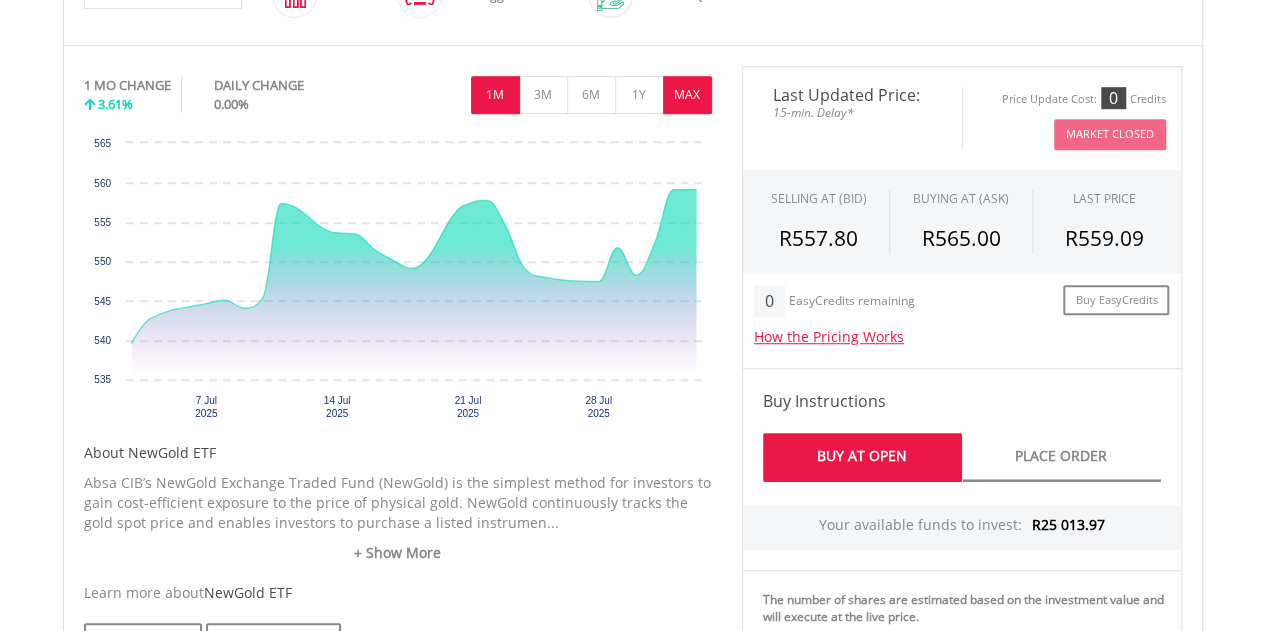 click on "MAX" at bounding box center [687, 95] 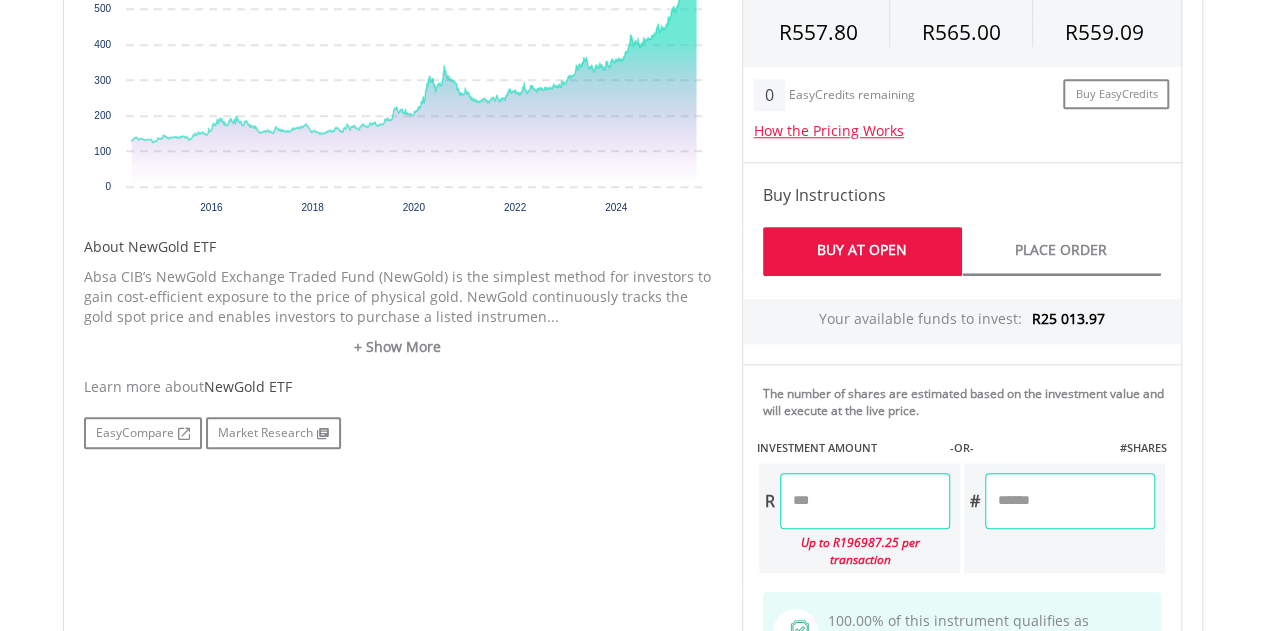 scroll, scrollTop: 808, scrollLeft: 0, axis: vertical 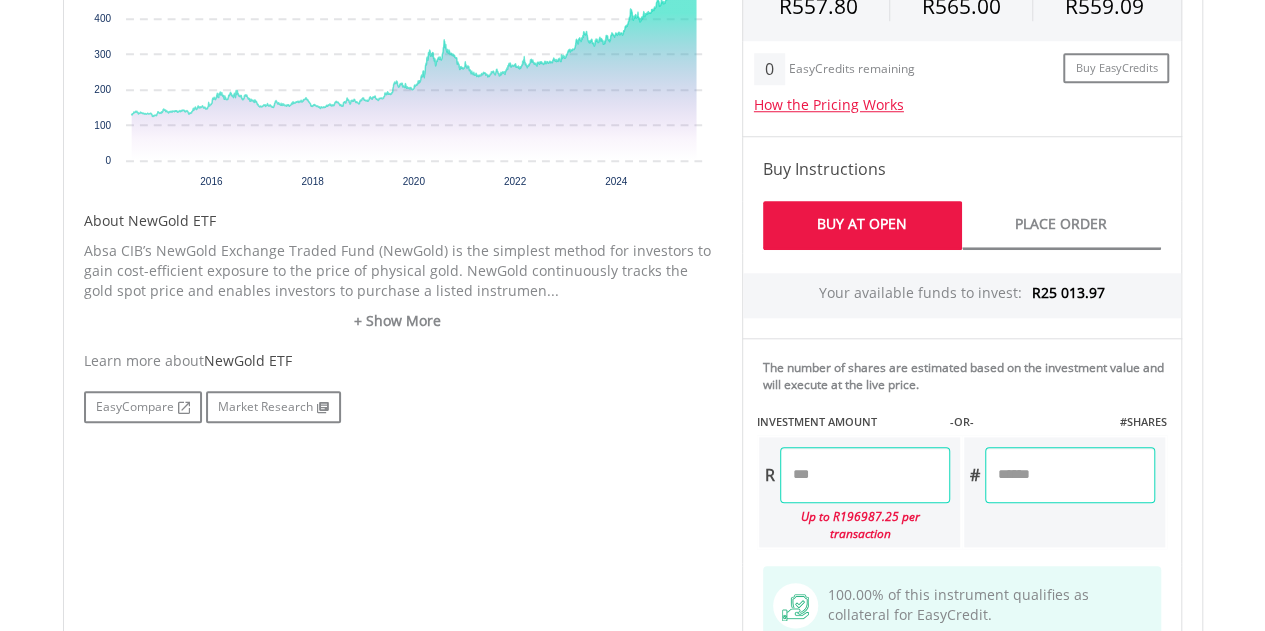 click at bounding box center [865, 475] 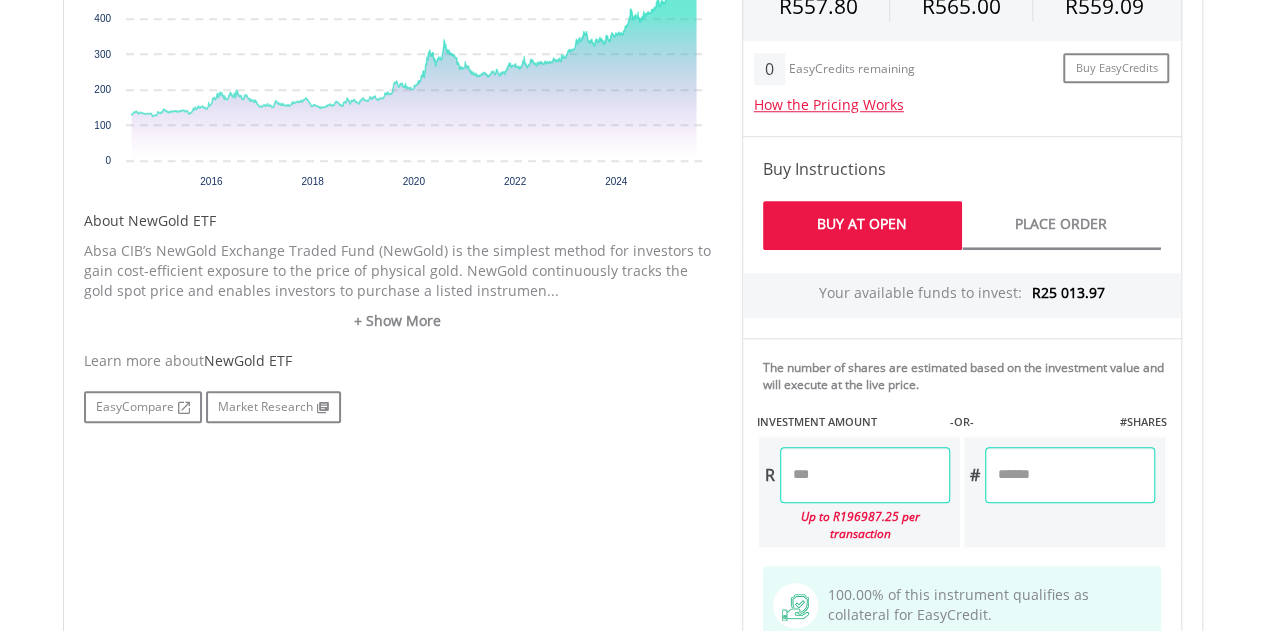 type on "*" 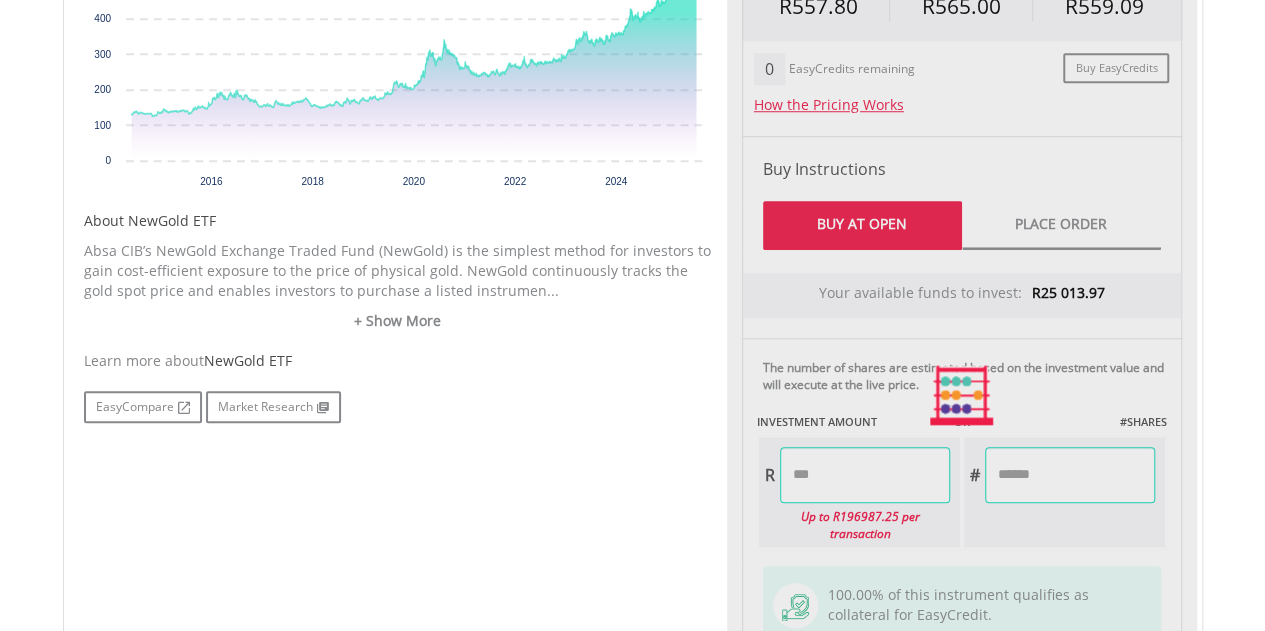 type on "********" 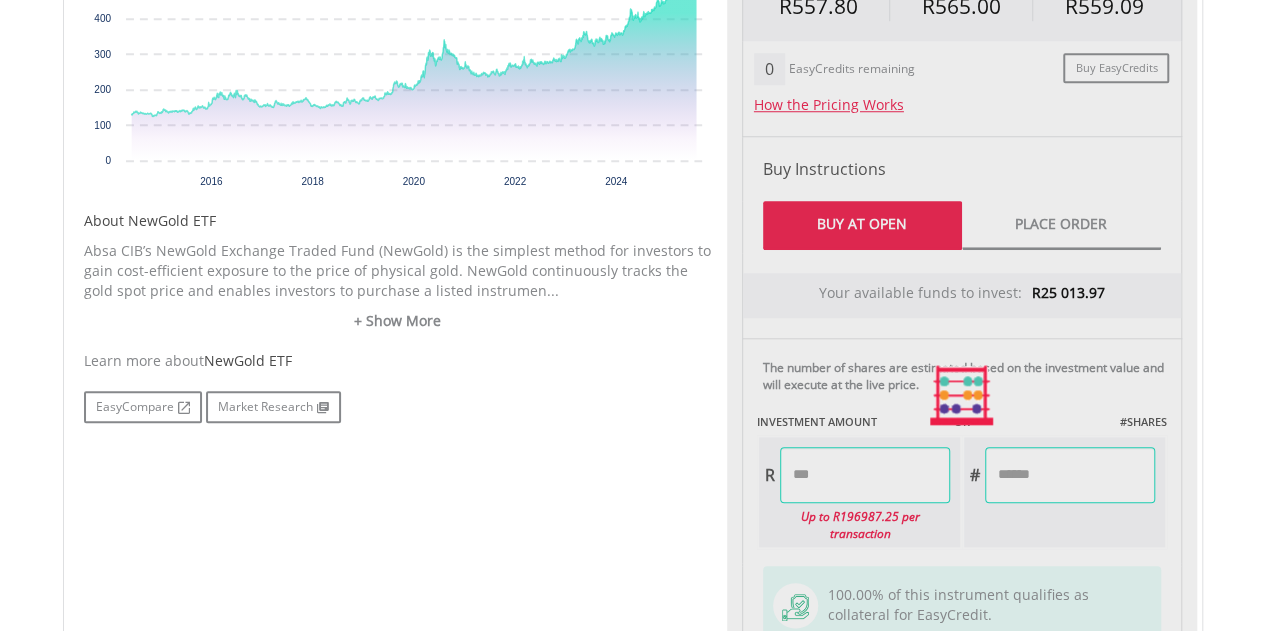 type on "*******" 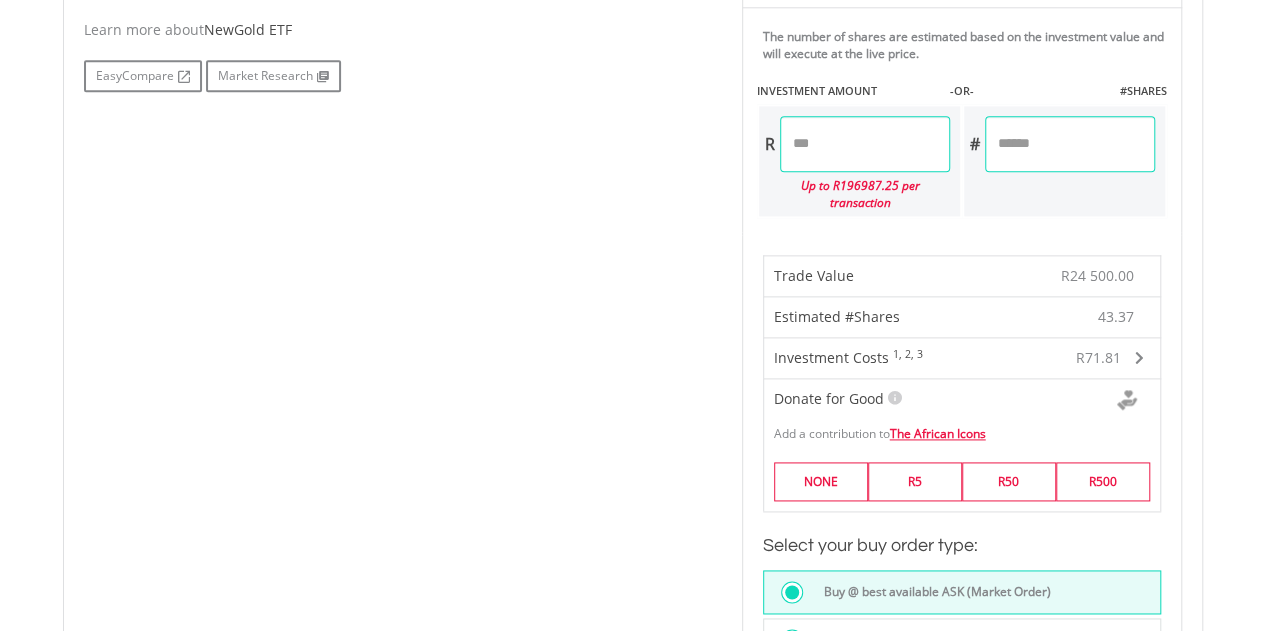 scroll, scrollTop: 1142, scrollLeft: 0, axis: vertical 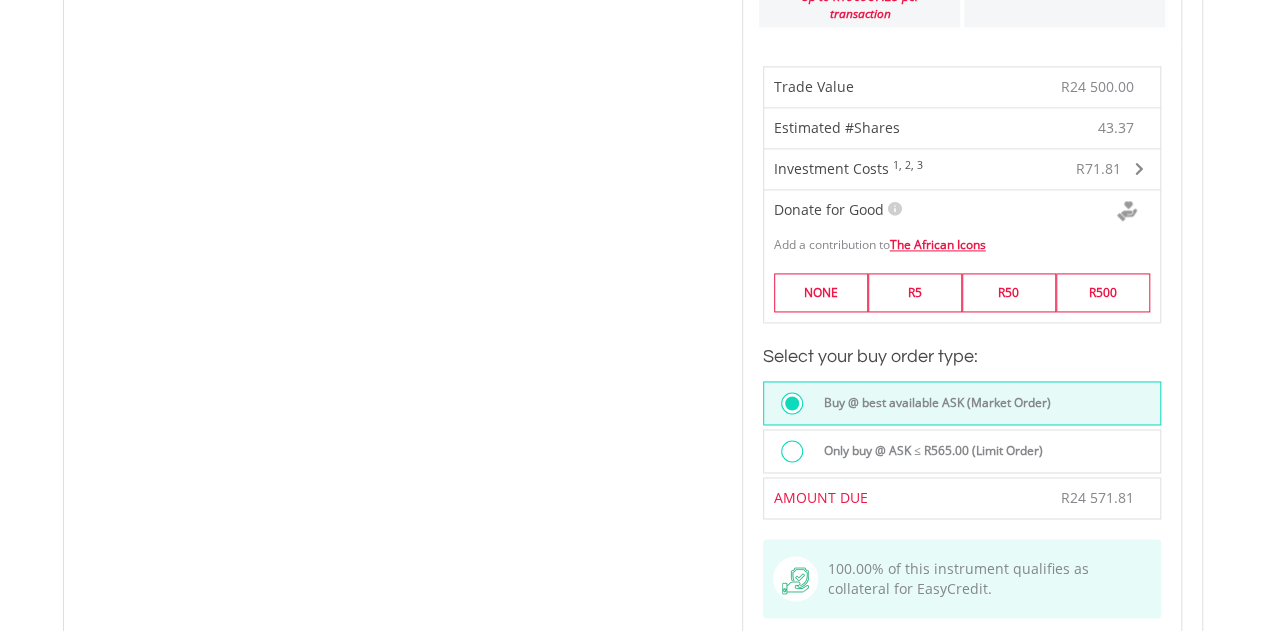 click on "Only buy @ ASK ≤ R565.00 (Limit Order)" at bounding box center [927, 451] 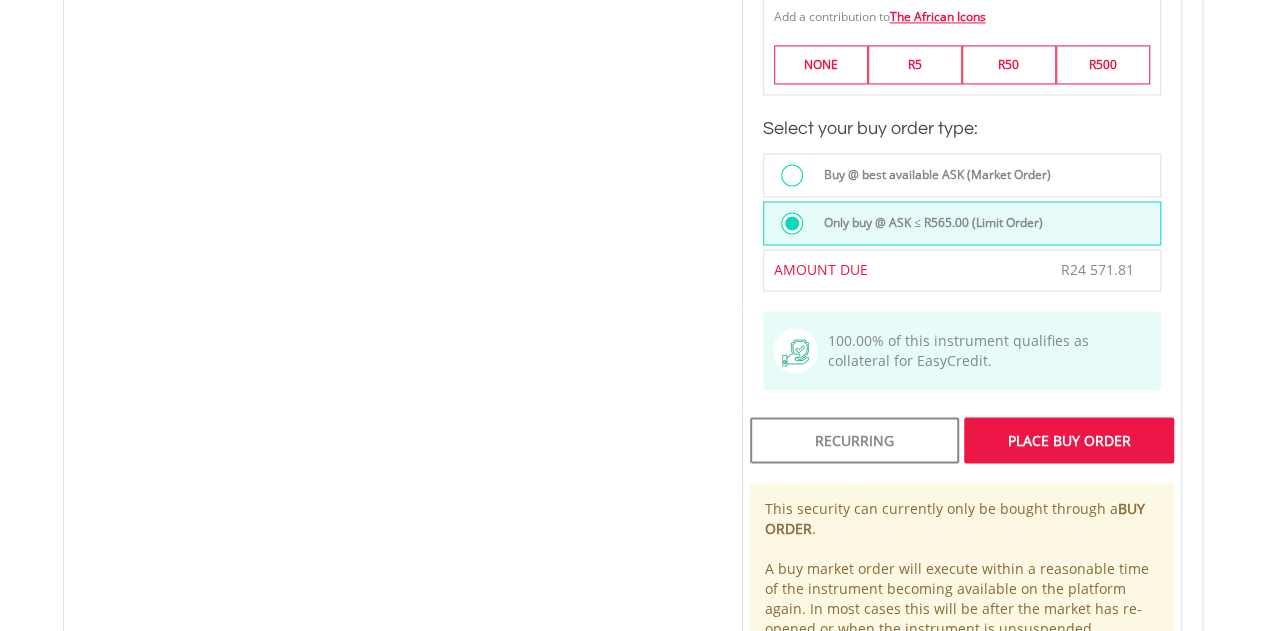 scroll, scrollTop: 1563, scrollLeft: 0, axis: vertical 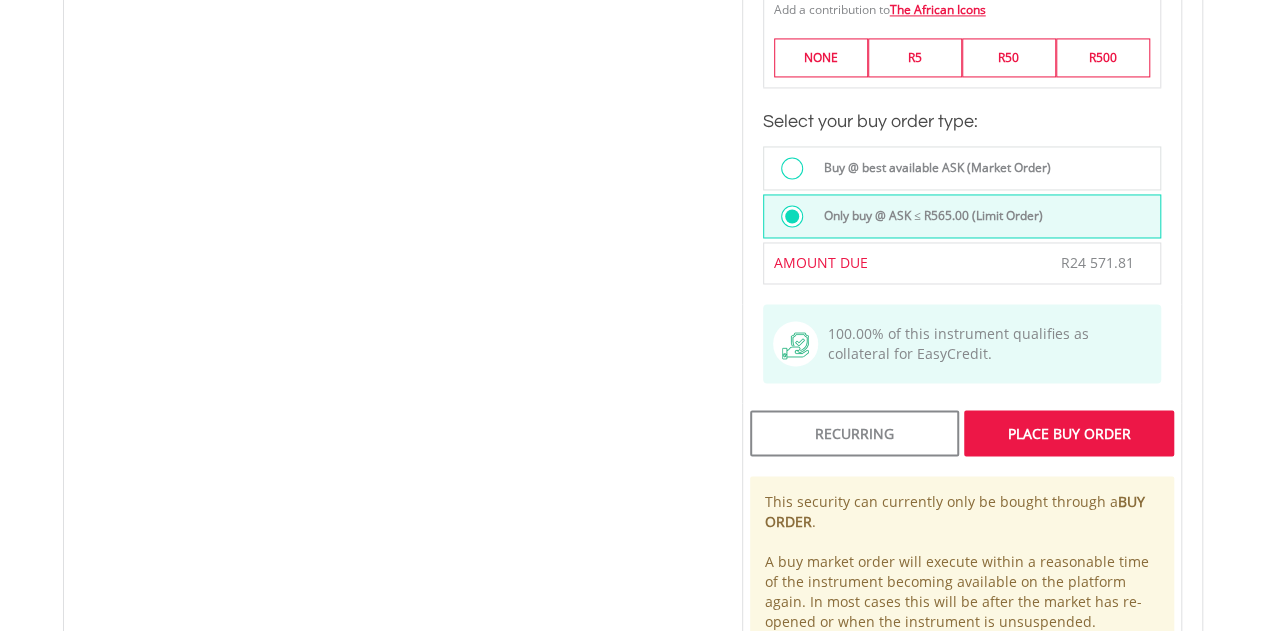 click on "Place Buy Order" at bounding box center [1068, 433] 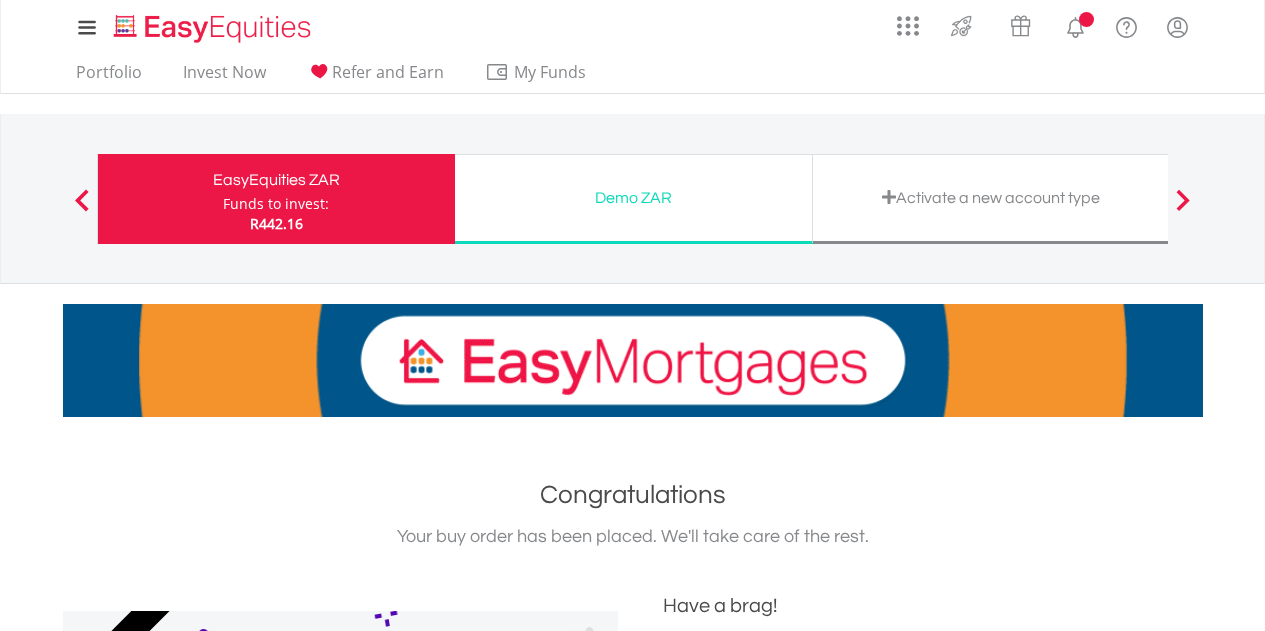 scroll, scrollTop: 0, scrollLeft: 0, axis: both 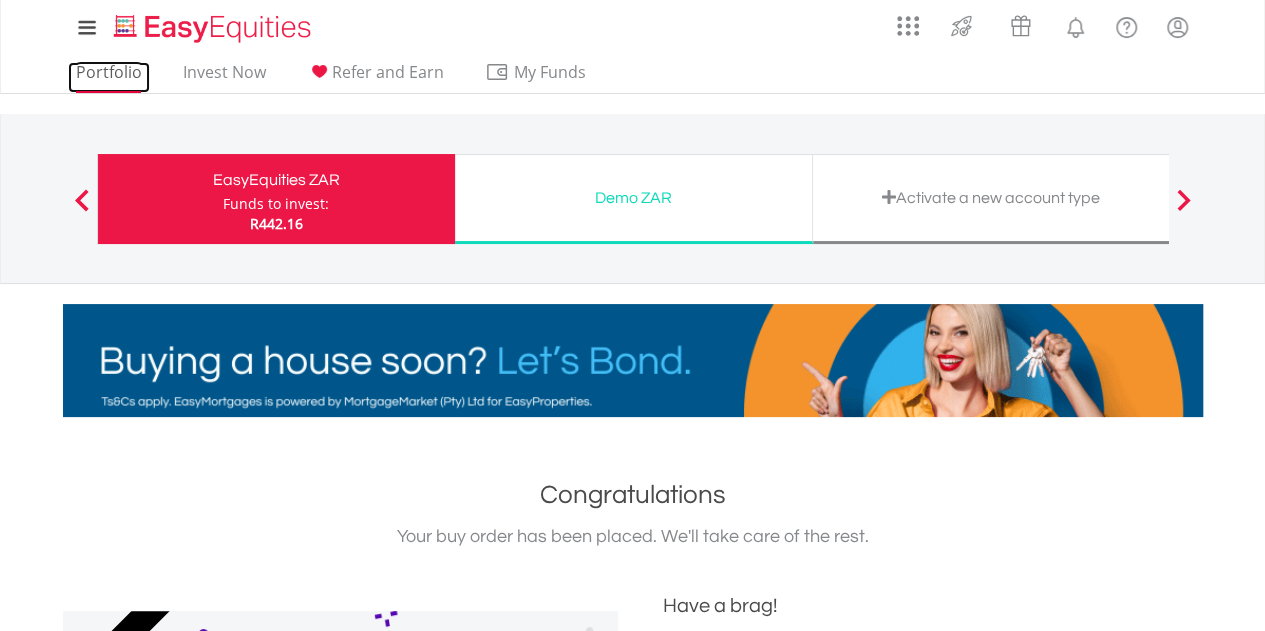 click on "Portfolio" at bounding box center [109, 77] 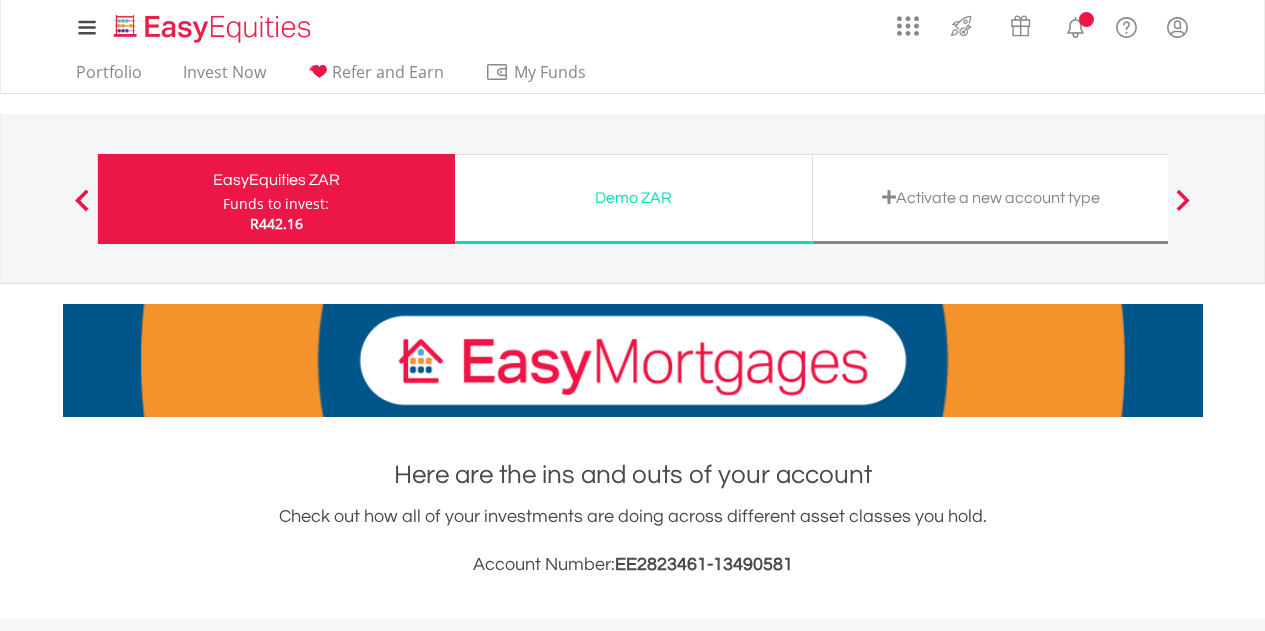 scroll, scrollTop: 0, scrollLeft: 0, axis: both 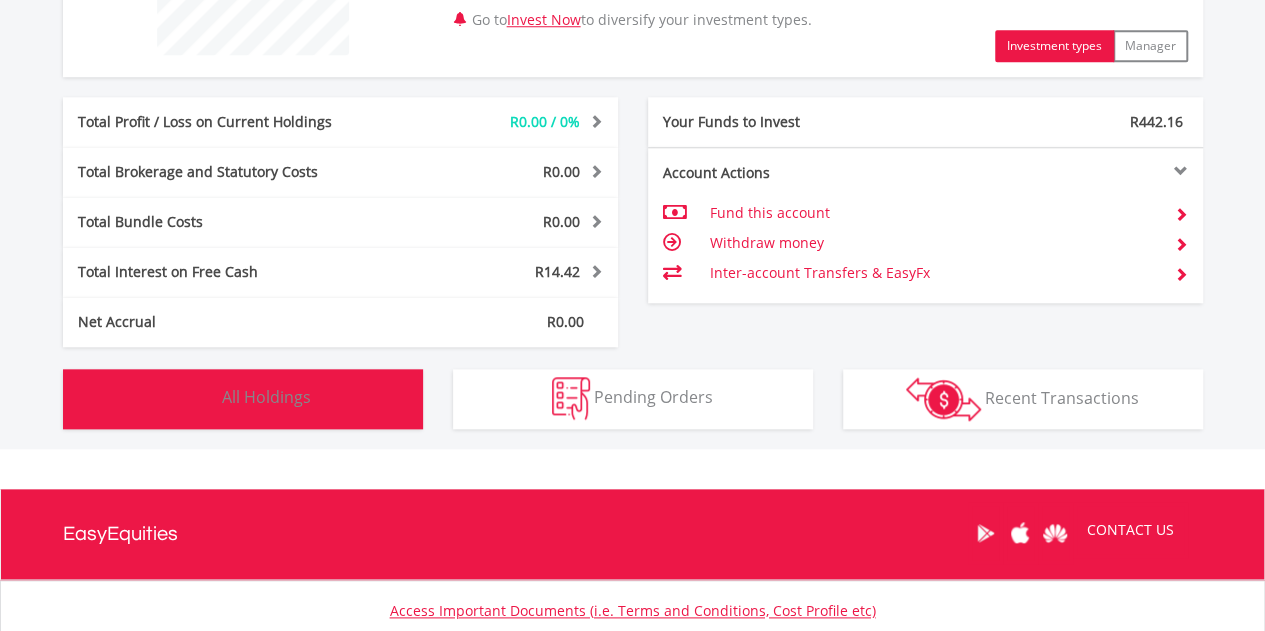 click on "All Holdings" at bounding box center [266, 397] 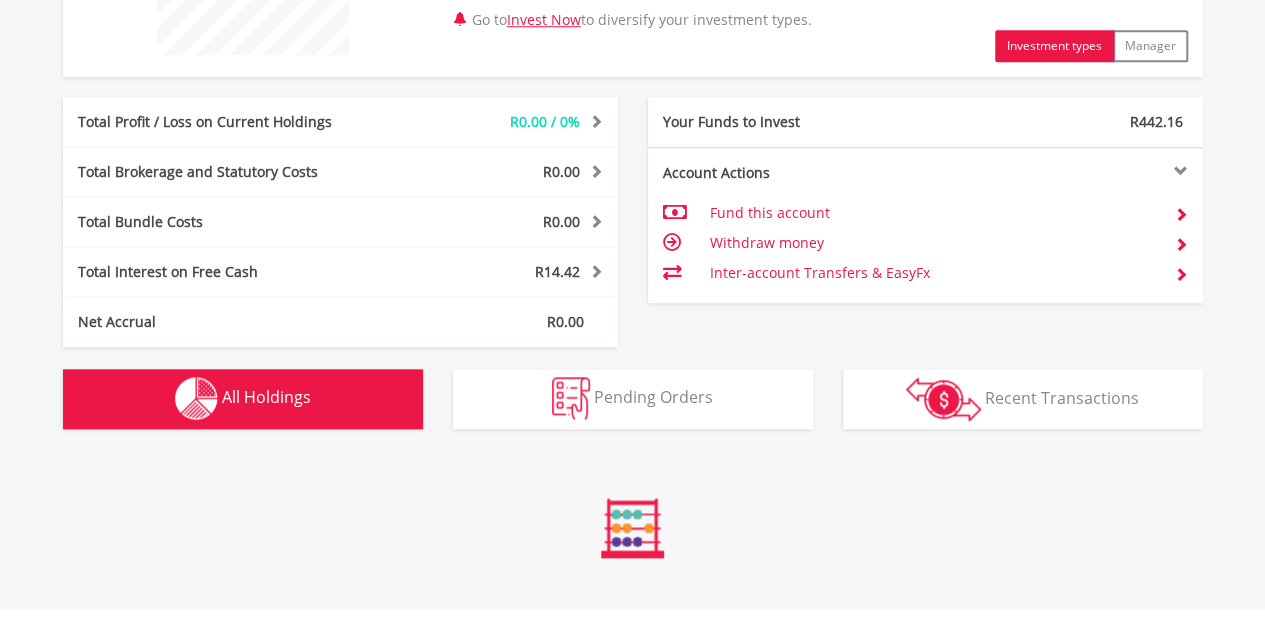 scroll, scrollTop: 1168, scrollLeft: 0, axis: vertical 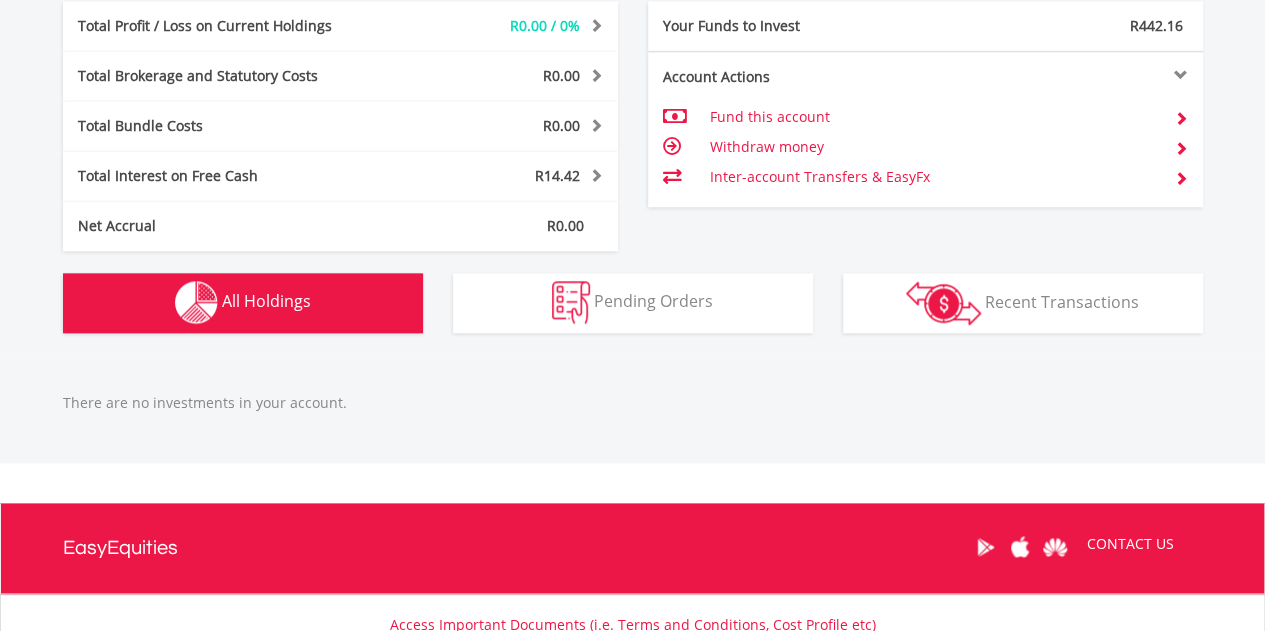 click on "Holdings
All Holdings" at bounding box center (243, 303) 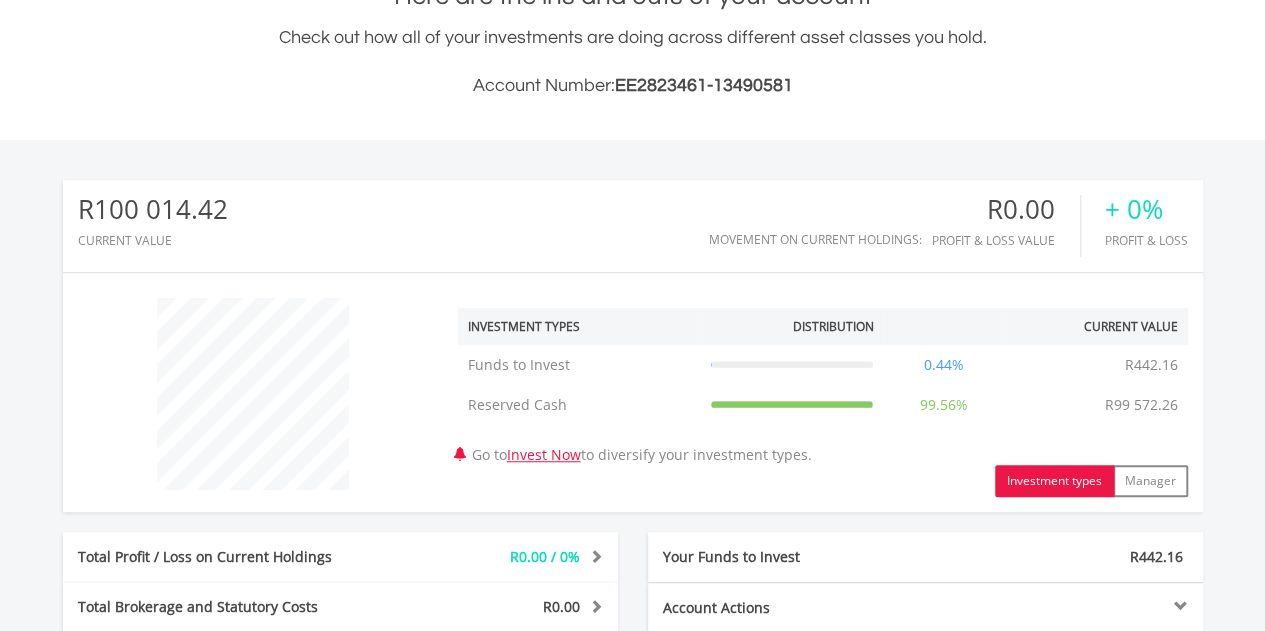 scroll, scrollTop: 477, scrollLeft: 0, axis: vertical 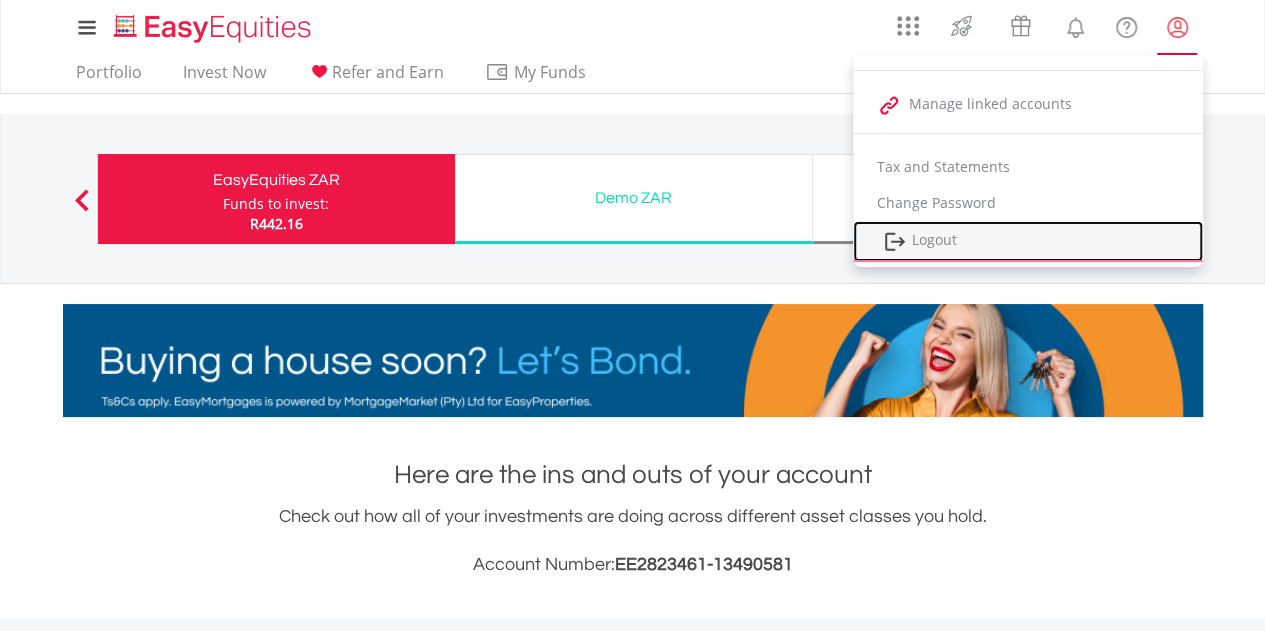 click on "Logout" at bounding box center [1028, 241] 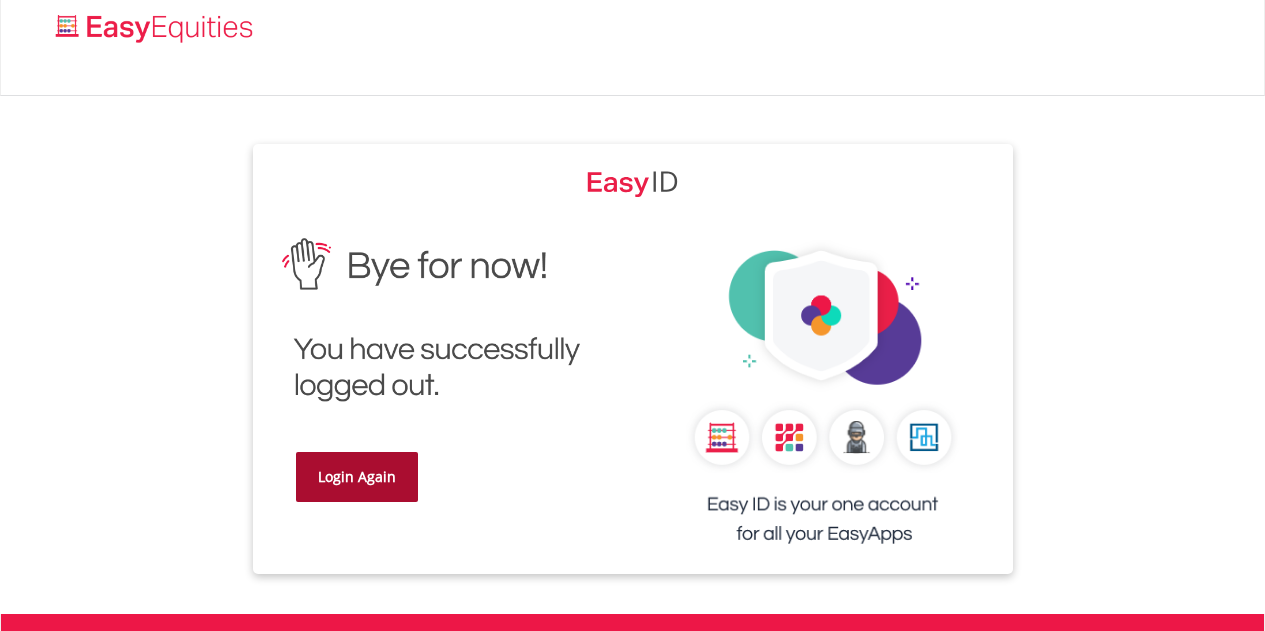 scroll, scrollTop: 0, scrollLeft: 0, axis: both 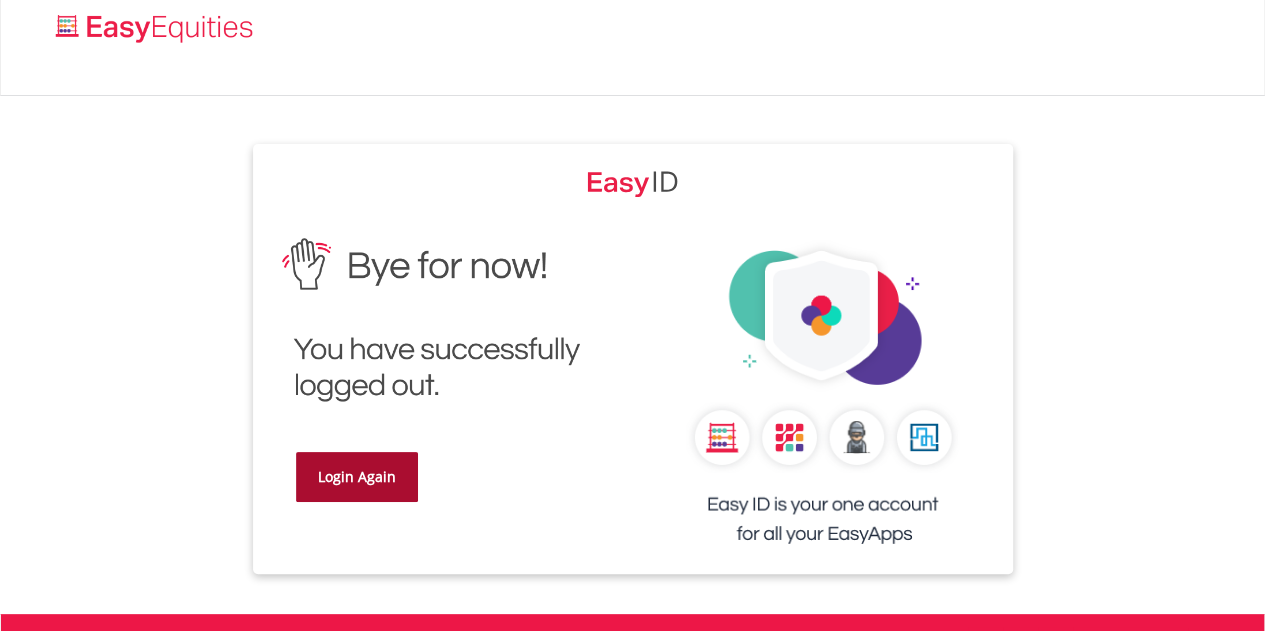 click on "Login Again" at bounding box center [357, 477] 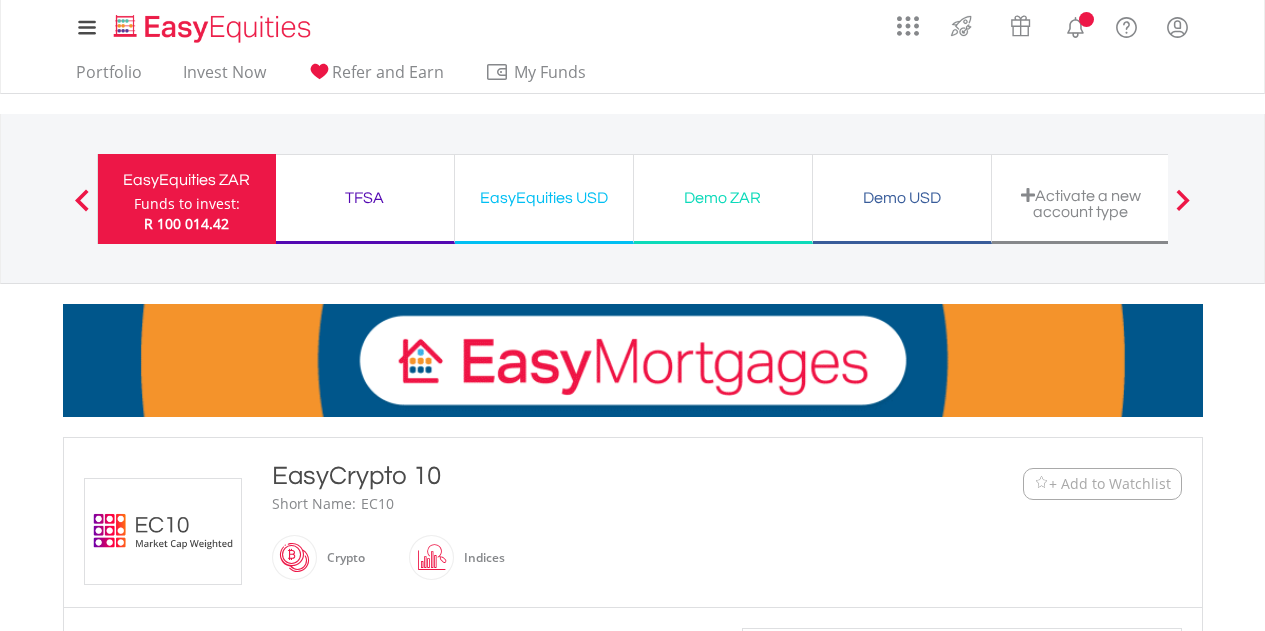 scroll, scrollTop: 0, scrollLeft: 0, axis: both 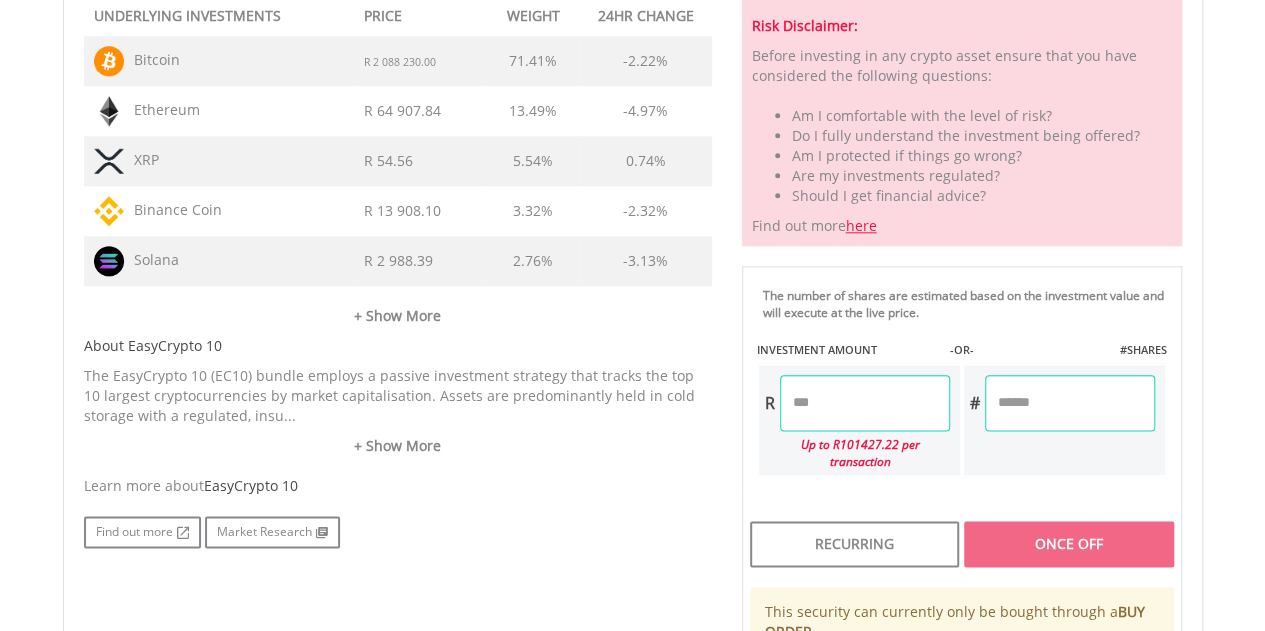 click at bounding box center (865, 403) 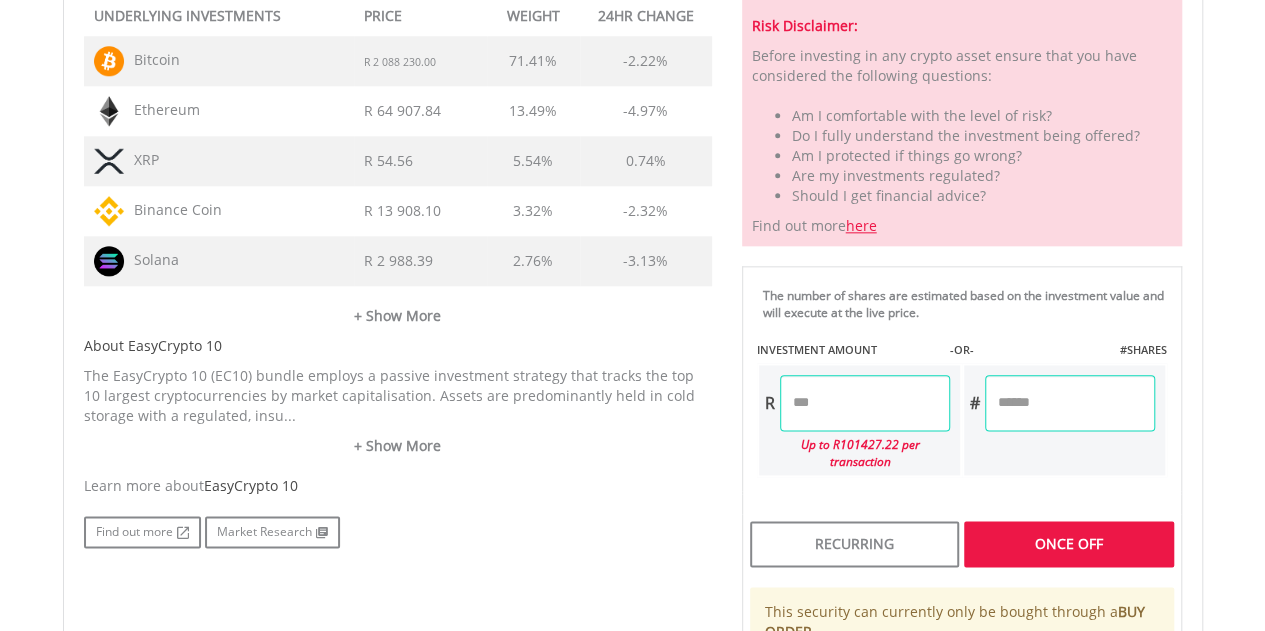 click on "****" at bounding box center [865, 403] 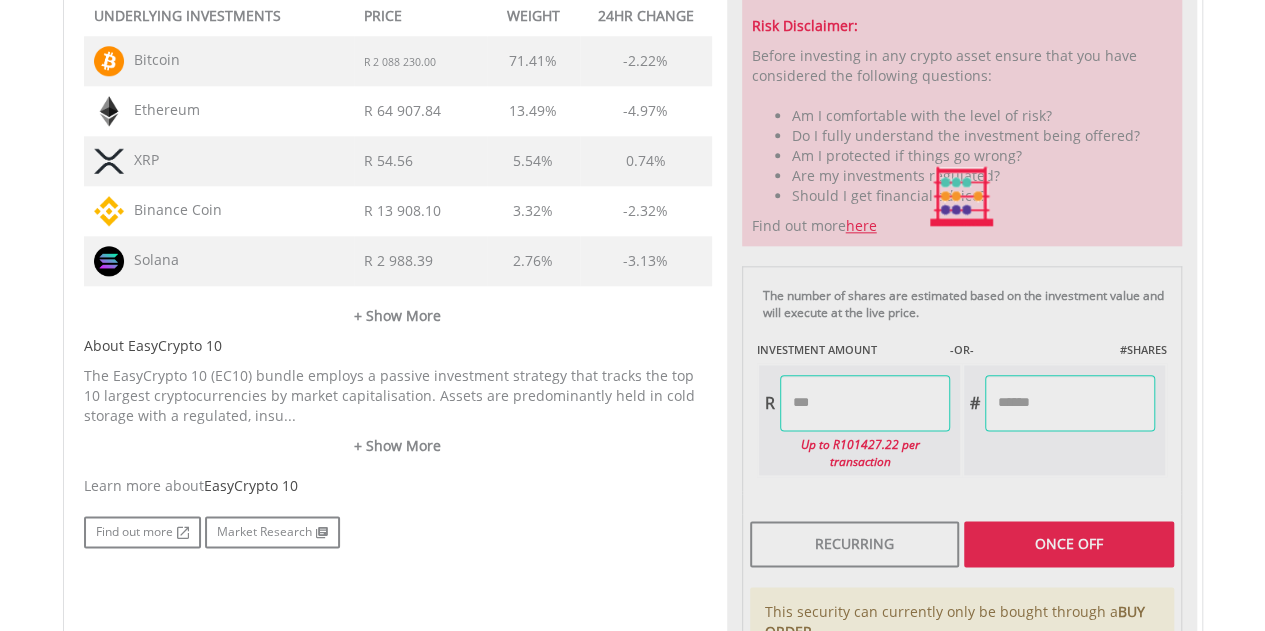 type on "*******" 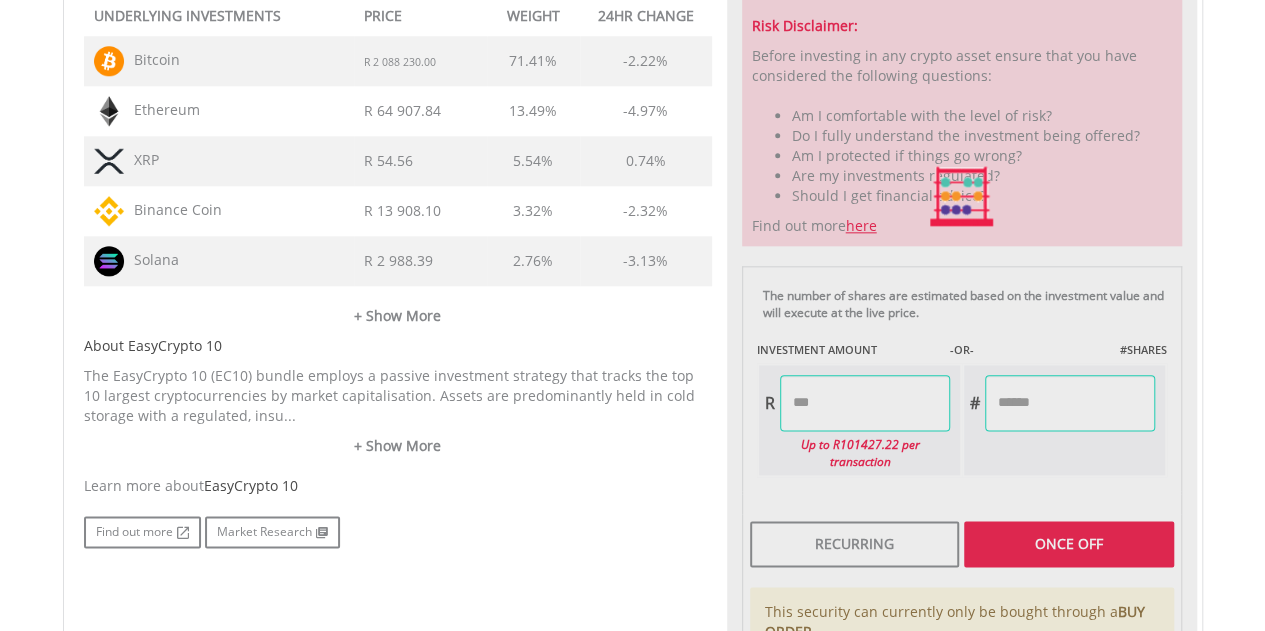 type on "*******" 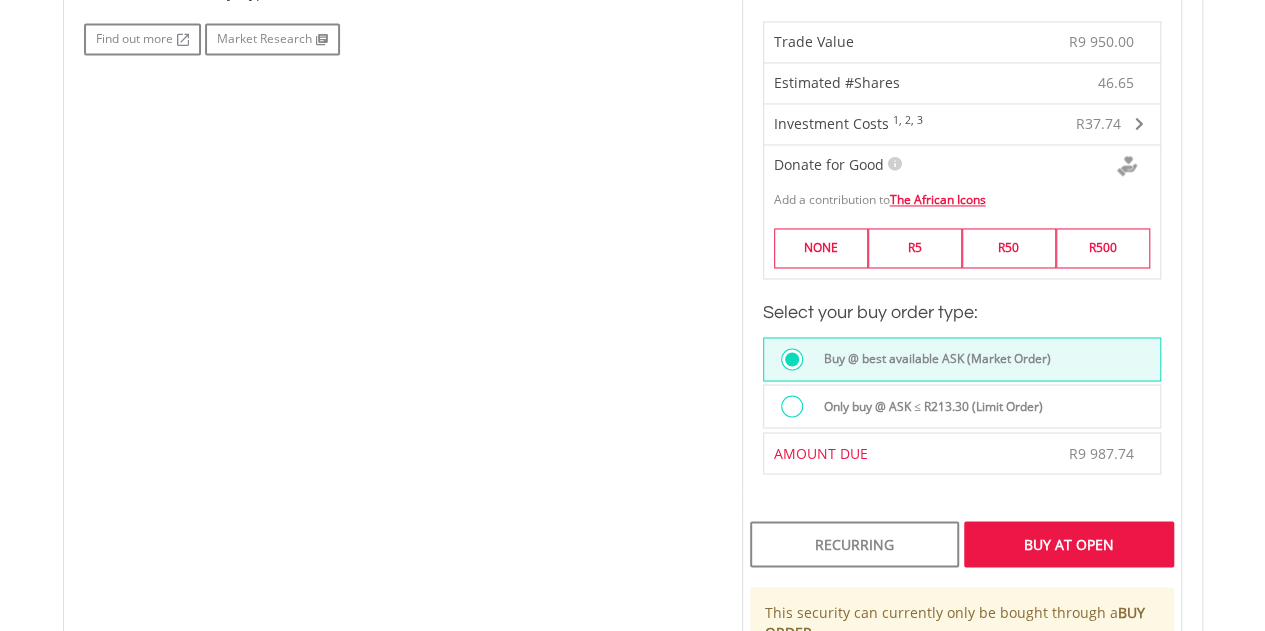 scroll, scrollTop: 1536, scrollLeft: 0, axis: vertical 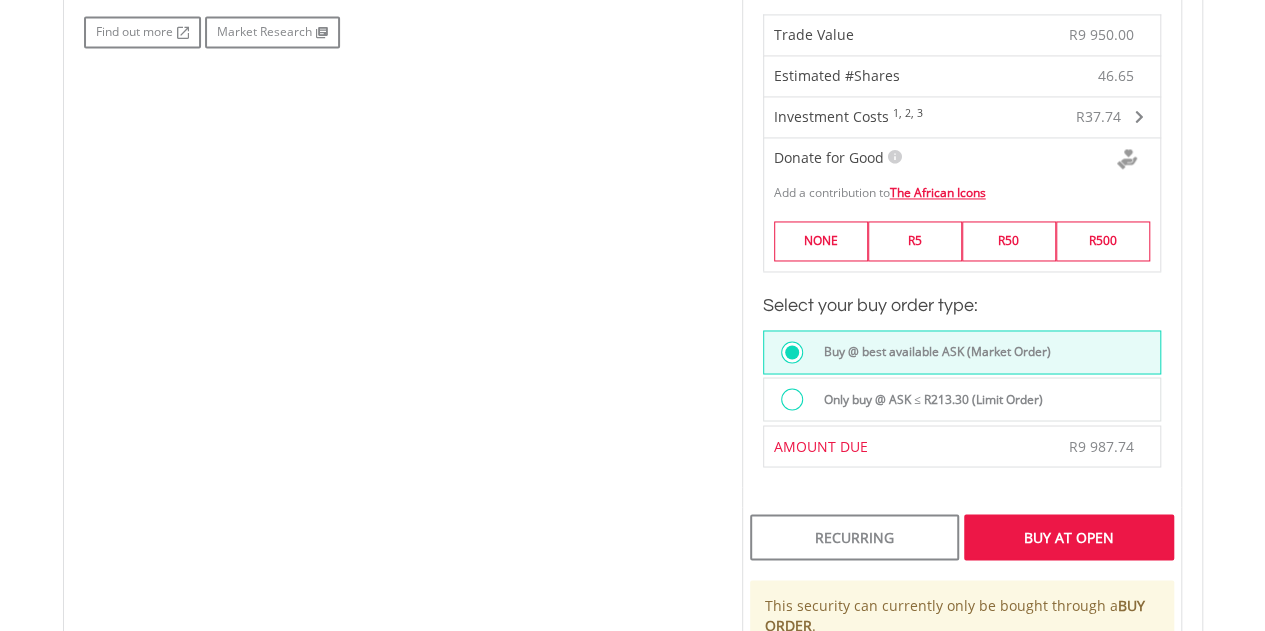 click on "Only buy @ ASK ≤ R213.30 (Limit Order)" at bounding box center (927, 399) 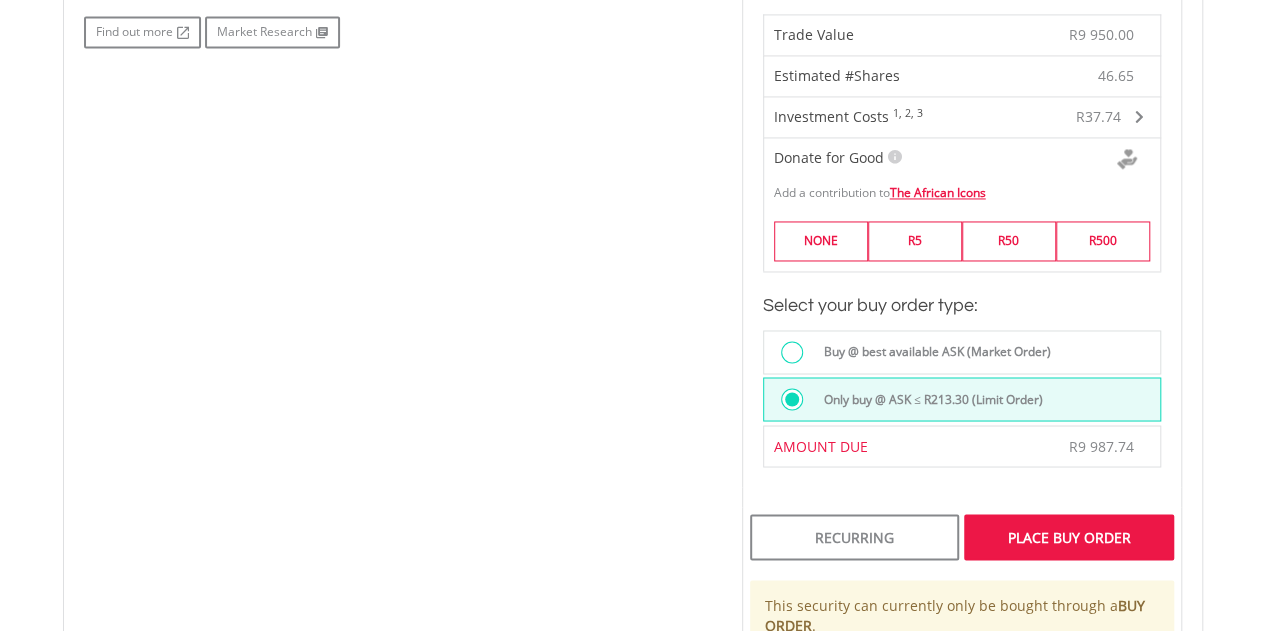 click on "Place Buy Order" at bounding box center [1068, 537] 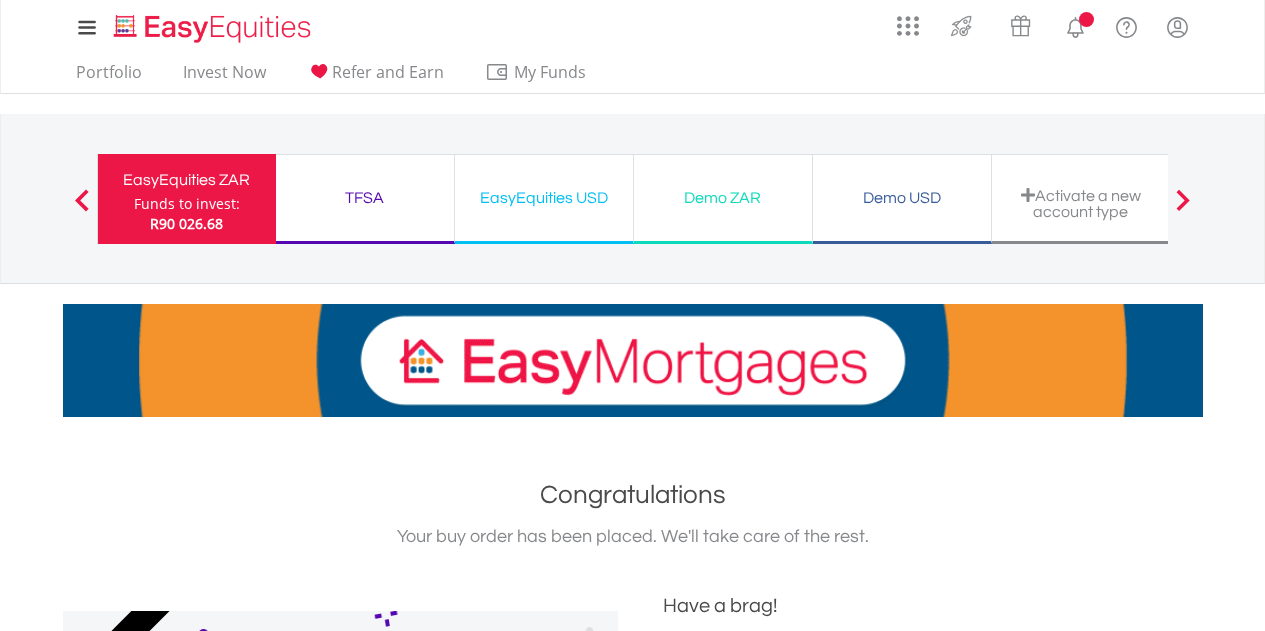 scroll, scrollTop: 0, scrollLeft: 0, axis: both 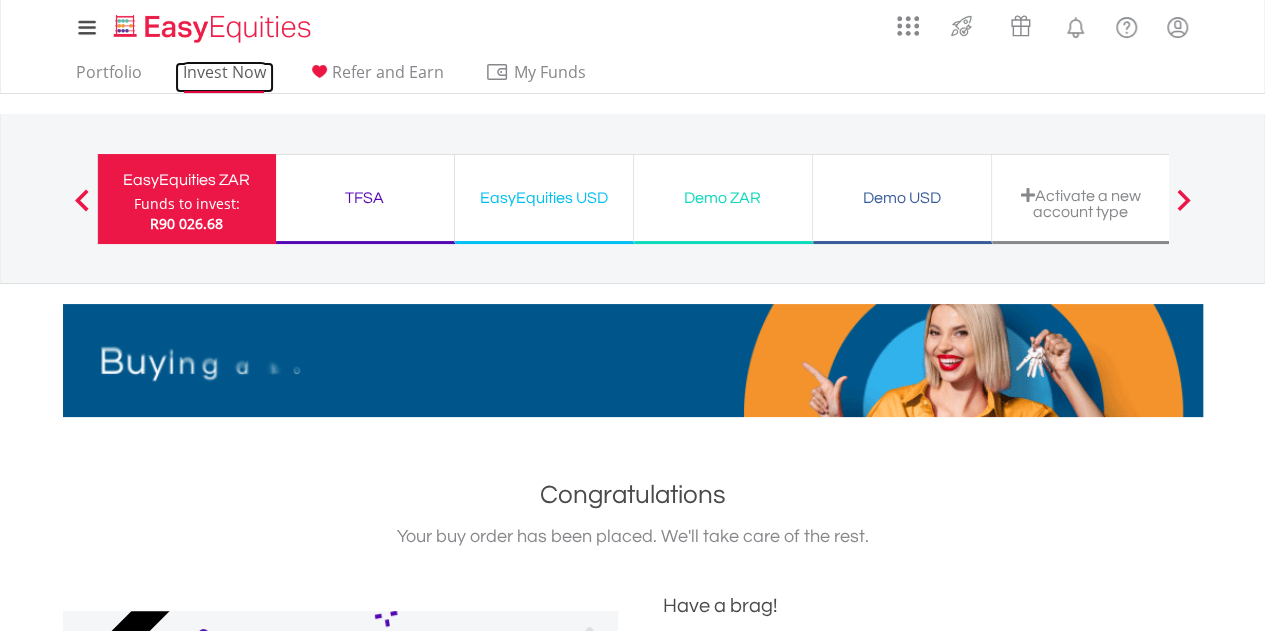 click on "Invest Now" at bounding box center (224, 77) 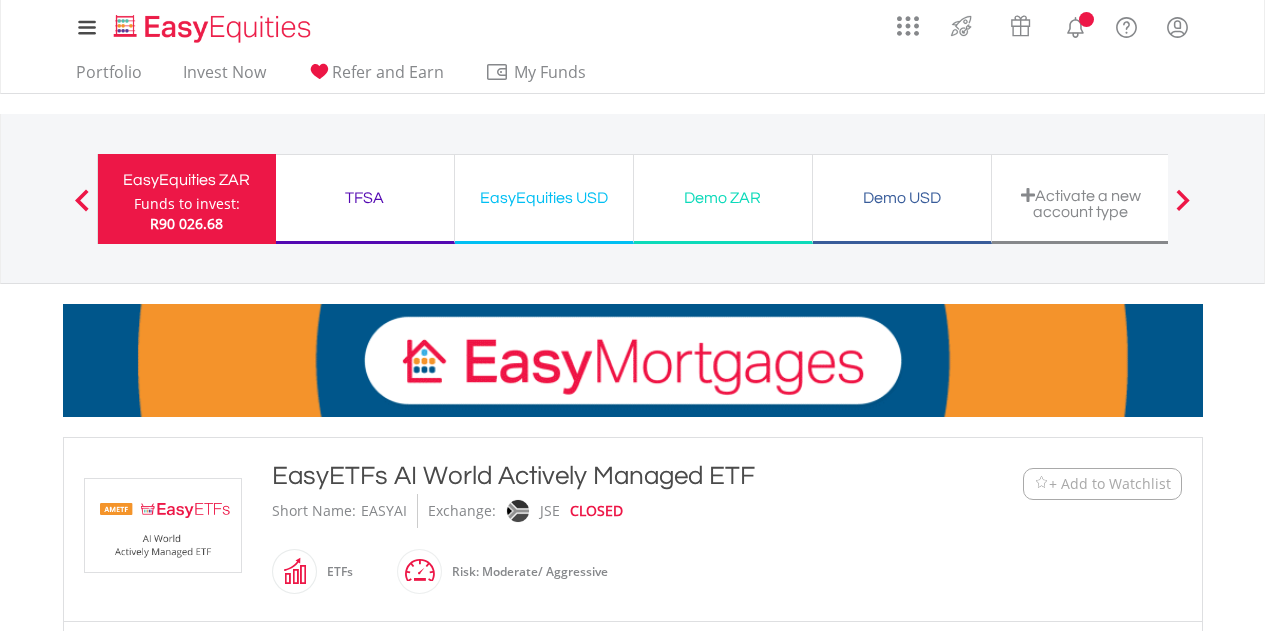 scroll, scrollTop: 0, scrollLeft: 0, axis: both 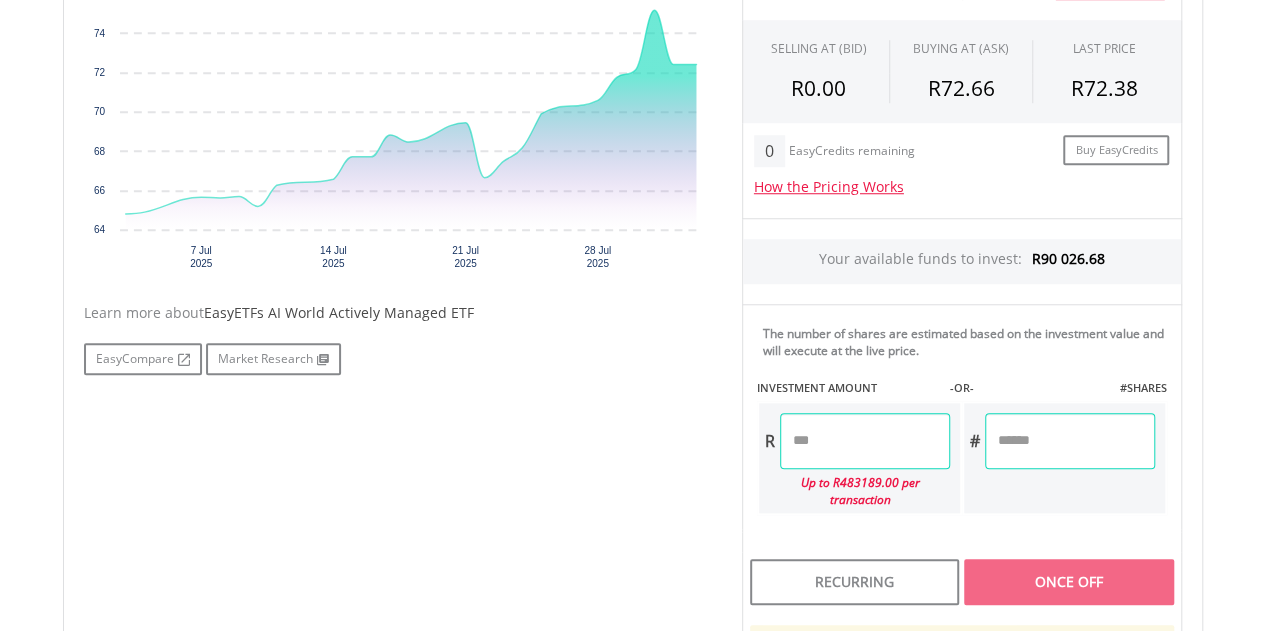 click at bounding box center [865, 441] 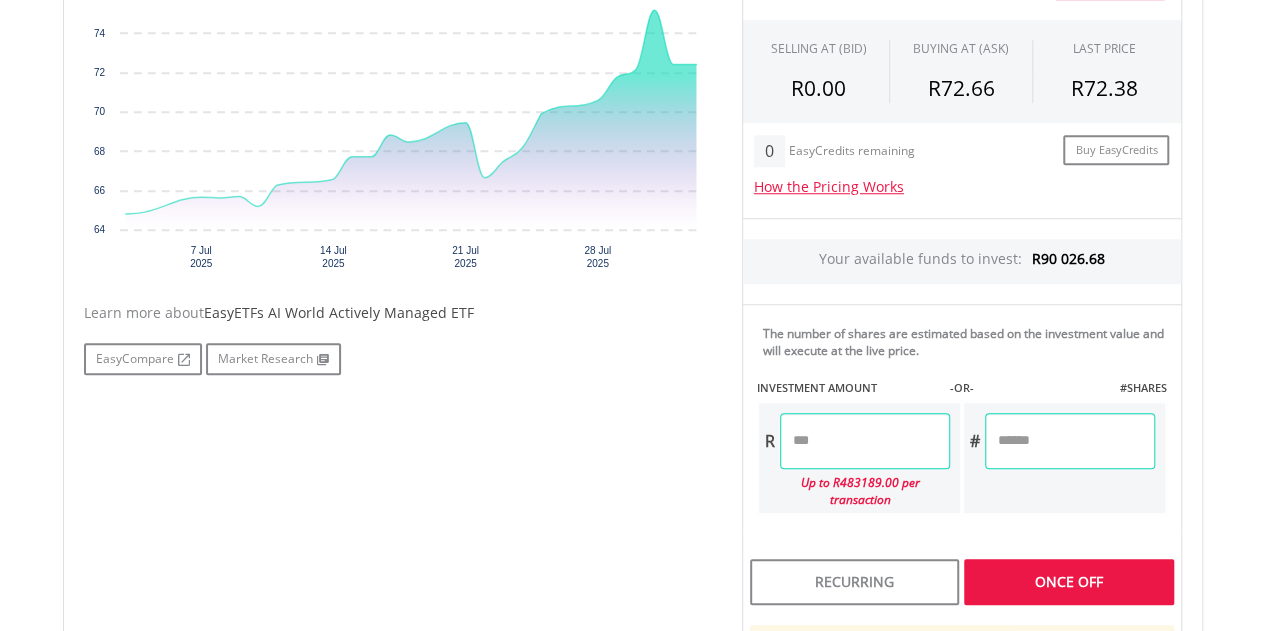 type on "********" 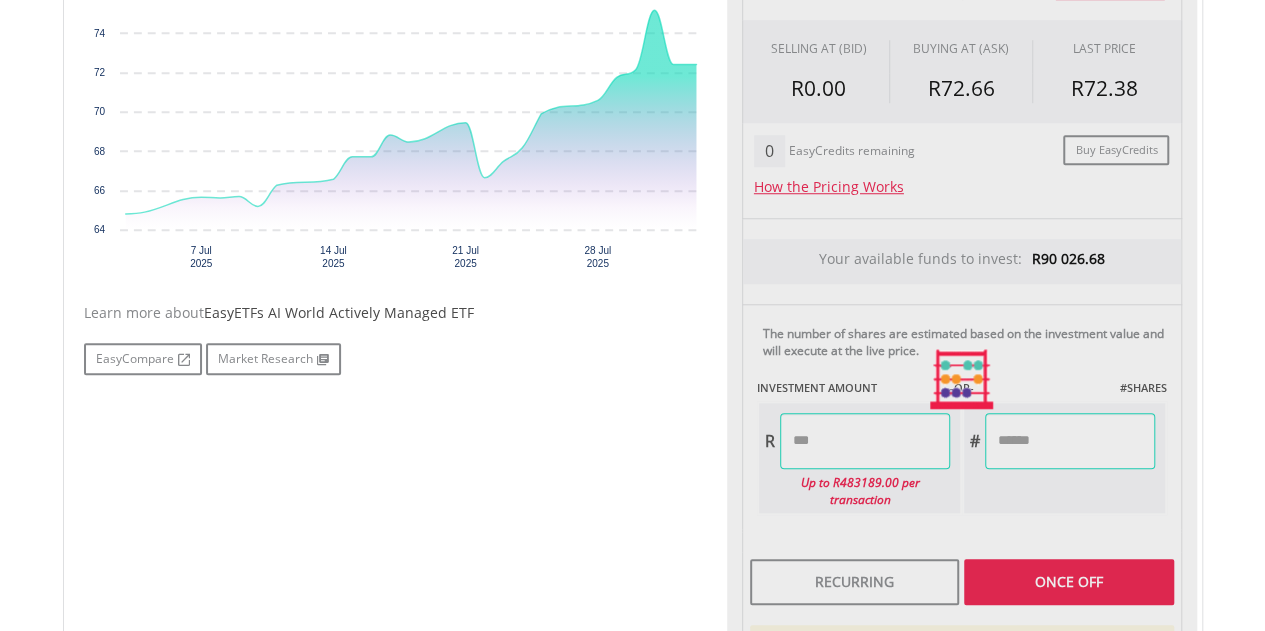 click on "Last Updated Price:
15-min. Delay*
Price Update Cost:
0
Credits
Market Closed
SELLING AT (BID)
BUYING AT                     (ASK)
LAST PRICE
R0.00
R72.66
R72.38
0
EasyCredits remaining" at bounding box center (962, 380) 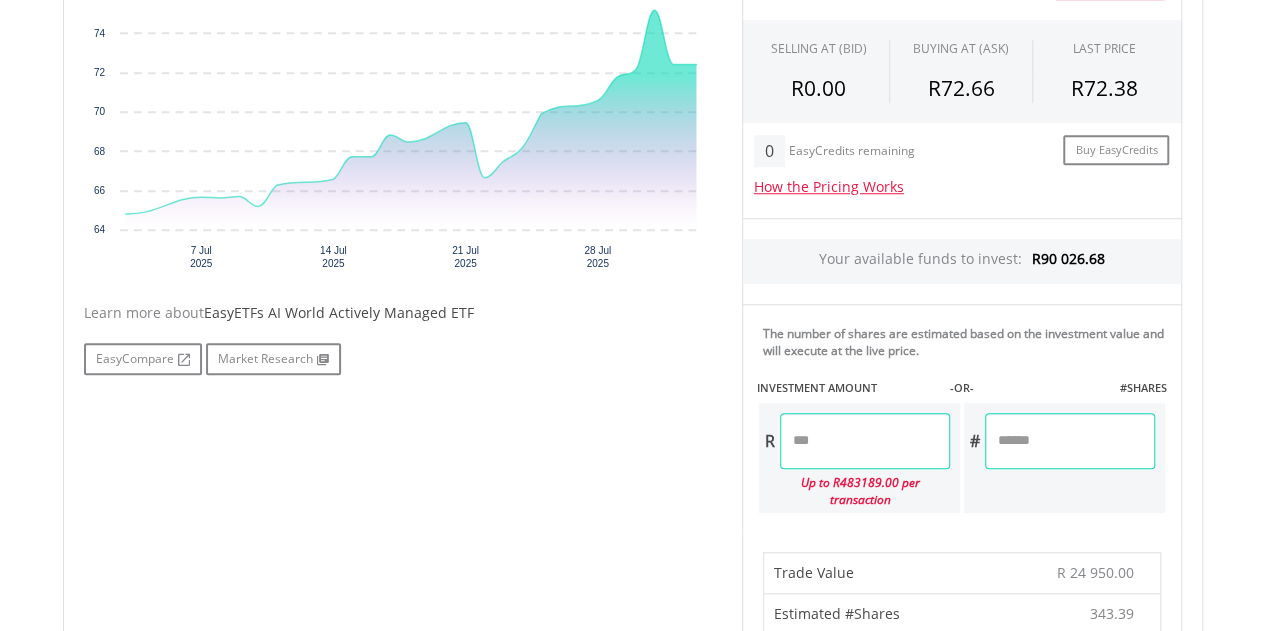 scroll, scrollTop: 852, scrollLeft: 0, axis: vertical 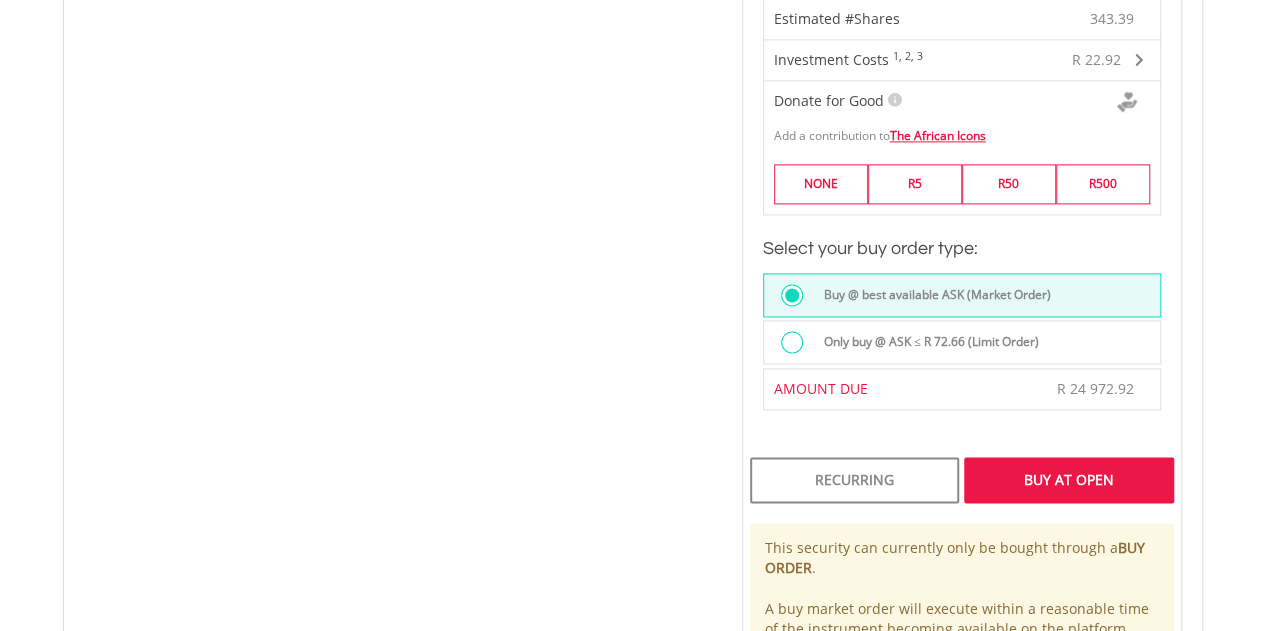 click on "Only buy @ ASK ≤ R 72.66 (Limit Order)" at bounding box center [925, 342] 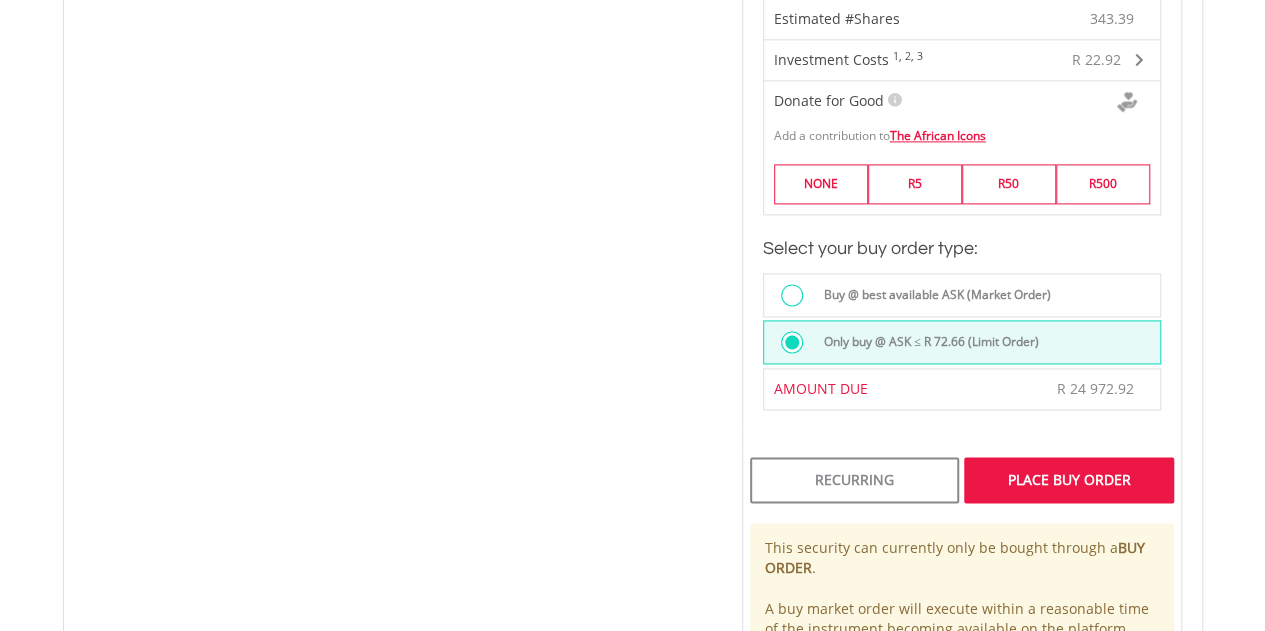click on "Place Buy Order" at bounding box center [1068, 480] 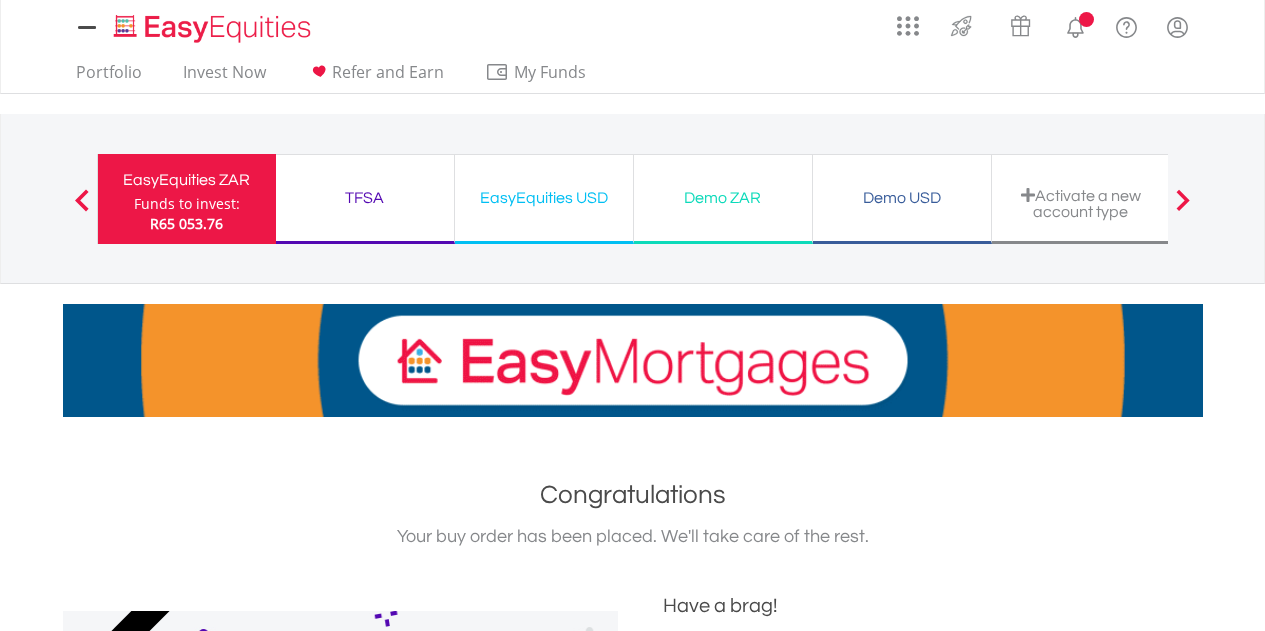scroll, scrollTop: 0, scrollLeft: 0, axis: both 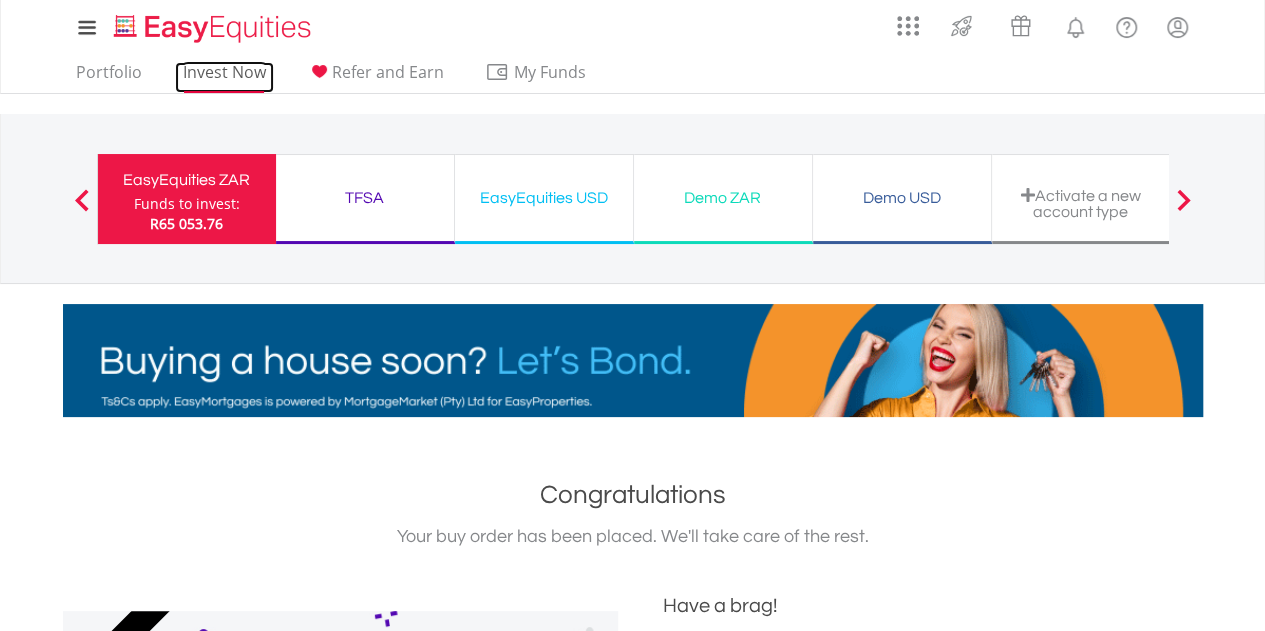 click on "Invest Now" at bounding box center [224, 77] 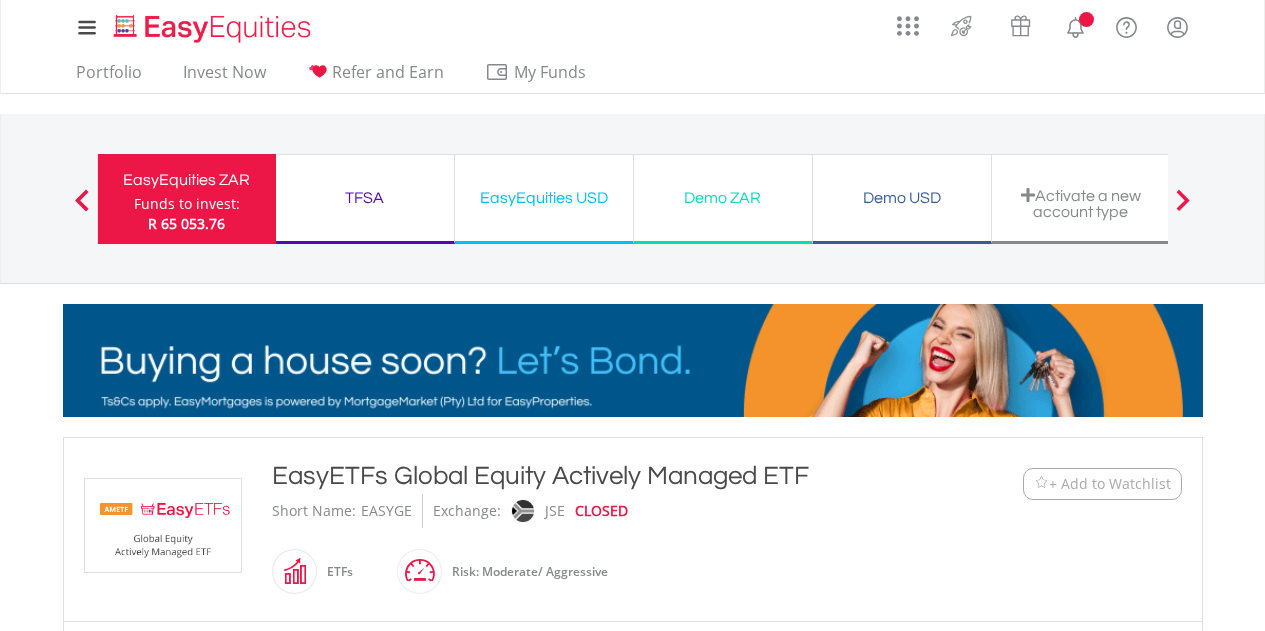 scroll, scrollTop: 0, scrollLeft: 0, axis: both 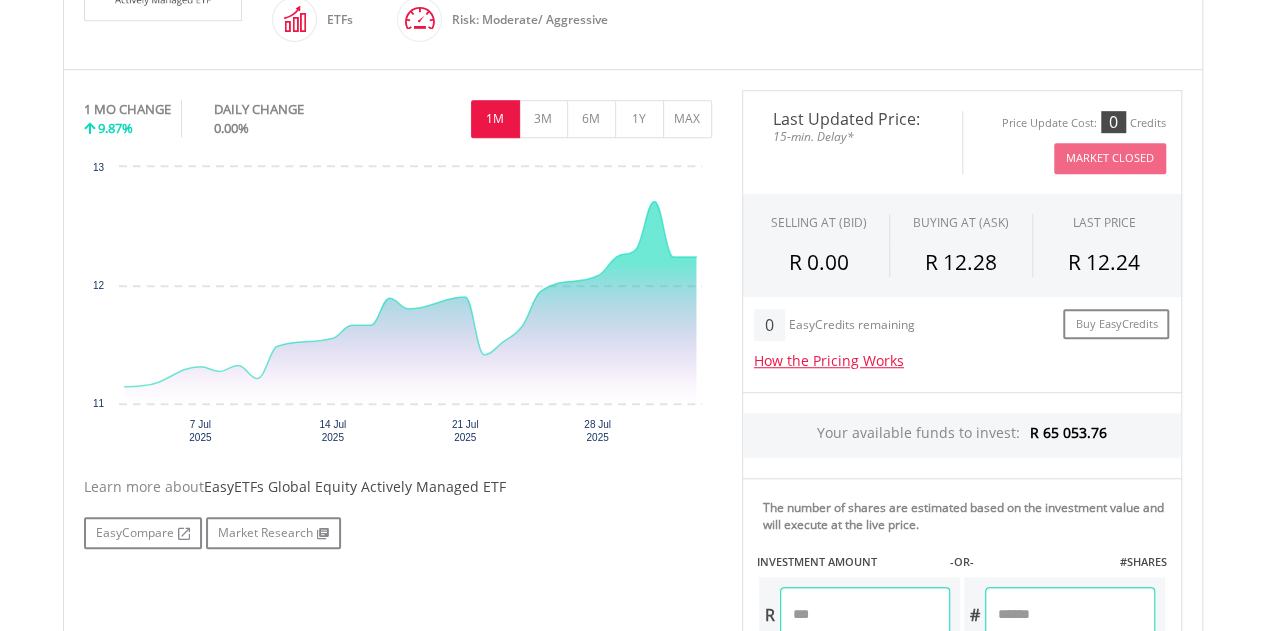 click at bounding box center [865, 615] 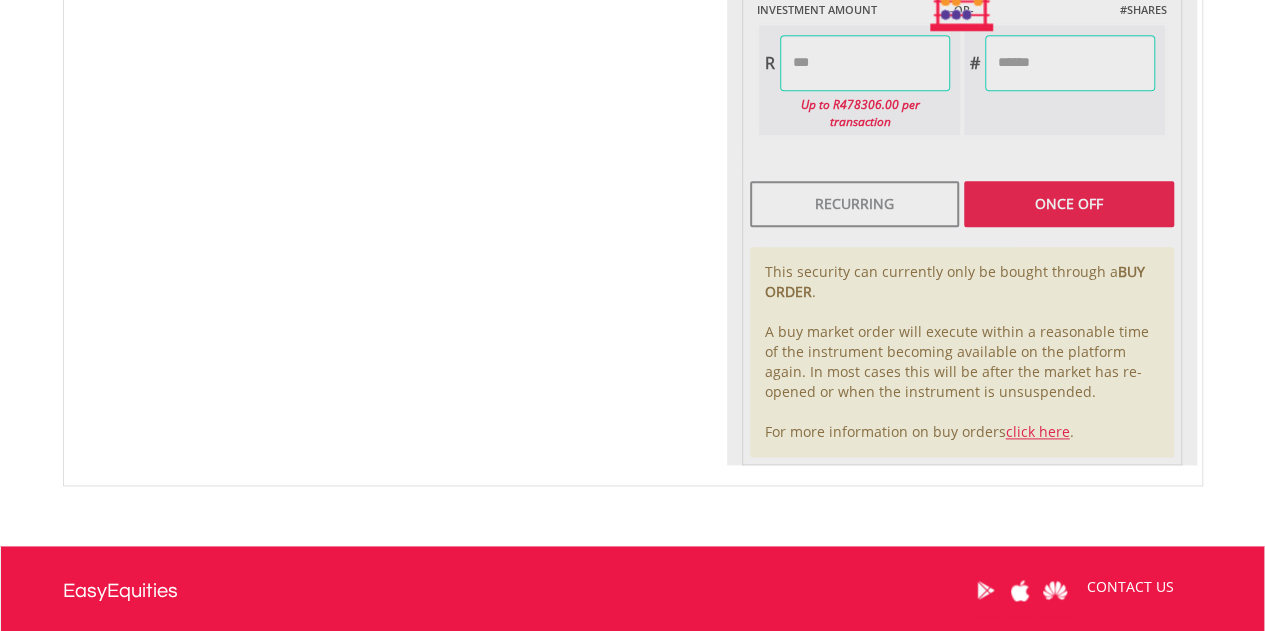 type on "********" 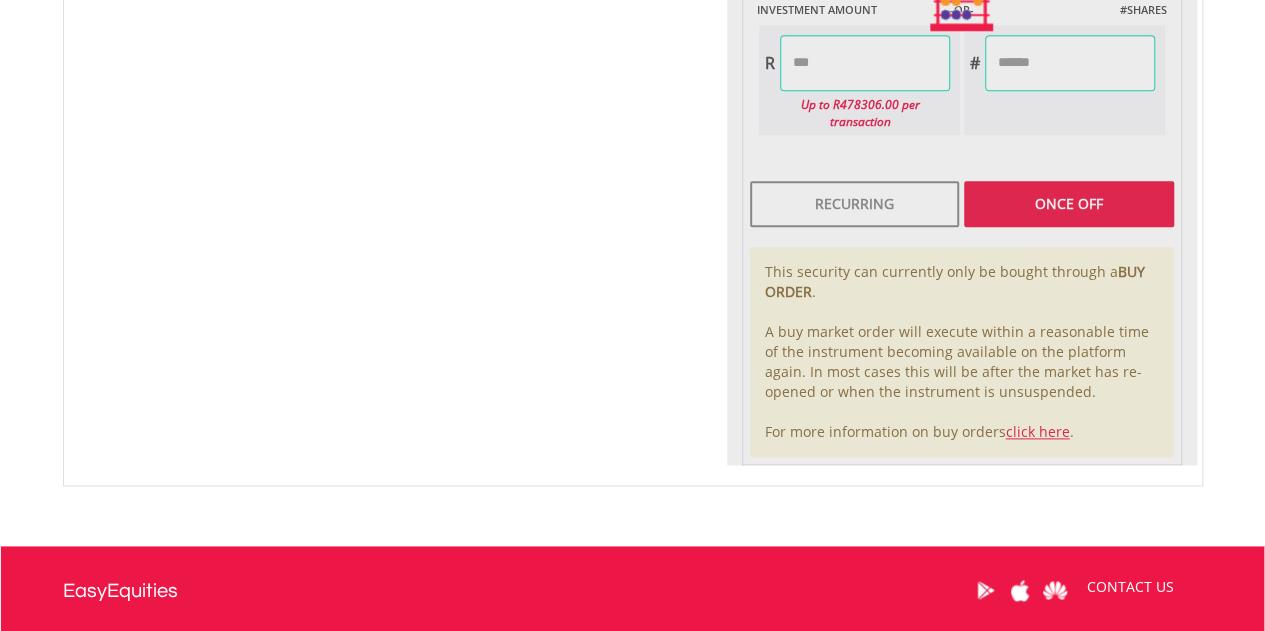 type on "*********" 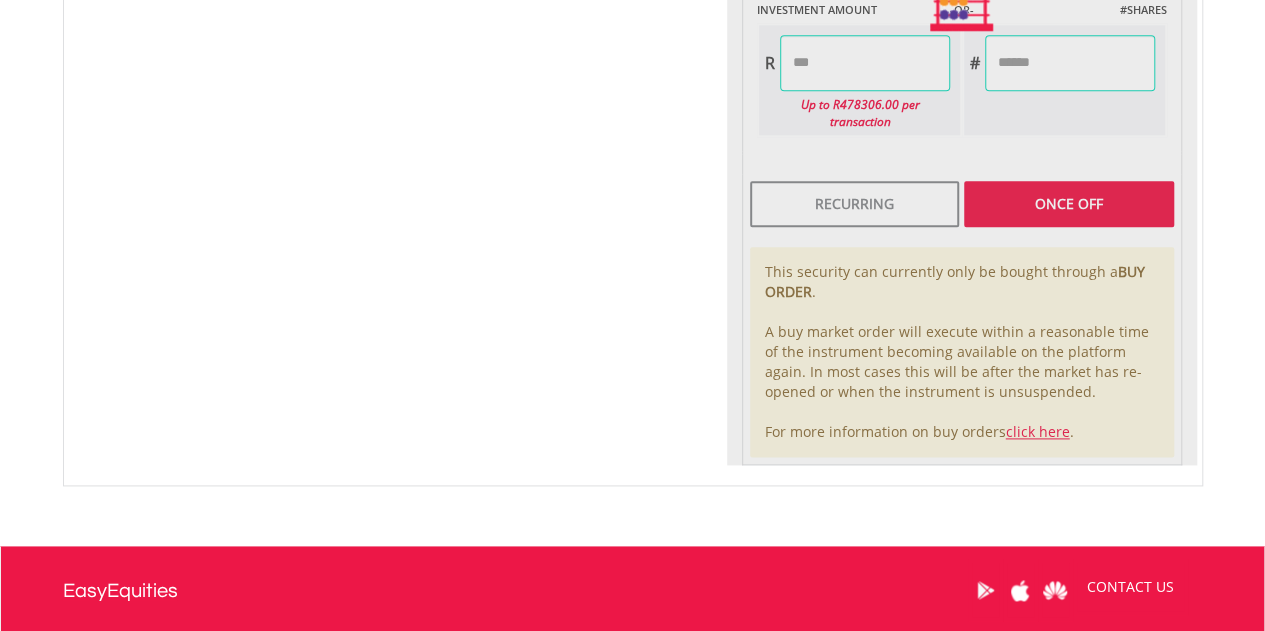 click on "Last Updated Price:
15-min. Delay*
Price Update Cost:
0
Credits
Market Closed
SELLING AT (BID)
BUYING AT                     (ASK)
LAST PRICE
R 0.00
R 12.28
R 12.24
0
R #" at bounding box center [962, 2] 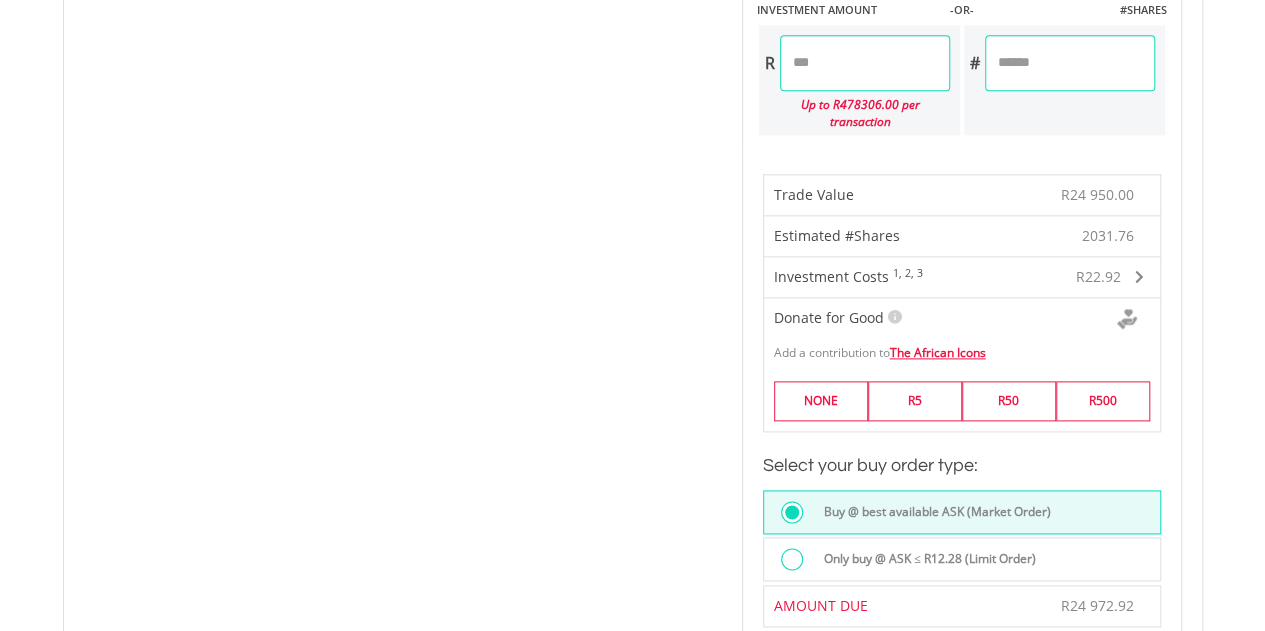 click on "Only buy @ ASK ≤ R12.28 (Limit Order)" at bounding box center (924, 559) 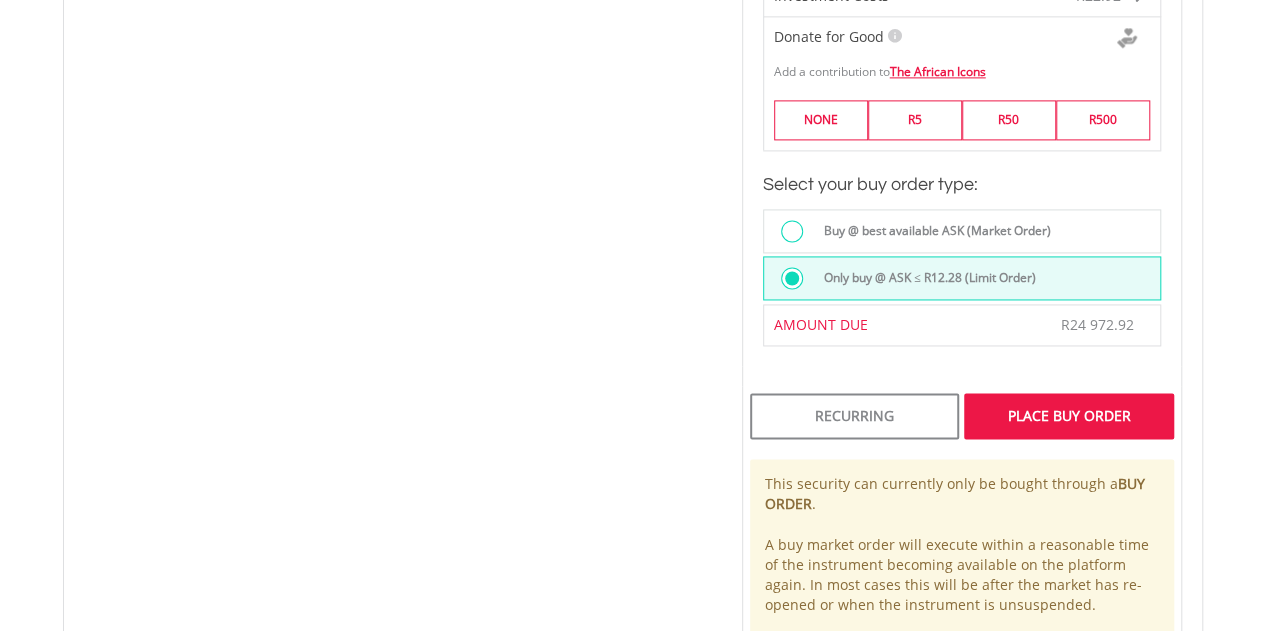 scroll, scrollTop: 1425, scrollLeft: 0, axis: vertical 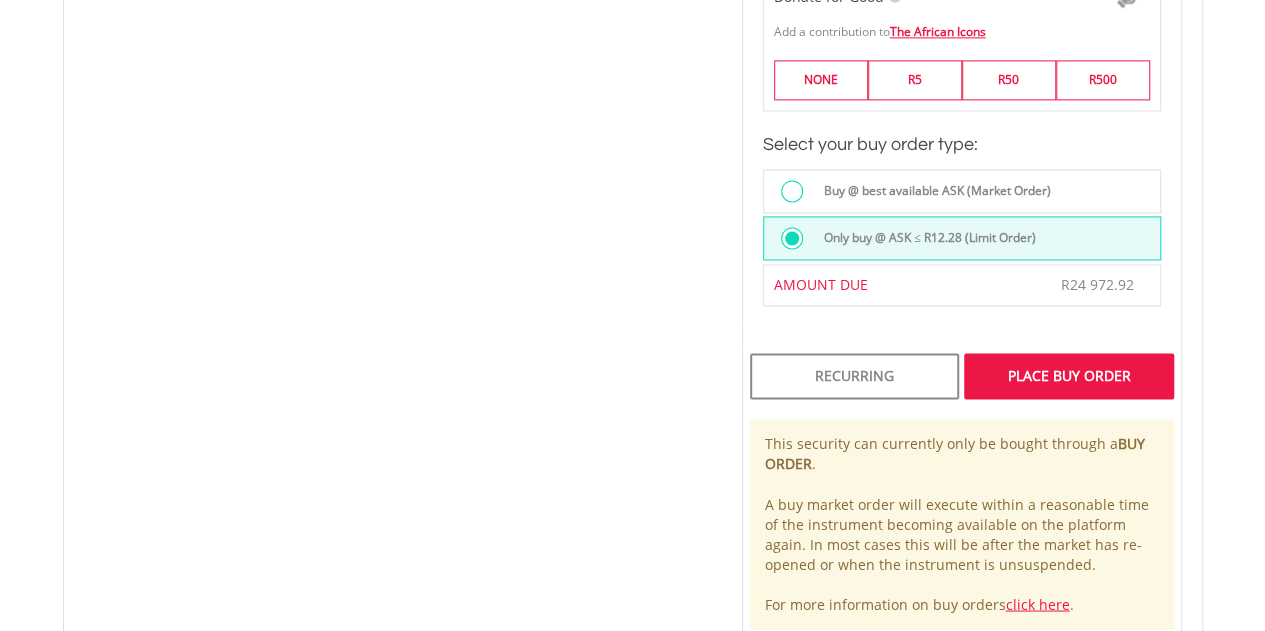 click on "Place Buy Order" at bounding box center (1068, 376) 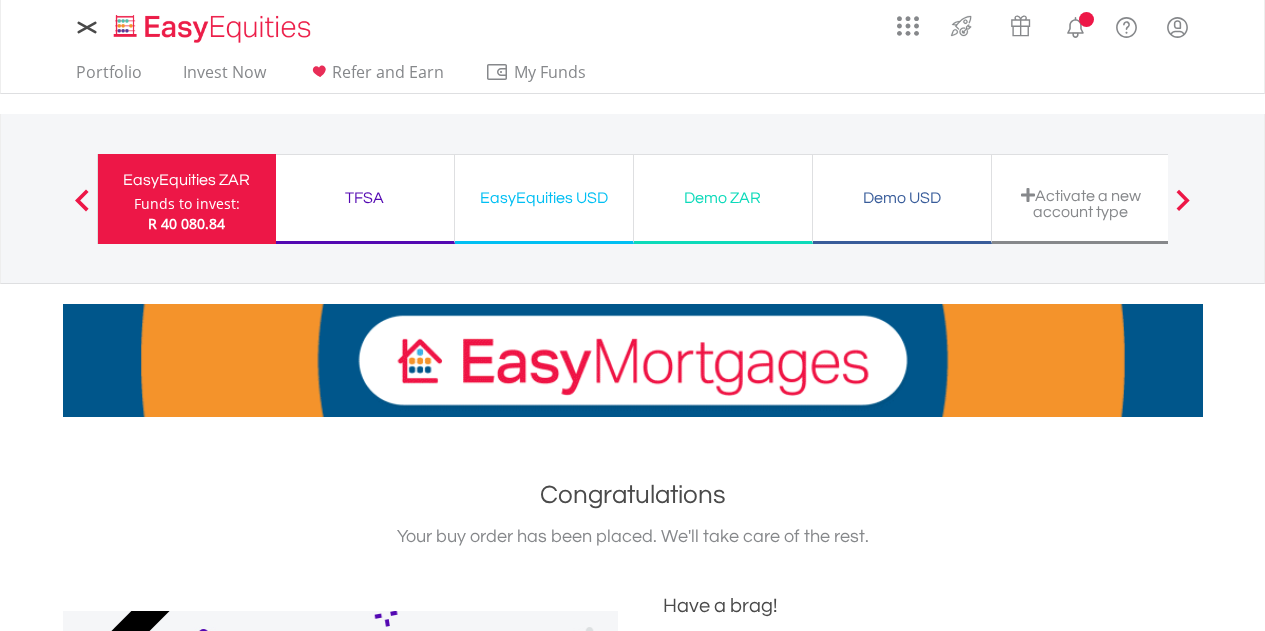 scroll, scrollTop: 0, scrollLeft: 0, axis: both 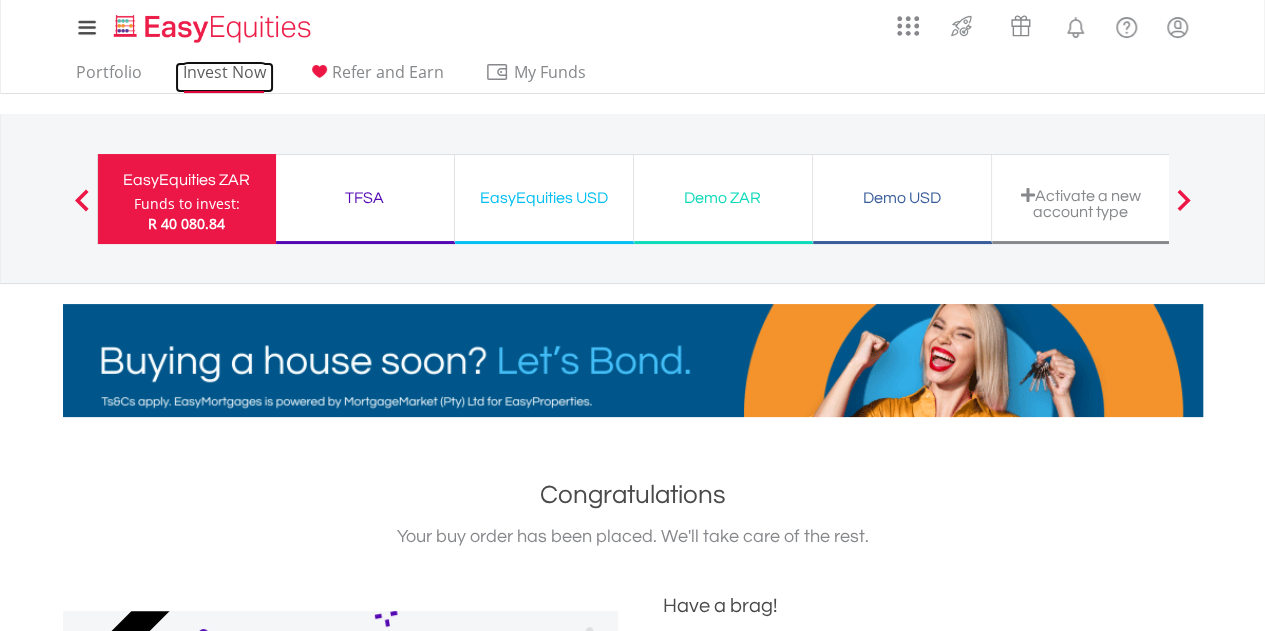 click on "Invest Now" at bounding box center (224, 77) 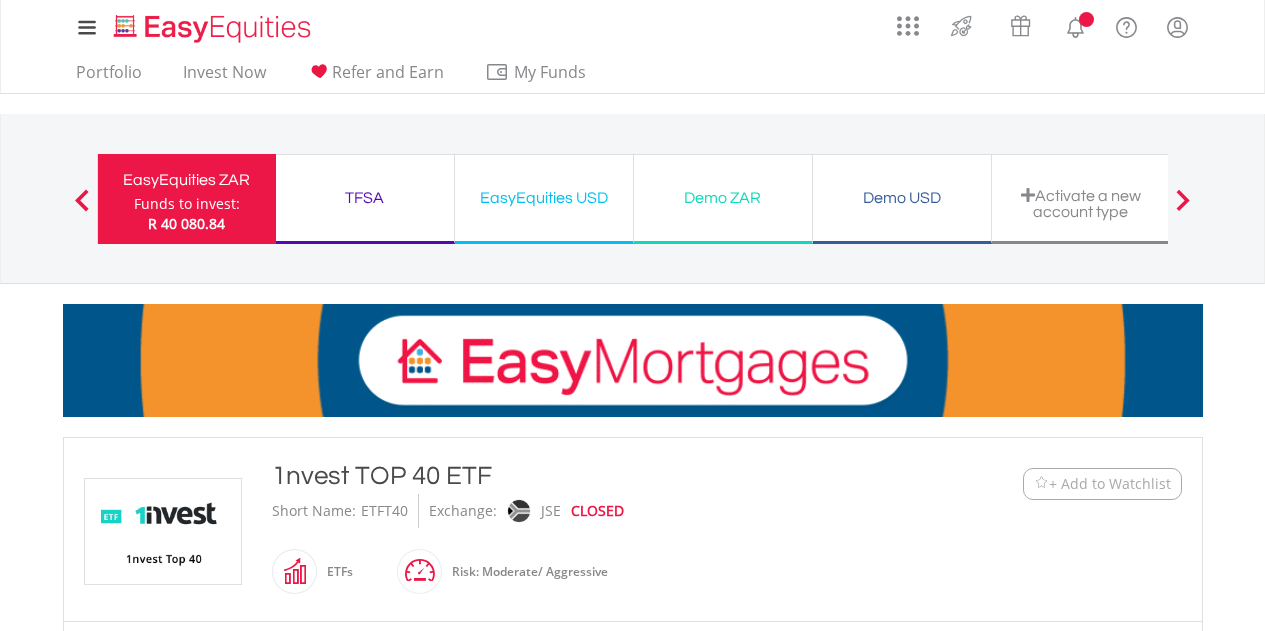 scroll, scrollTop: 0, scrollLeft: 0, axis: both 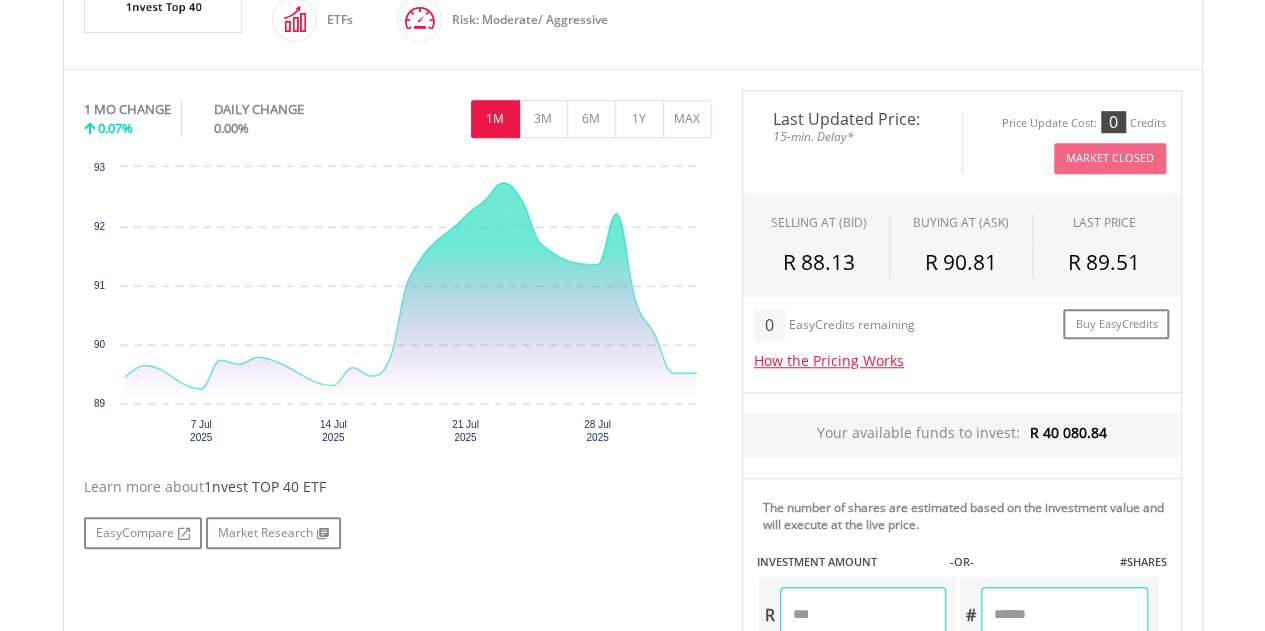 click at bounding box center [863, 615] 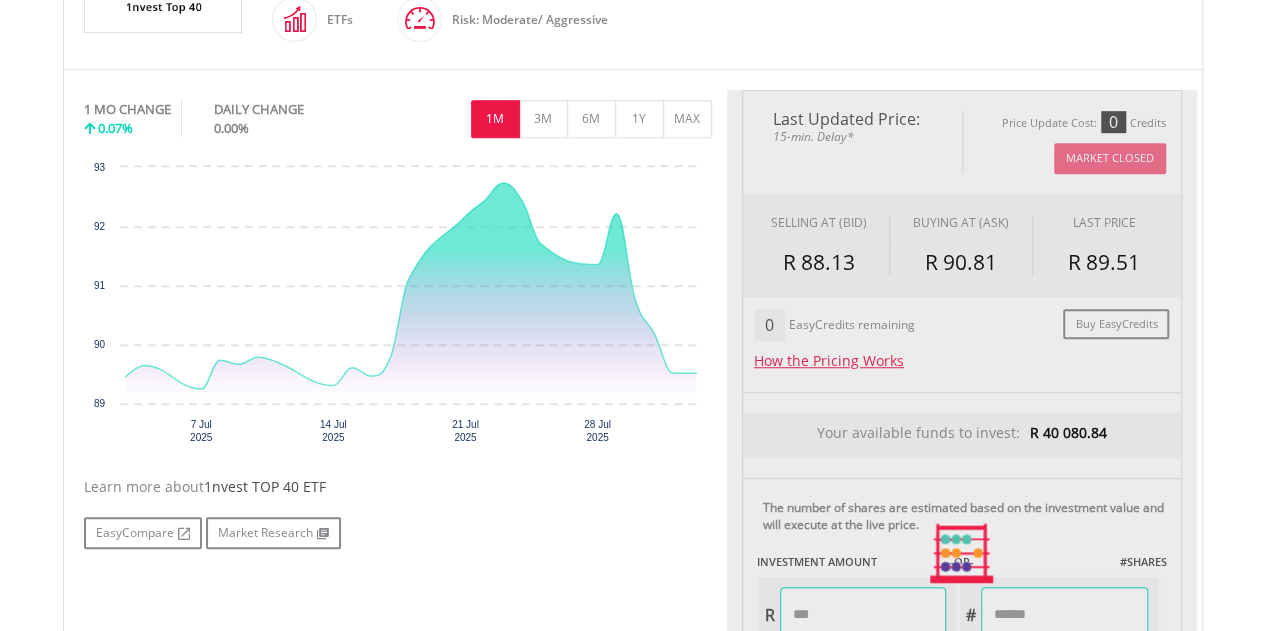type on "********" 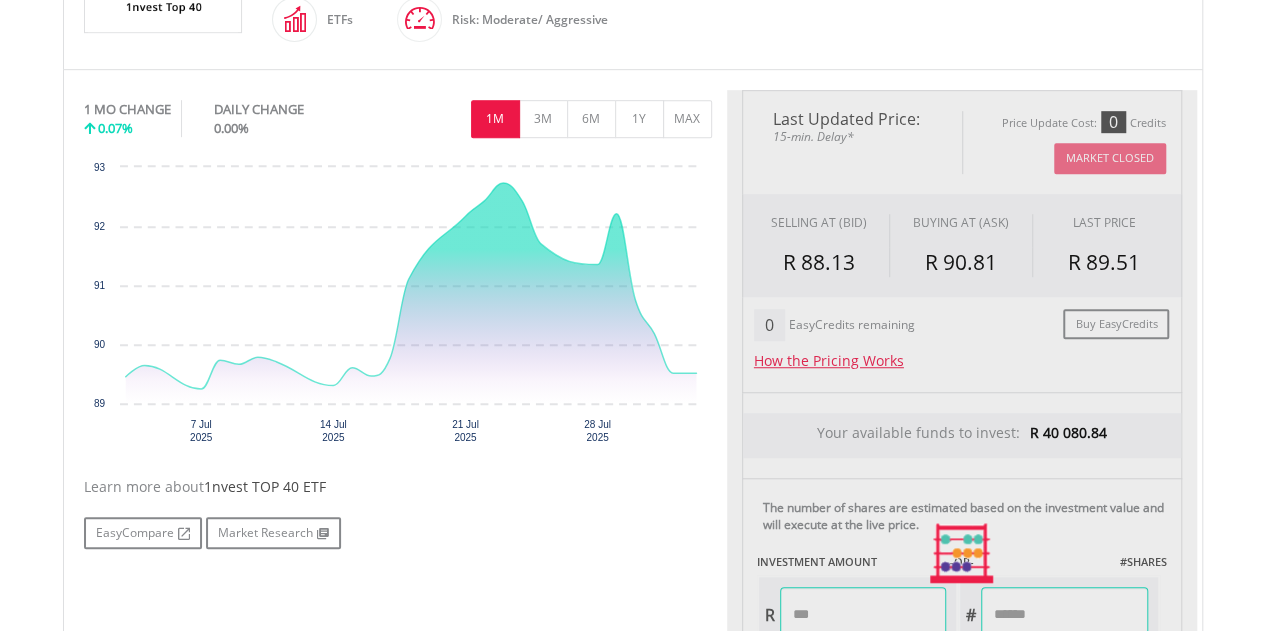 type on "********" 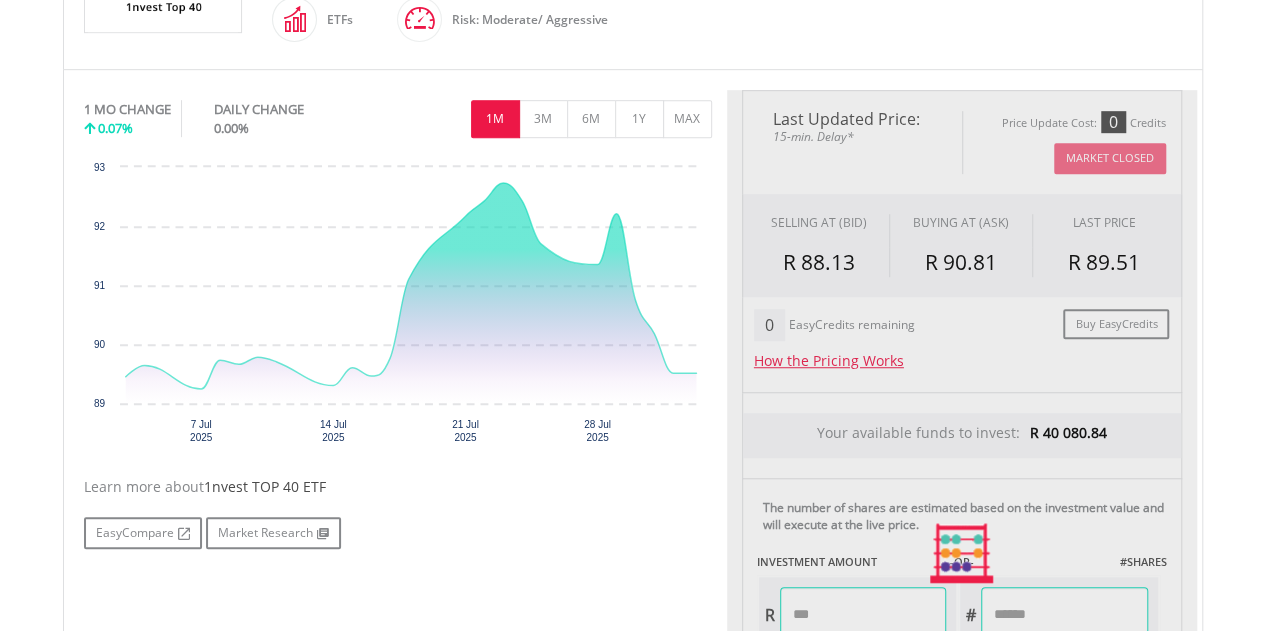 click on "Last Updated Price:
15-min. Delay*
Price Update Cost:
0
Credits
Market Closed
SELLING AT (BID)
BUYING AT                     (ASK)
LAST PRICE
R 88.13
R 90.81
R 89.51
0
R" at bounding box center (962, 554) 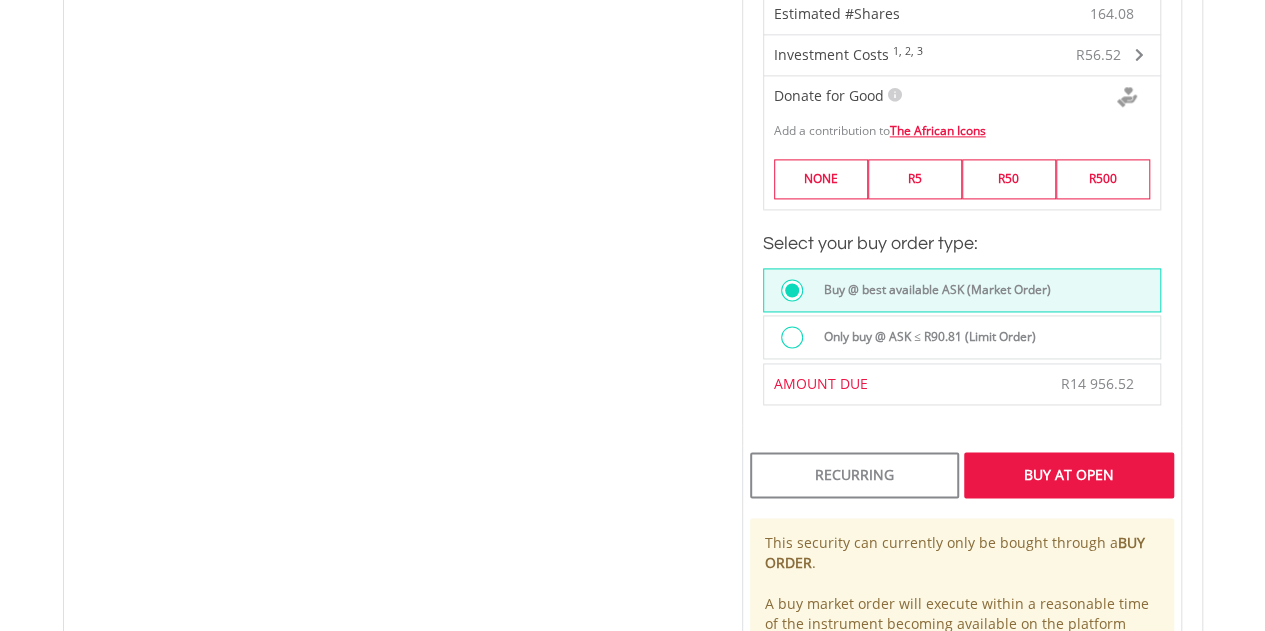 scroll, scrollTop: 1332, scrollLeft: 0, axis: vertical 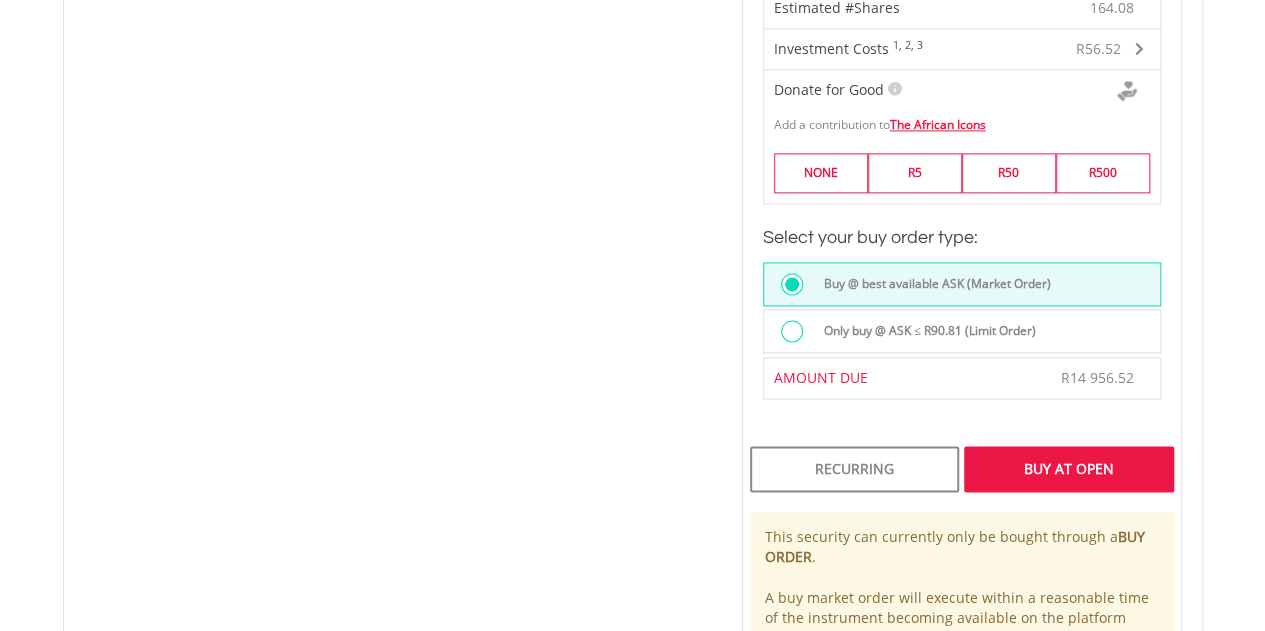 click on "Only buy @ ASK ≤ R90.81 (Limit Order)" at bounding box center (924, 331) 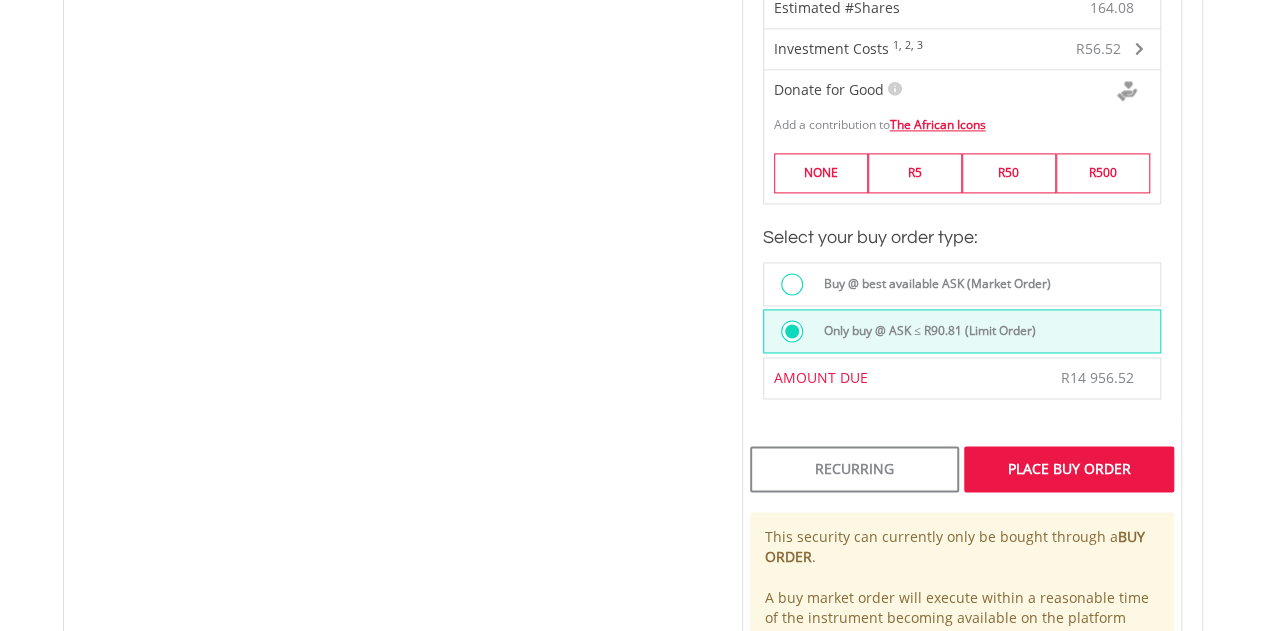 click on "Place Buy Order" at bounding box center (1068, 469) 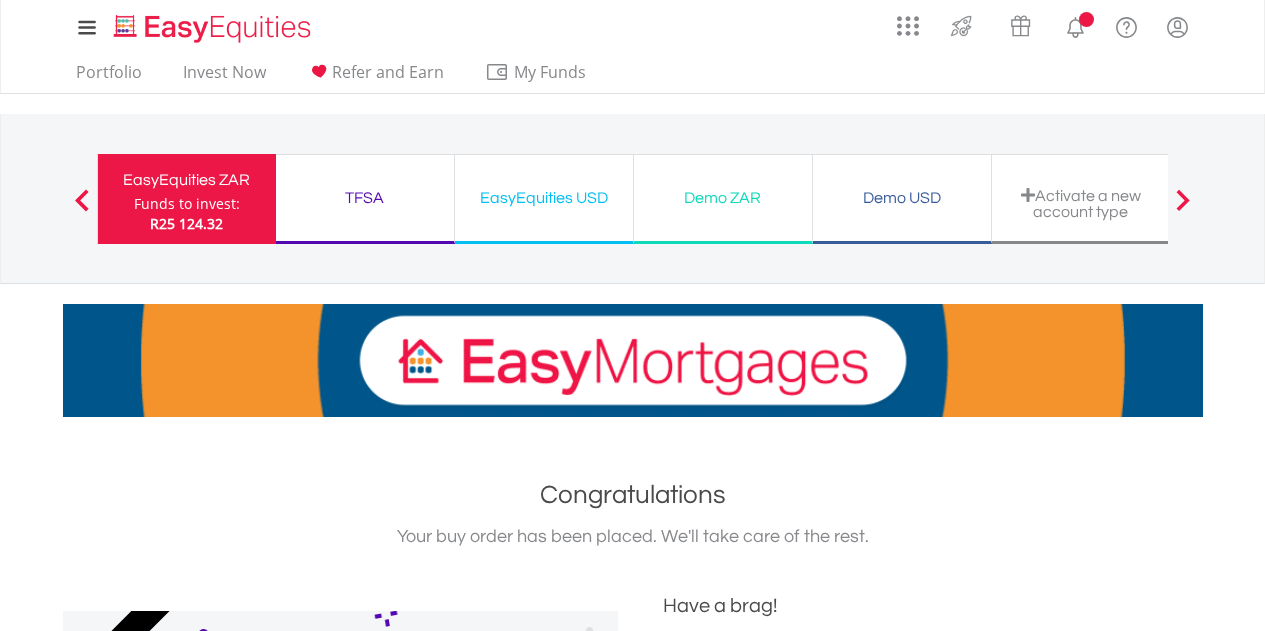 scroll, scrollTop: 0, scrollLeft: 0, axis: both 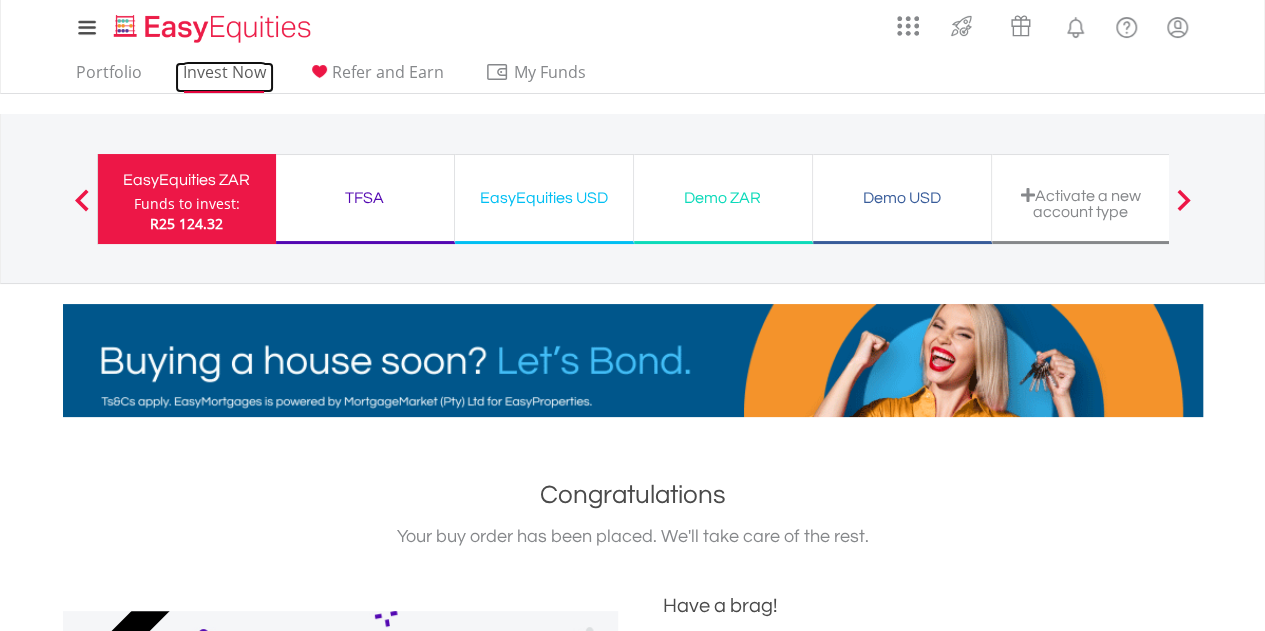 click on "Invest Now" at bounding box center [224, 77] 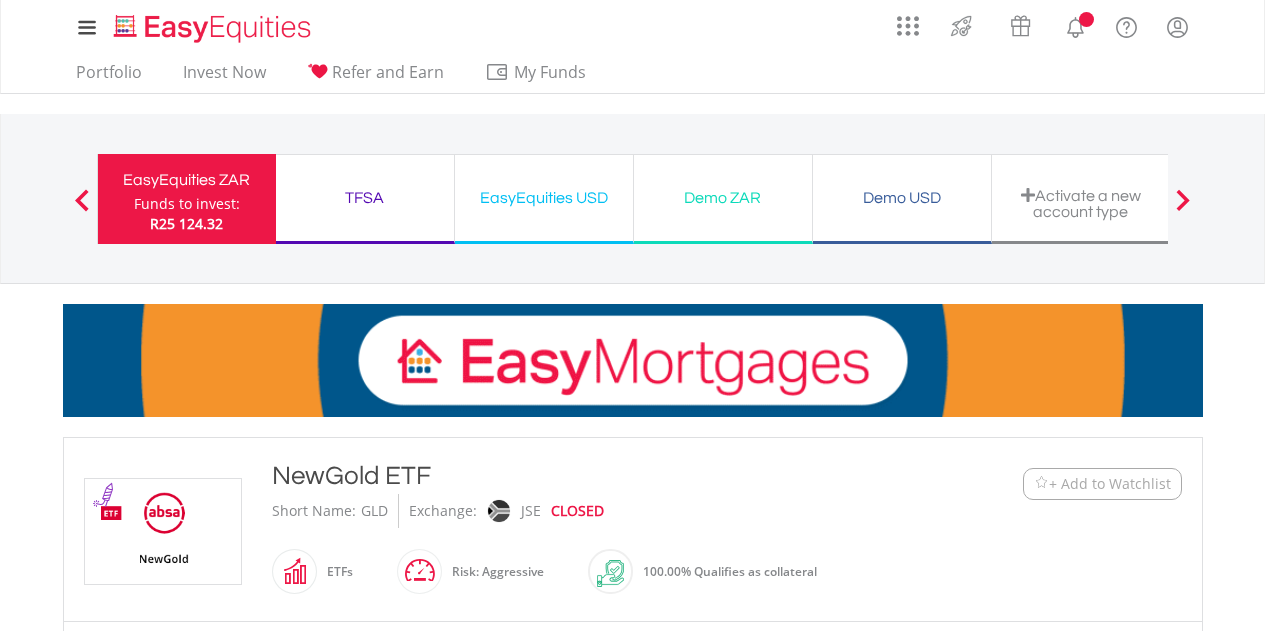 scroll, scrollTop: 0, scrollLeft: 0, axis: both 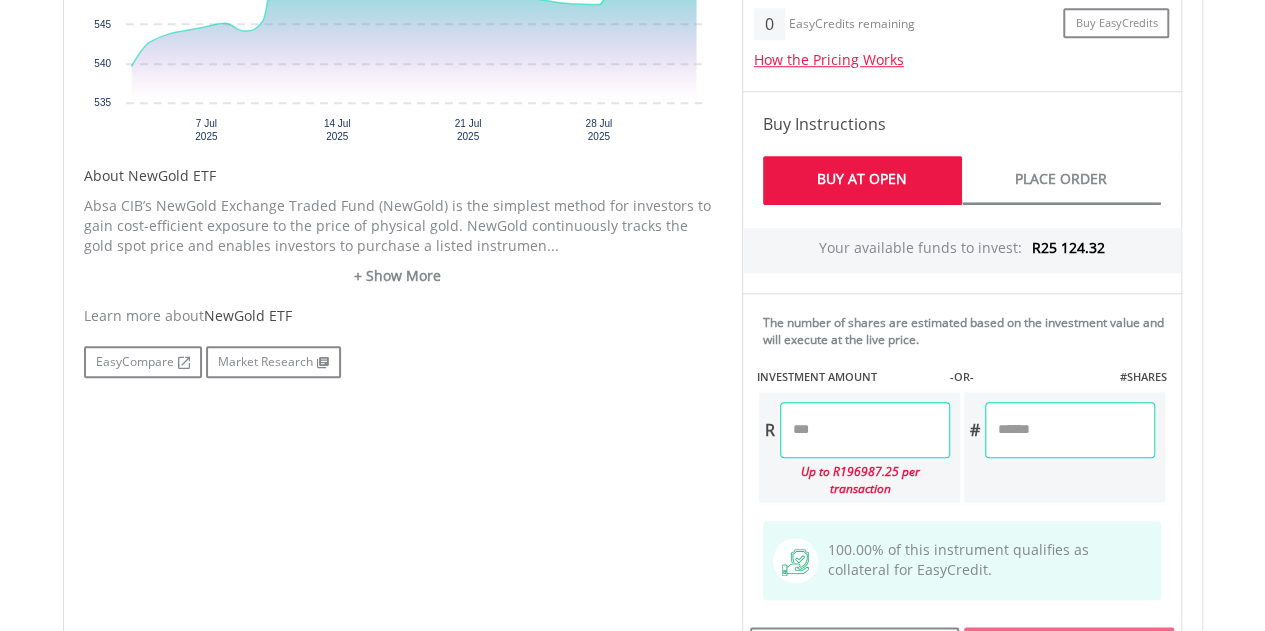 click at bounding box center [865, 430] 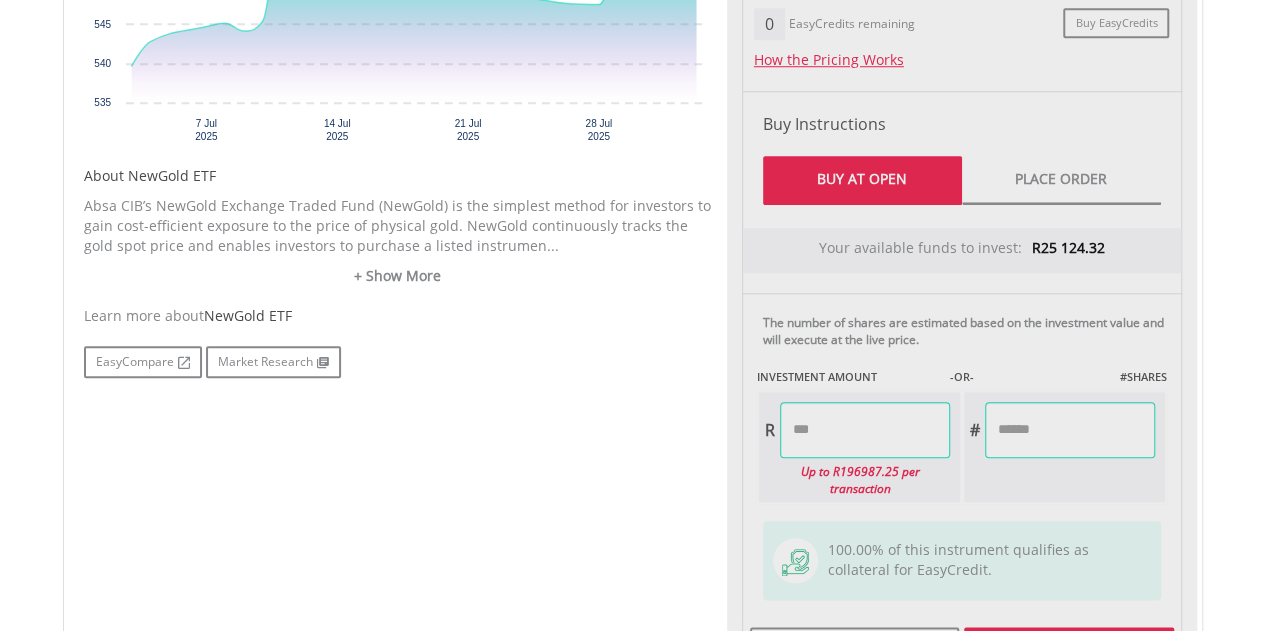 type on "********" 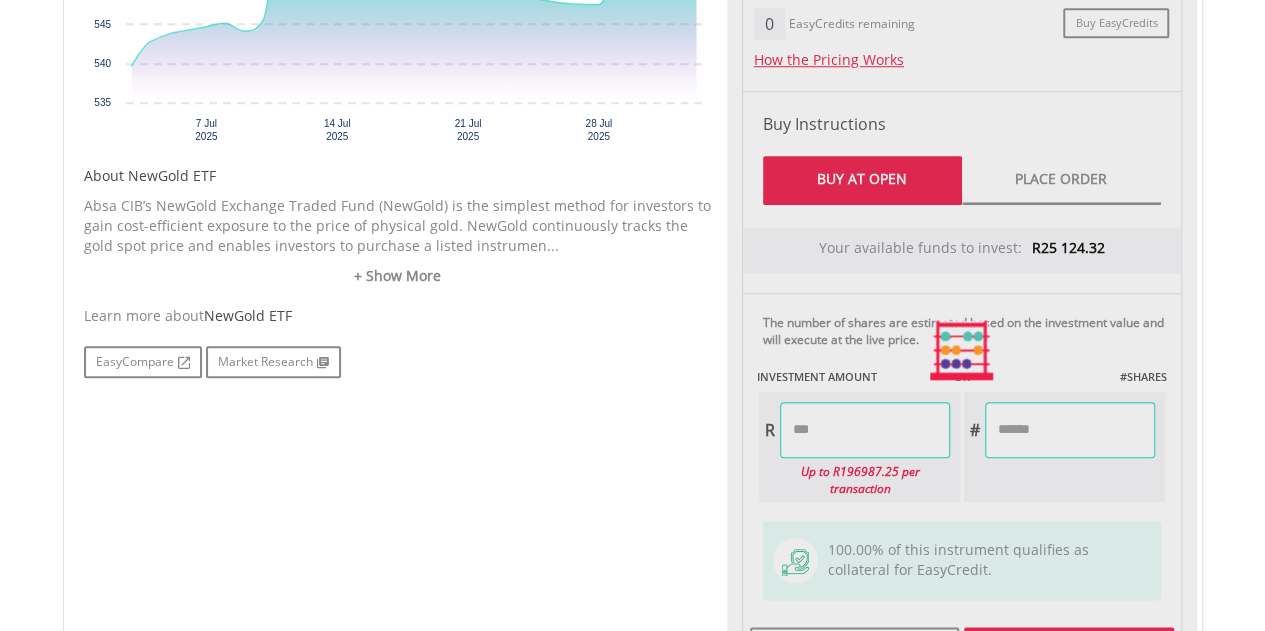 type on "*******" 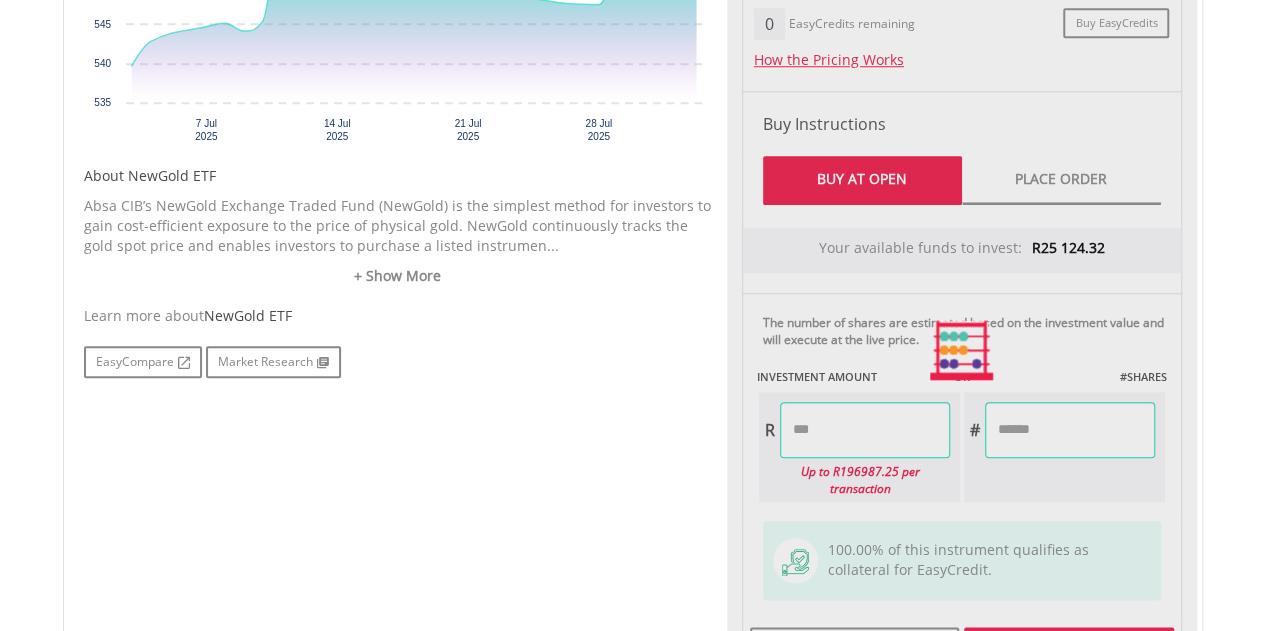 click on "Last Updated Price:
15-min. Delay*
Price Update Cost:
0
Credits
Market Closed
SELLING AT (BID)
BUYING AT                     (ASK)
LAST PRICE
R557.80
R565.00
R559.09
0
R" at bounding box center (962, 350) 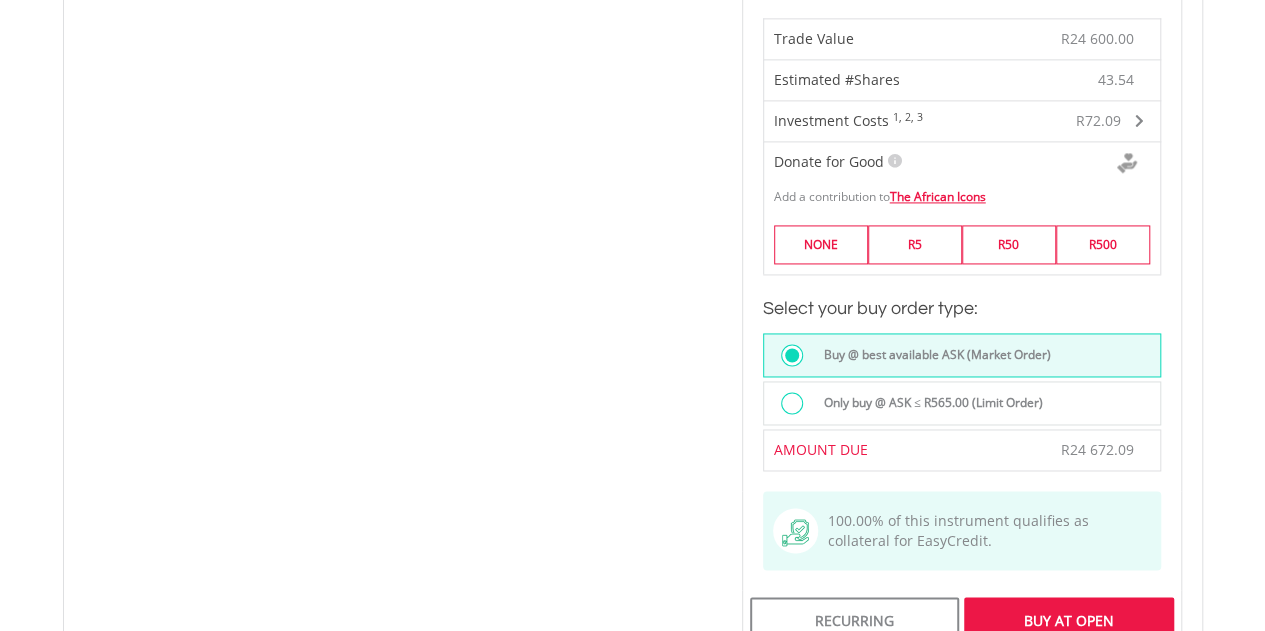 scroll, scrollTop: 1404, scrollLeft: 0, axis: vertical 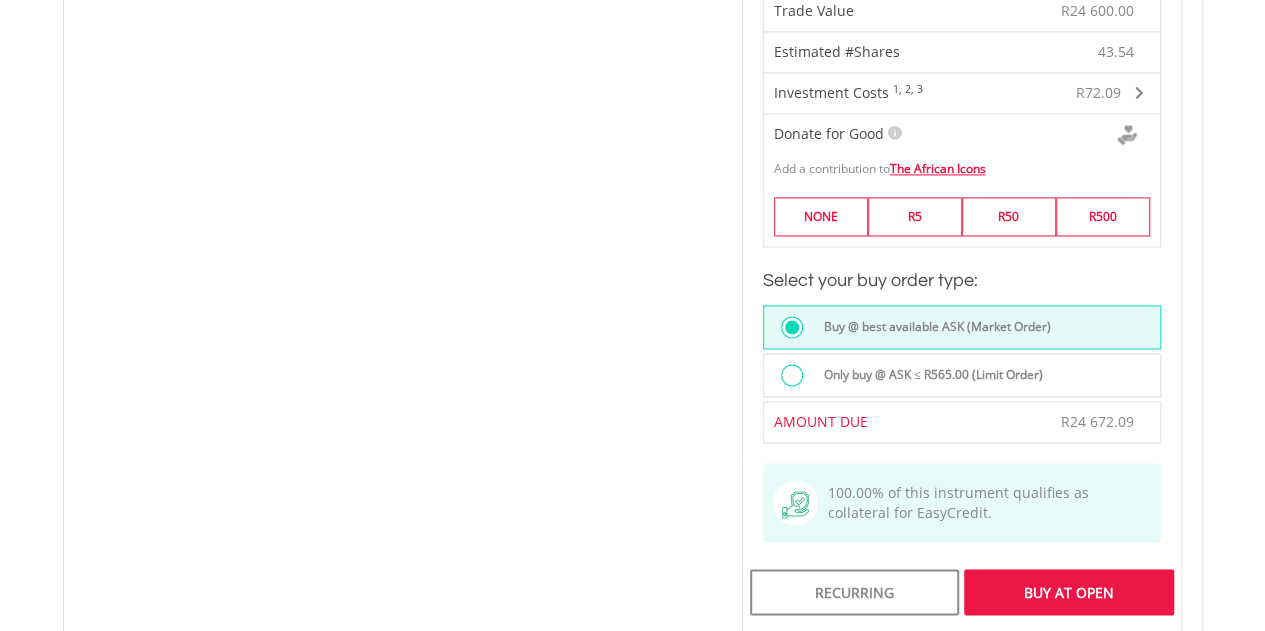 click on "Only buy @ ASK ≤ R565.00 (Limit Order)" at bounding box center [927, 375] 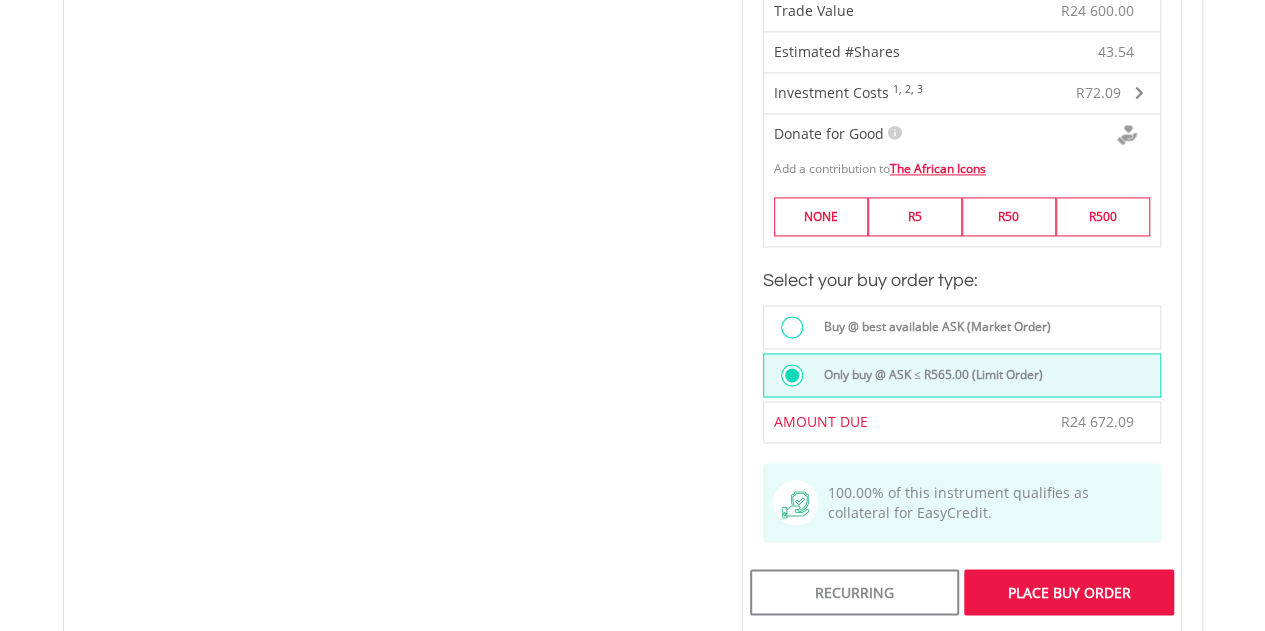 click on "Place Buy Order" at bounding box center [1068, 592] 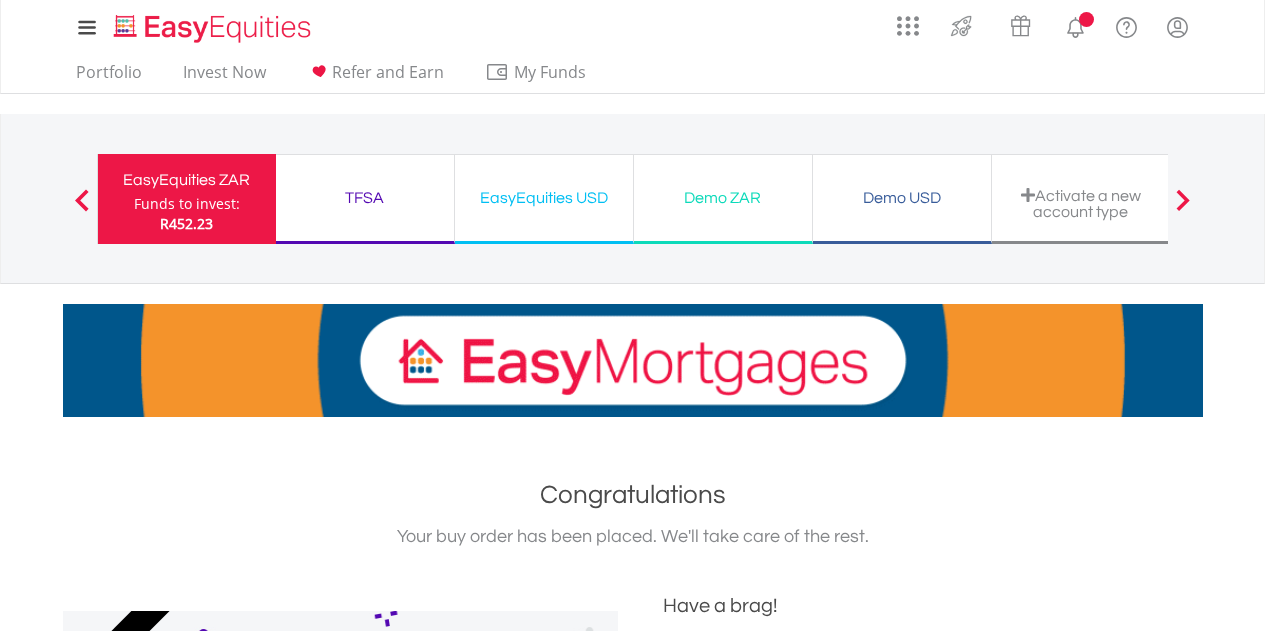 scroll, scrollTop: 0, scrollLeft: 0, axis: both 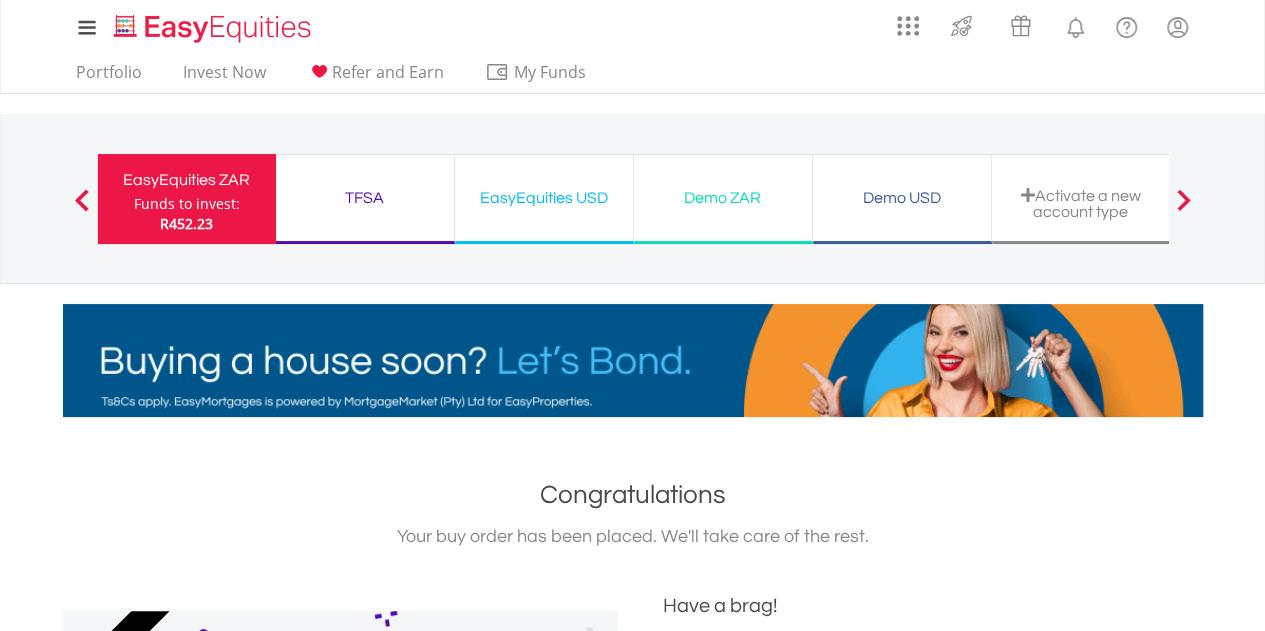 click on "Funds to invest:" at bounding box center [187, 204] 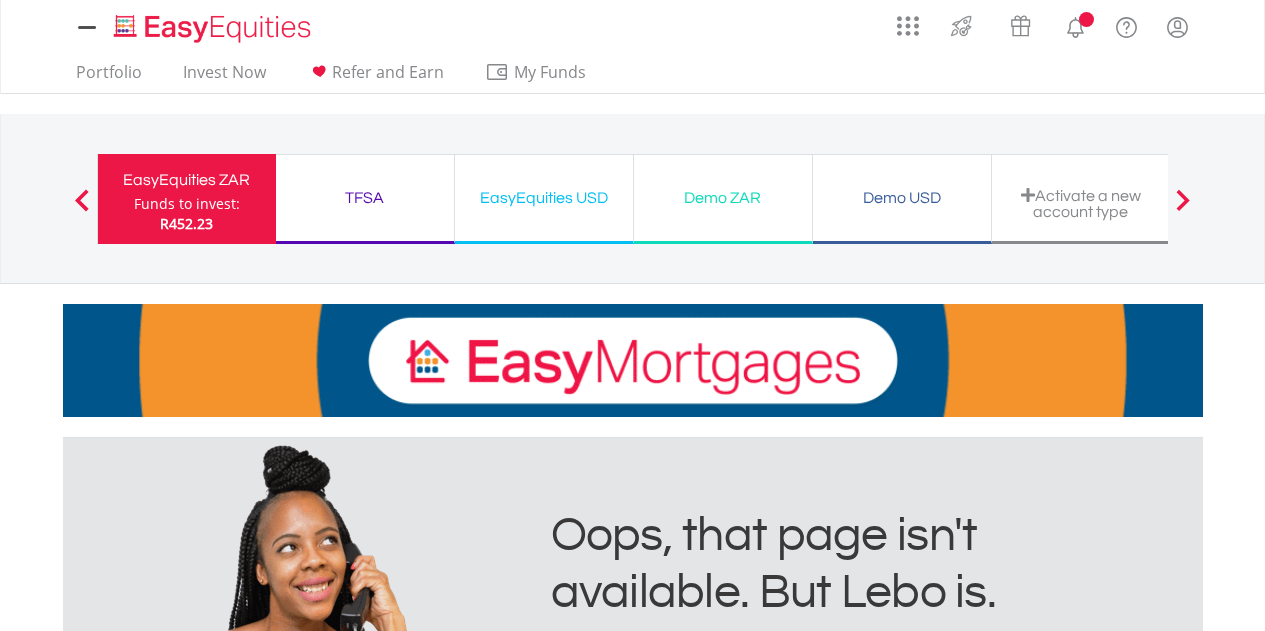 scroll, scrollTop: 0, scrollLeft: 0, axis: both 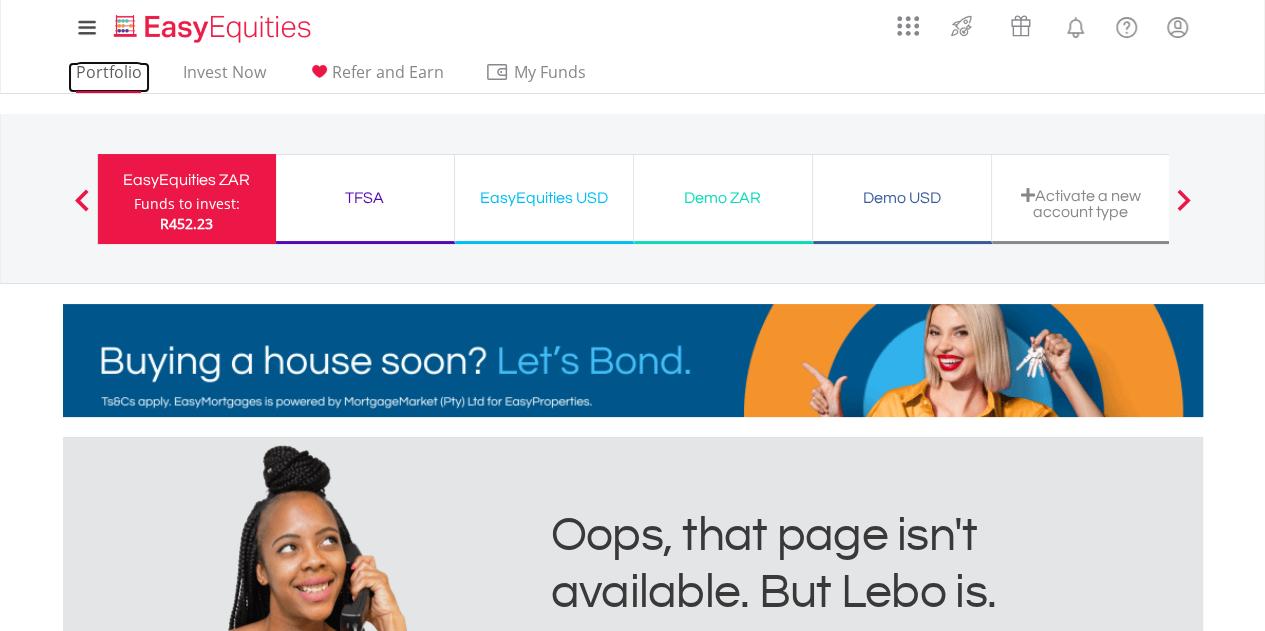 click on "Portfolio" at bounding box center (109, 77) 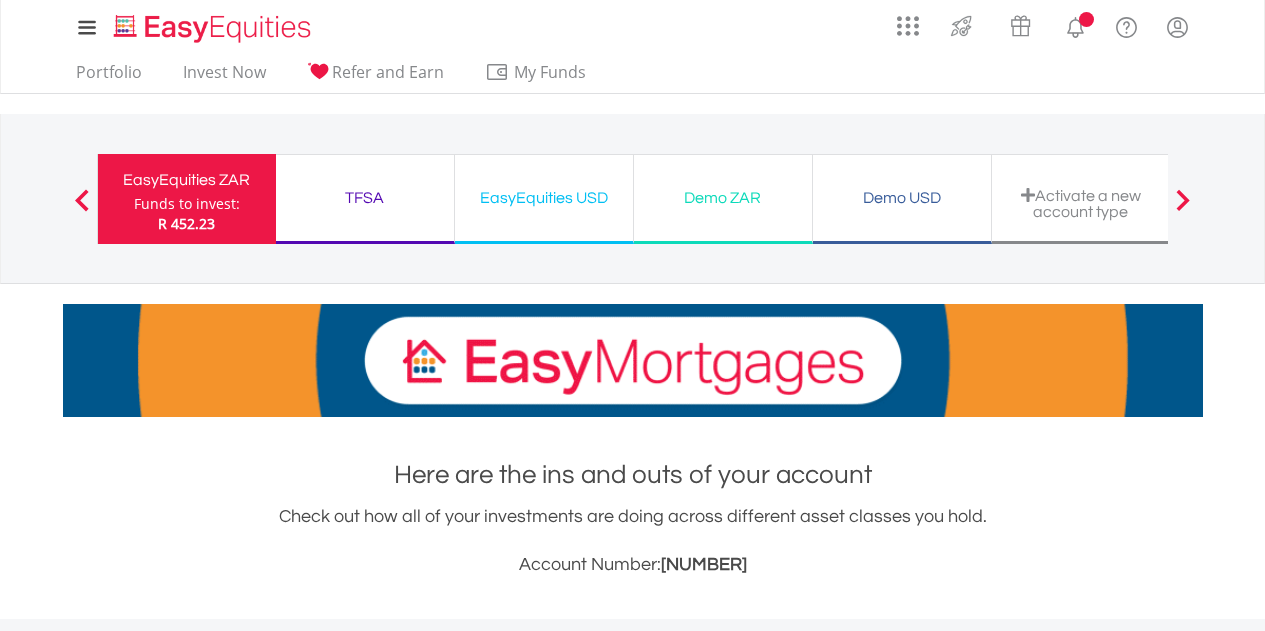 scroll, scrollTop: 0, scrollLeft: 0, axis: both 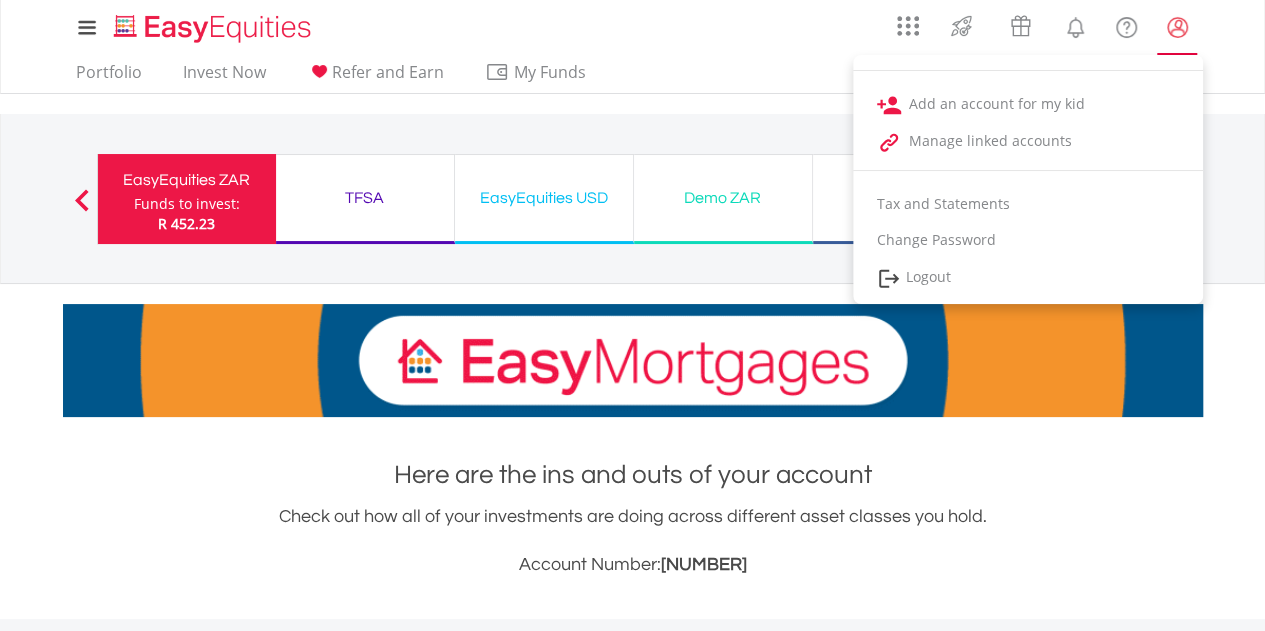 click at bounding box center (1177, 27) 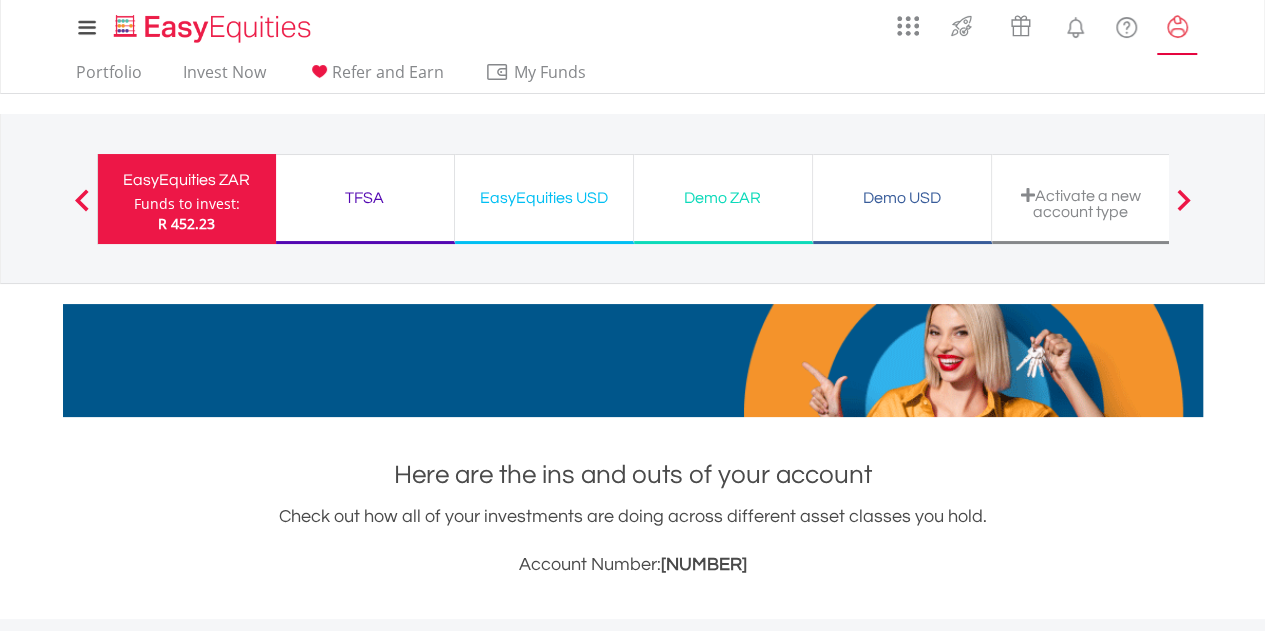 click at bounding box center (1177, 27) 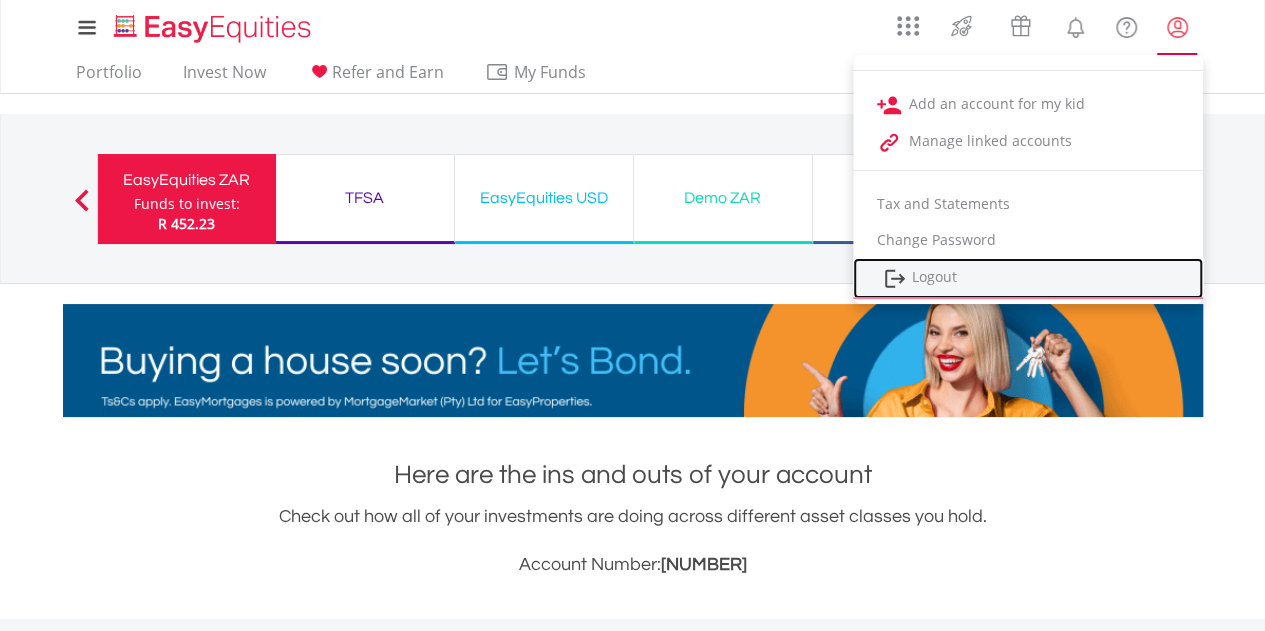 click on "Logout" at bounding box center (1028, 278) 